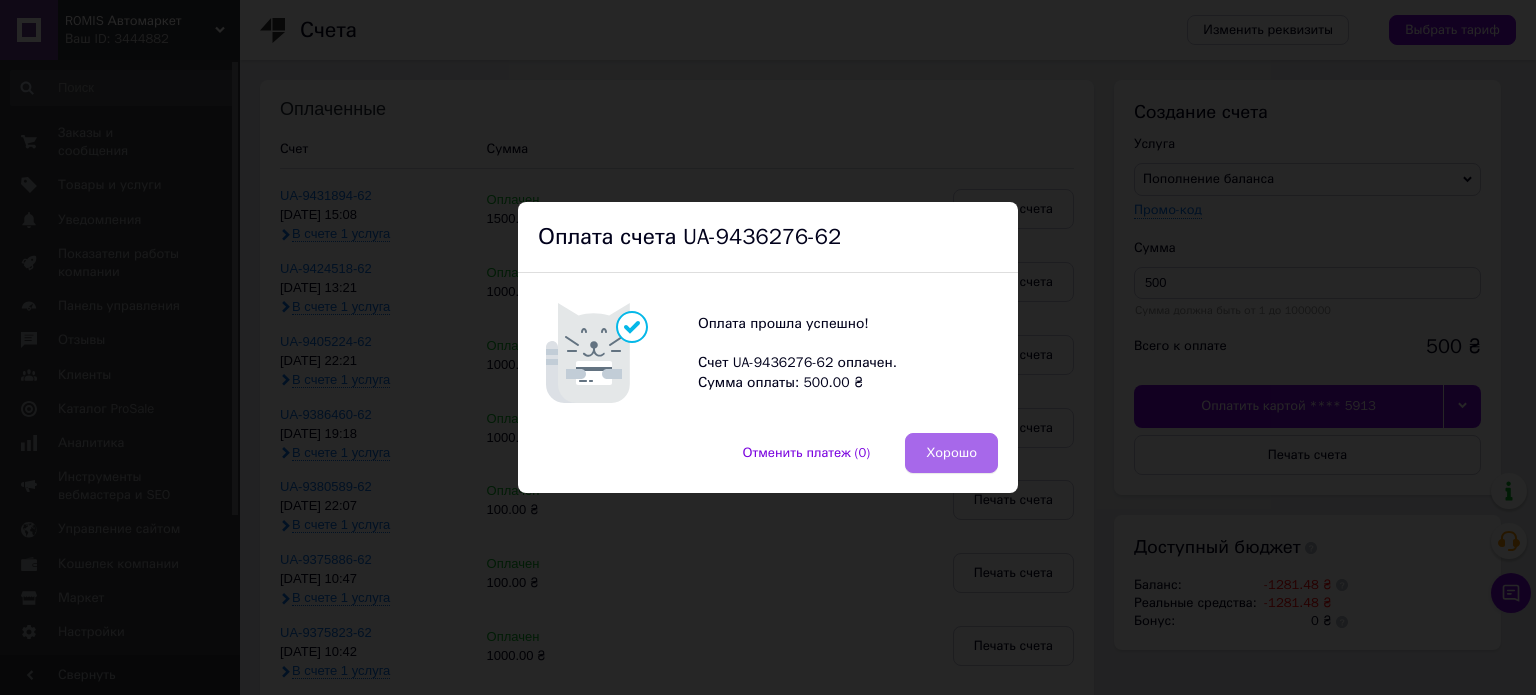 scroll, scrollTop: 0, scrollLeft: 0, axis: both 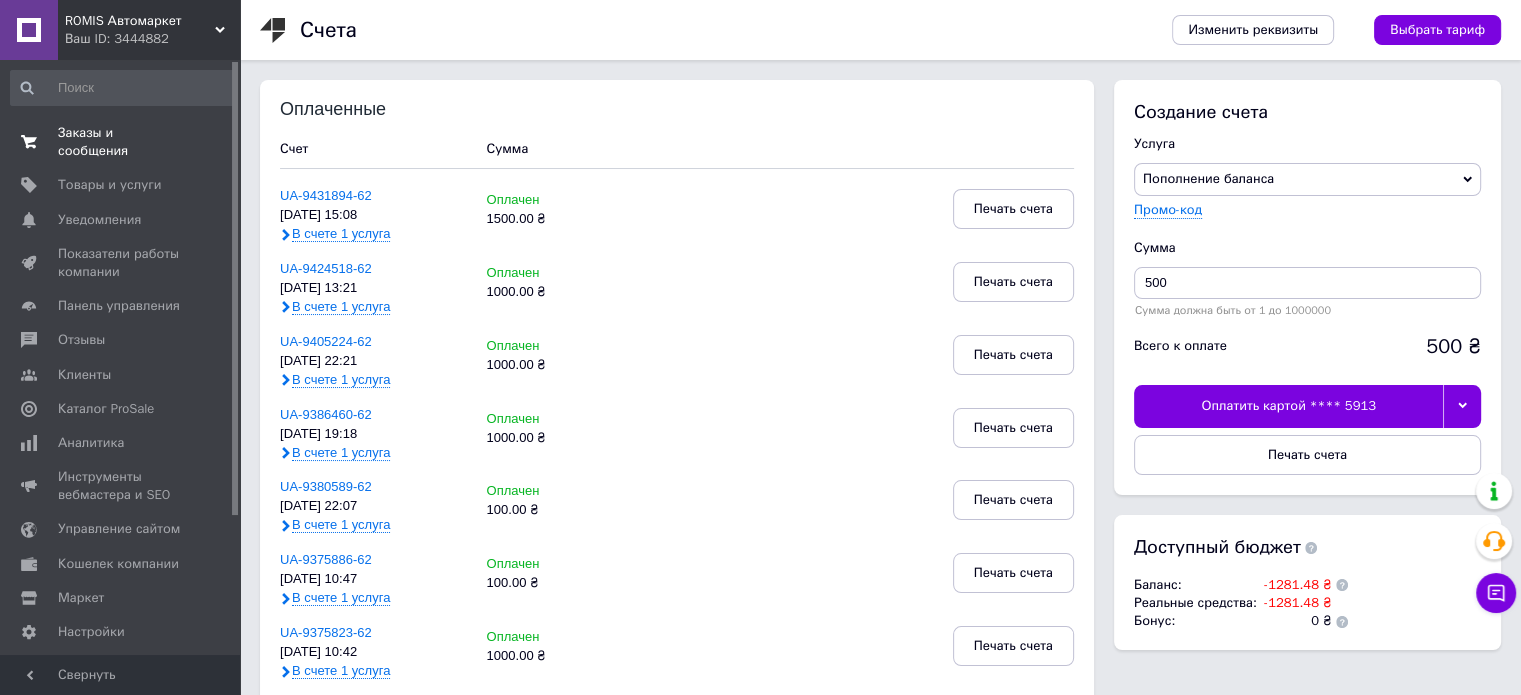 click on "Заказы и сообщения" at bounding box center (121, 142) 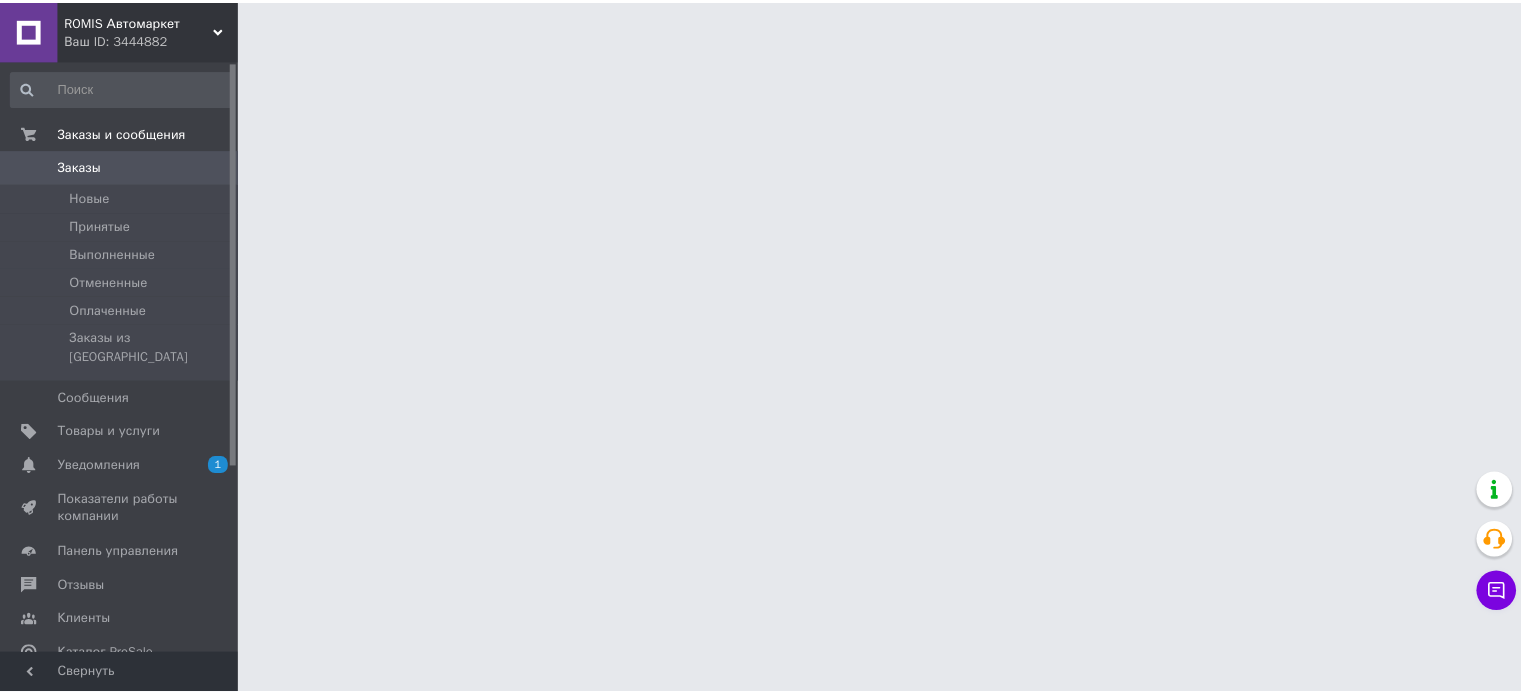 scroll, scrollTop: 0, scrollLeft: 0, axis: both 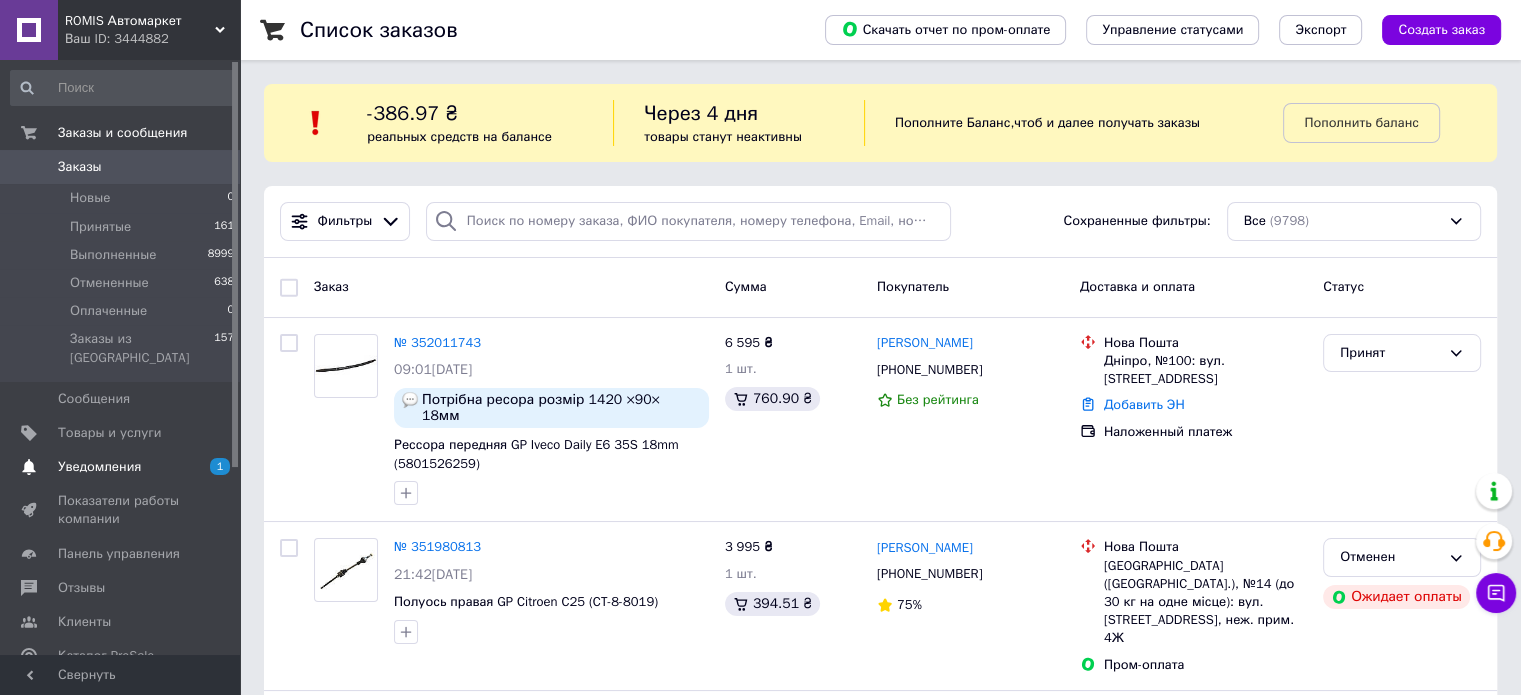 click on "Уведомления" at bounding box center [99, 467] 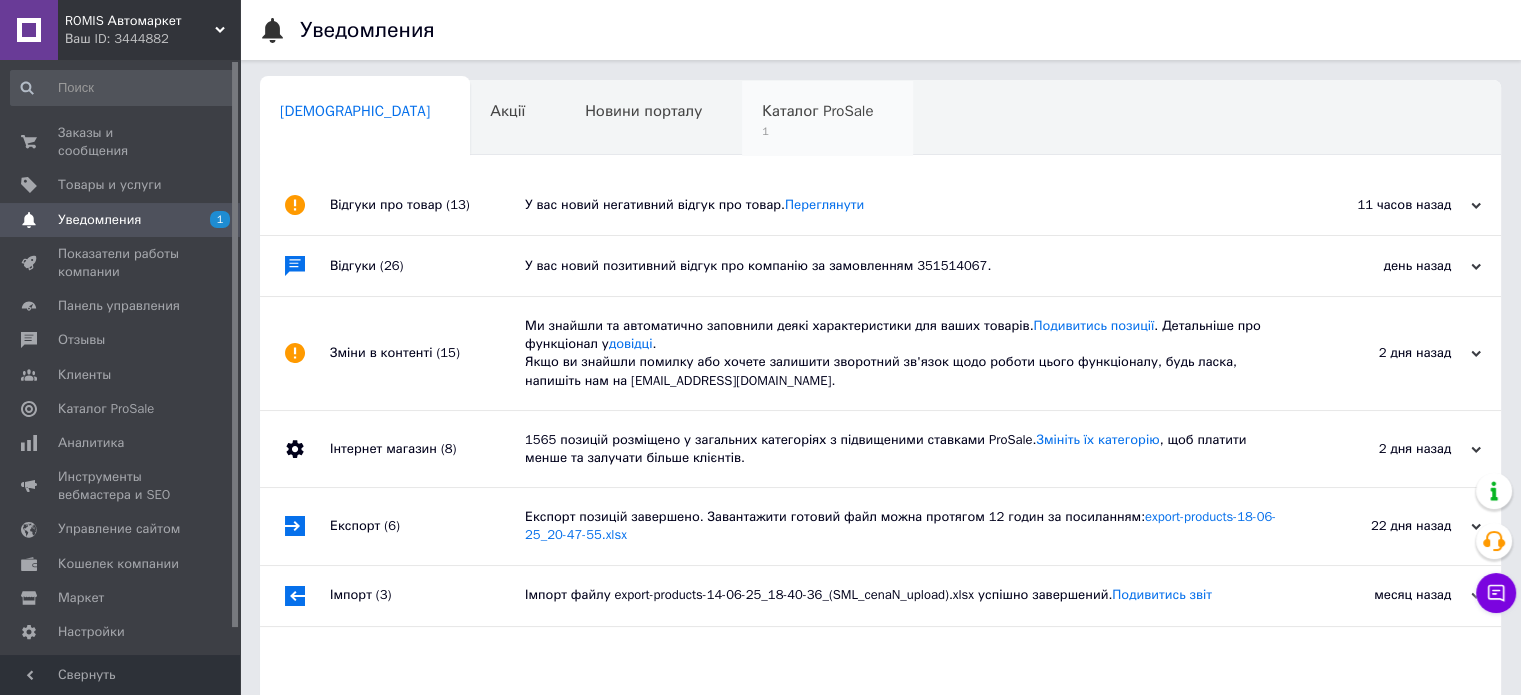 click on "Каталог ProSale" at bounding box center [817, 111] 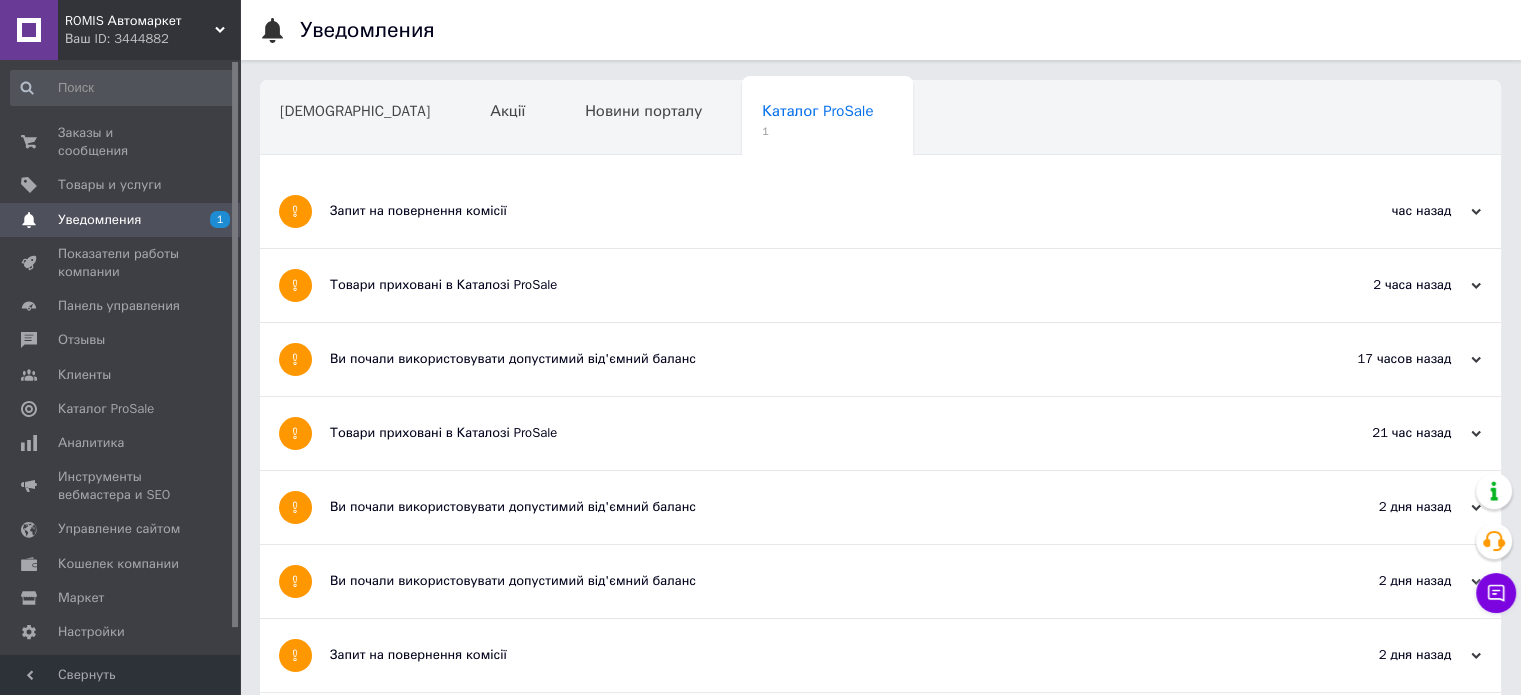 click on "Запит на повернення комісії" at bounding box center (805, 211) 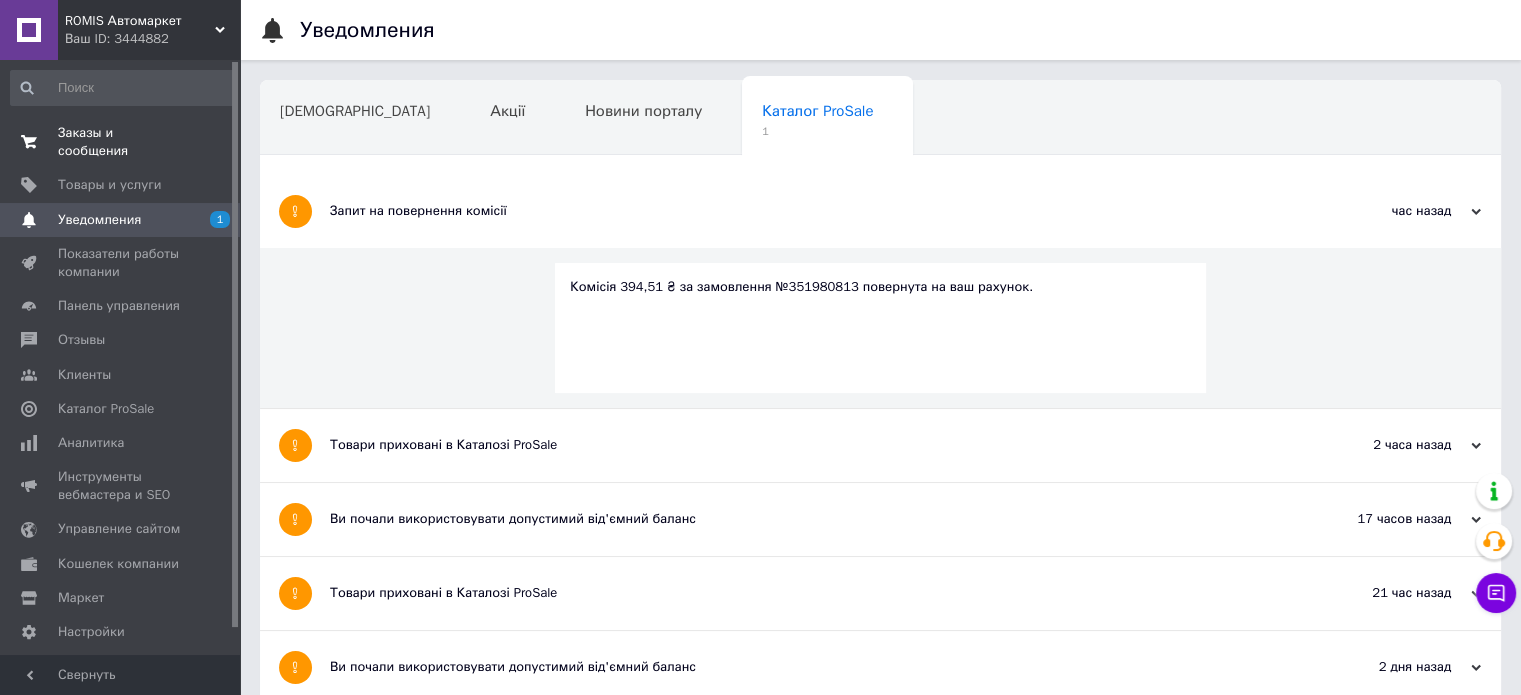click on "Заказы и сообщения" at bounding box center (121, 142) 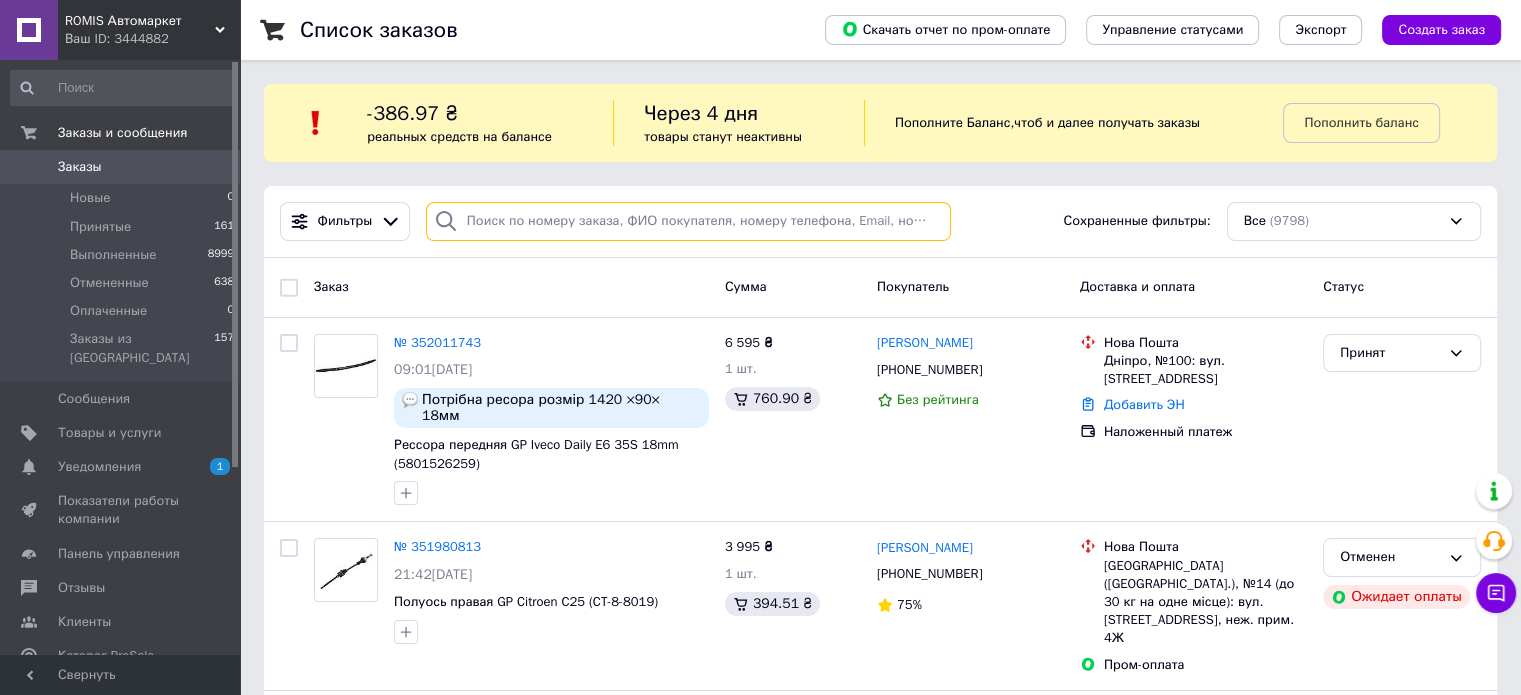 click at bounding box center [688, 221] 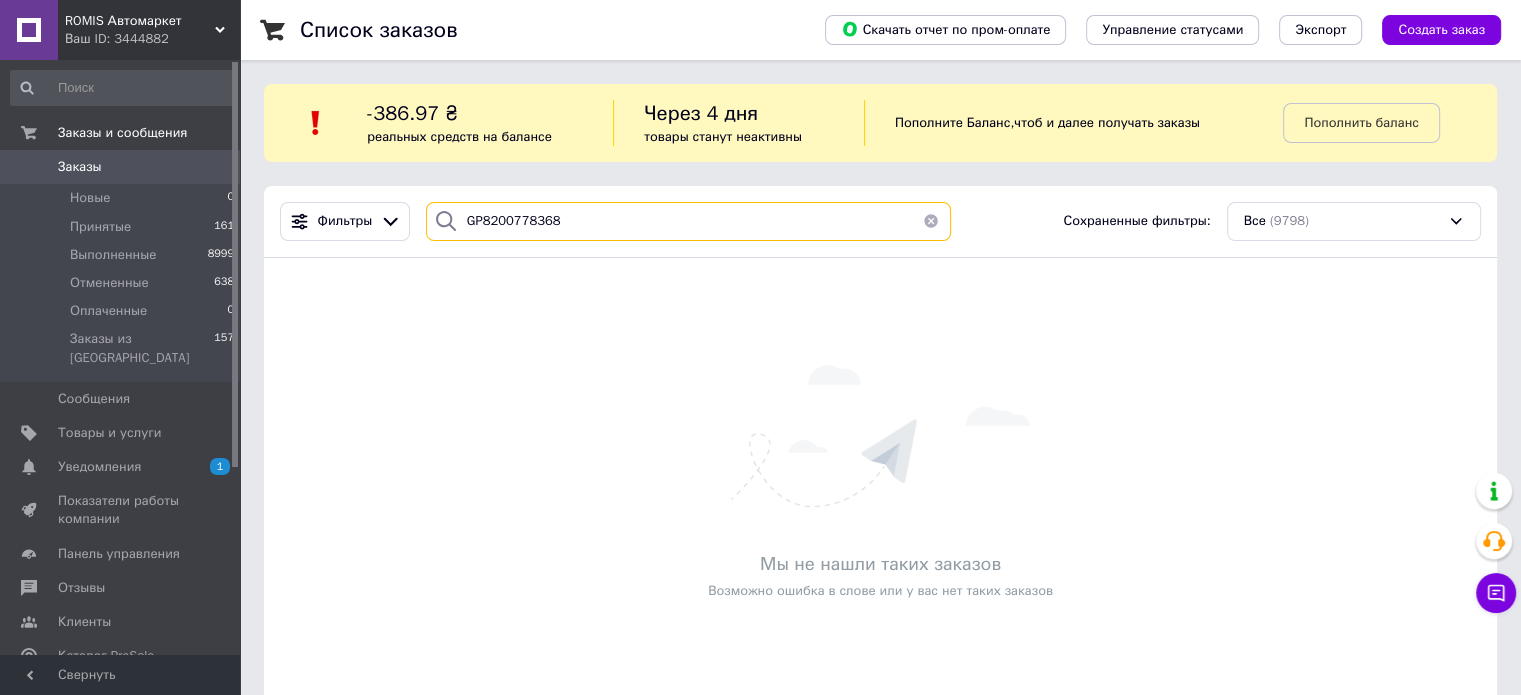 type on "GP8200778368" 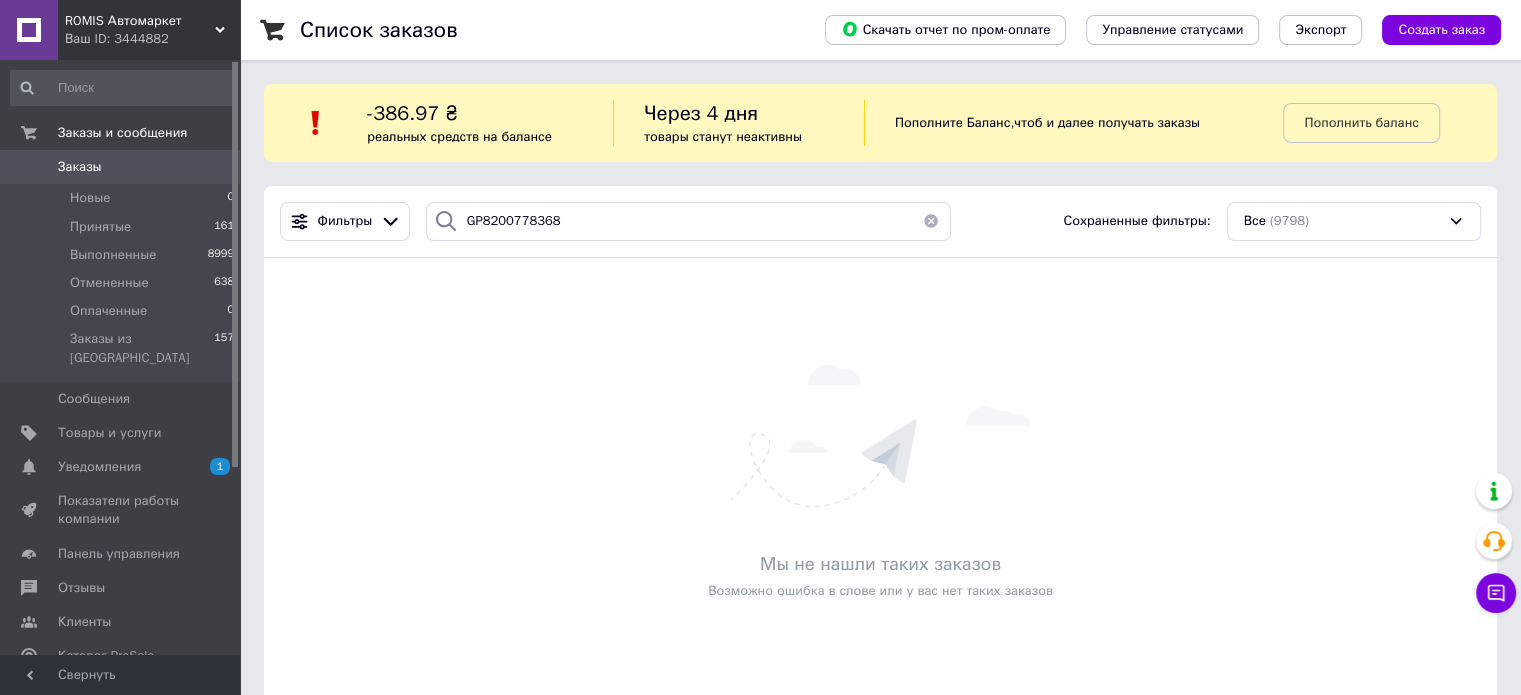 click at bounding box center (931, 221) 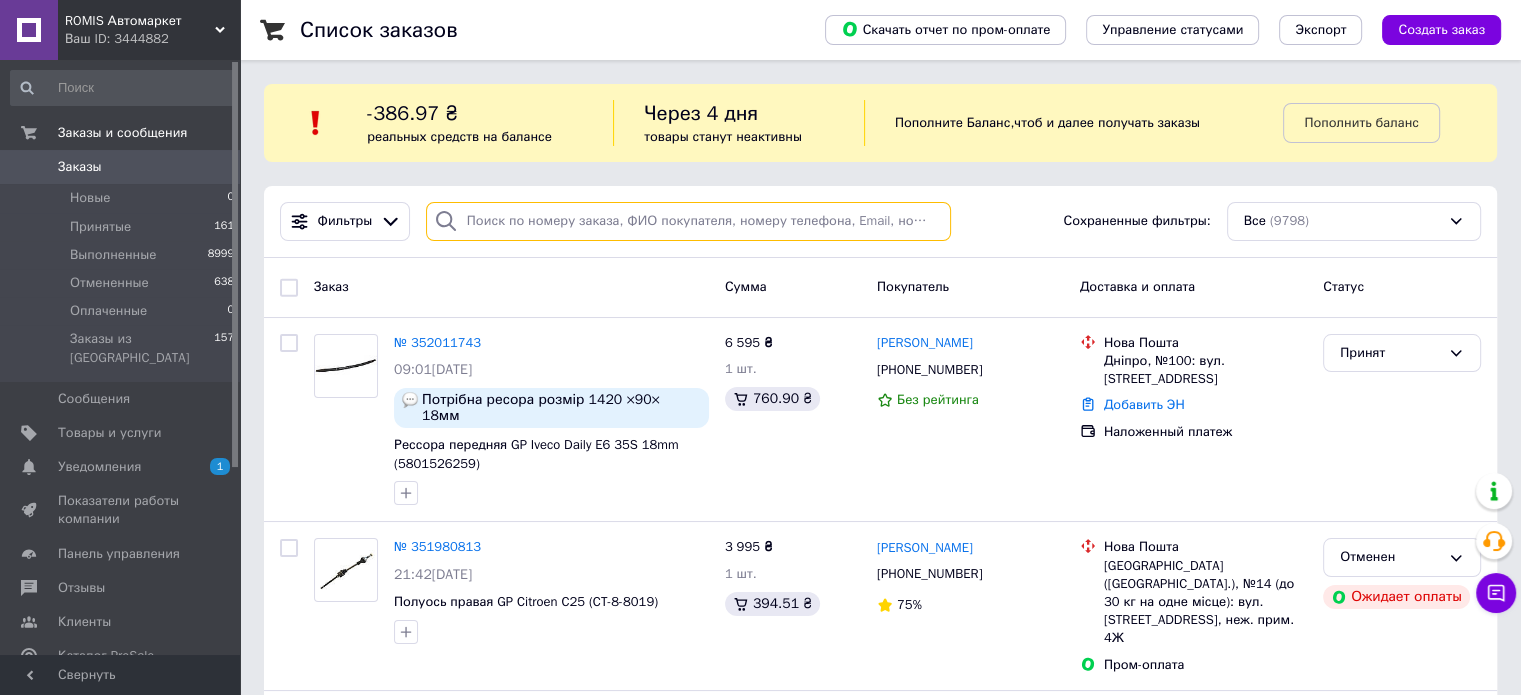 click at bounding box center [688, 221] 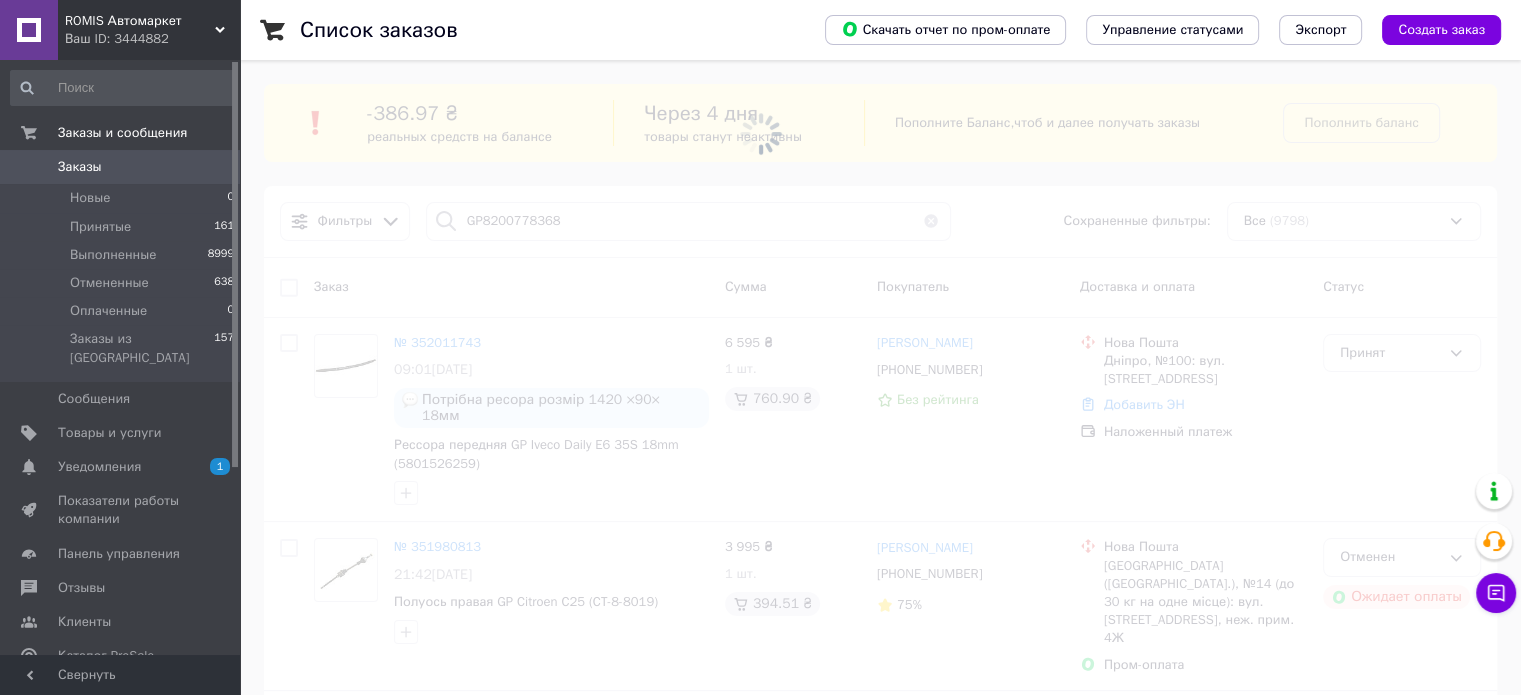 drag, startPoint x: 464, startPoint y: 225, endPoint x: 418, endPoint y: 215, distance: 47.07441 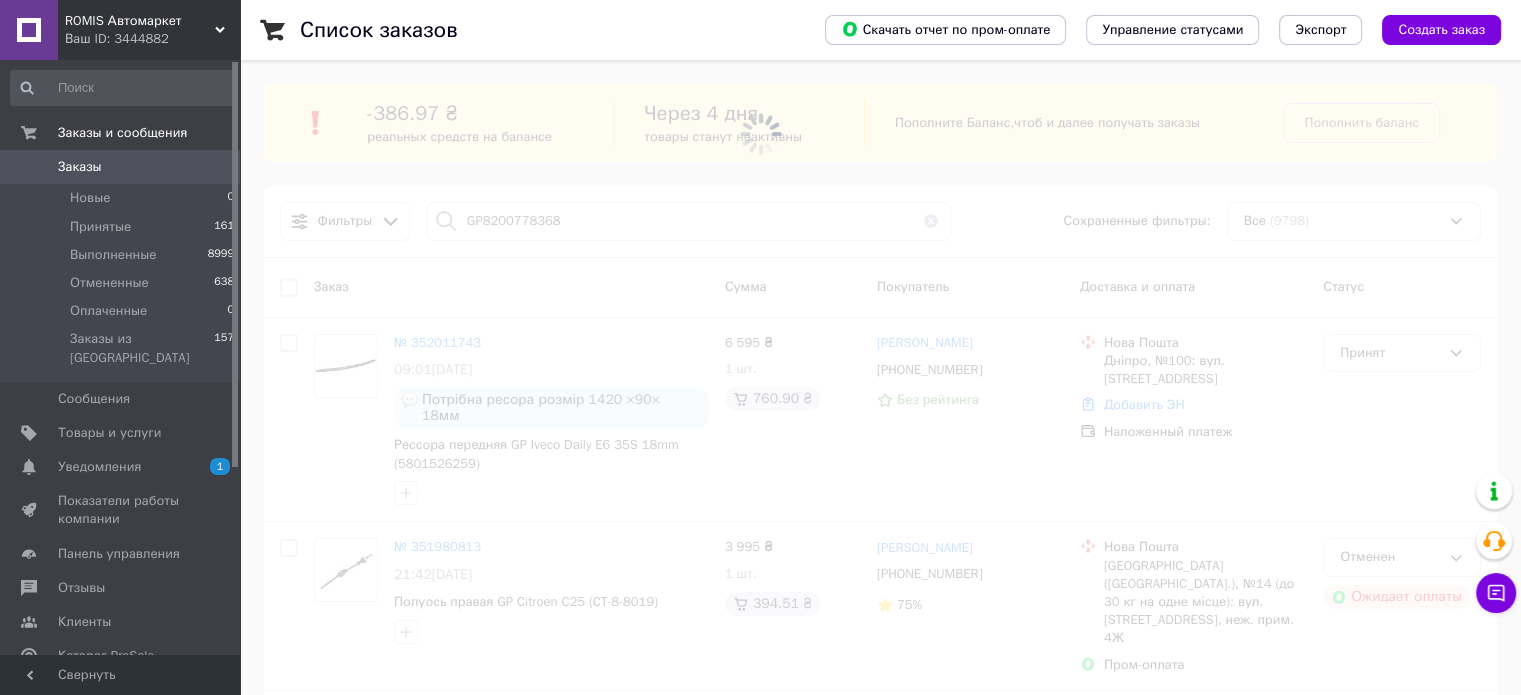 click at bounding box center [760, 134] 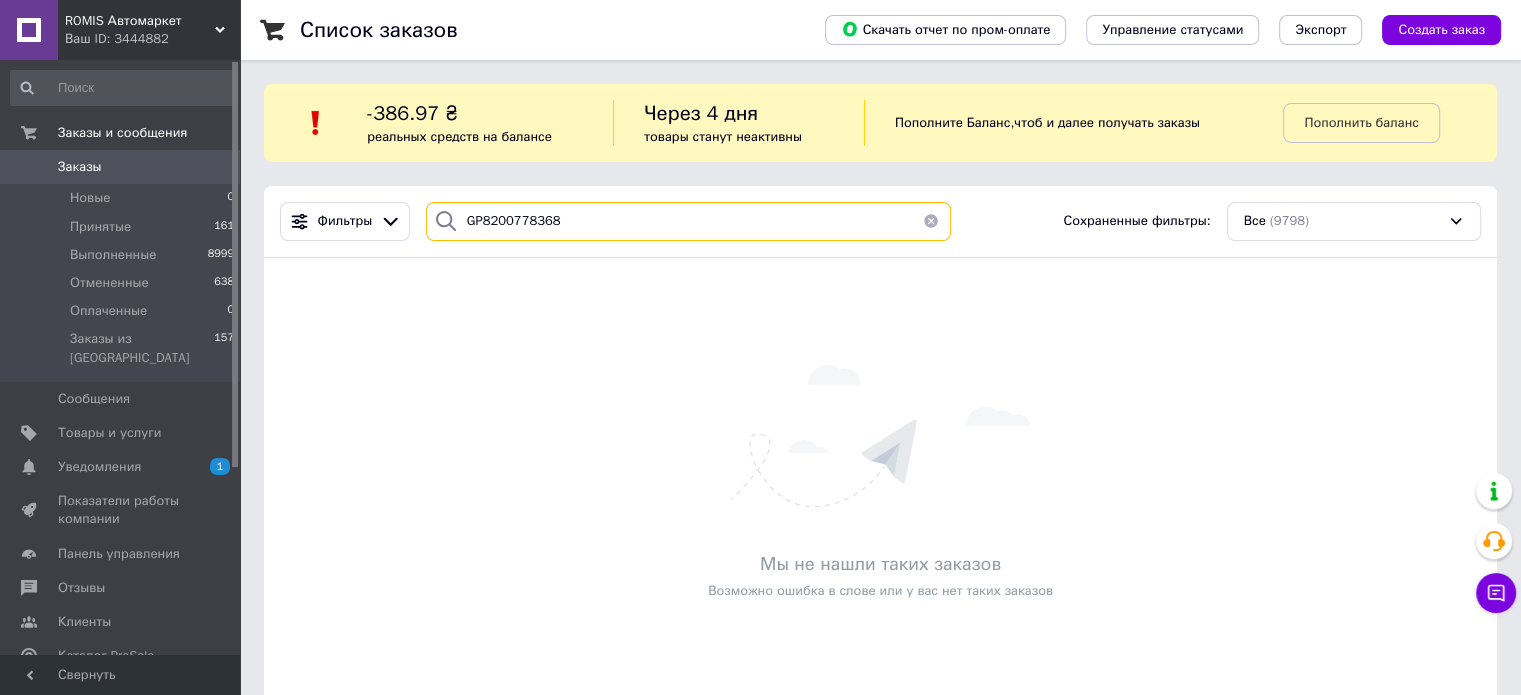 drag, startPoint x: 476, startPoint y: 219, endPoint x: 448, endPoint y: 219, distance: 28 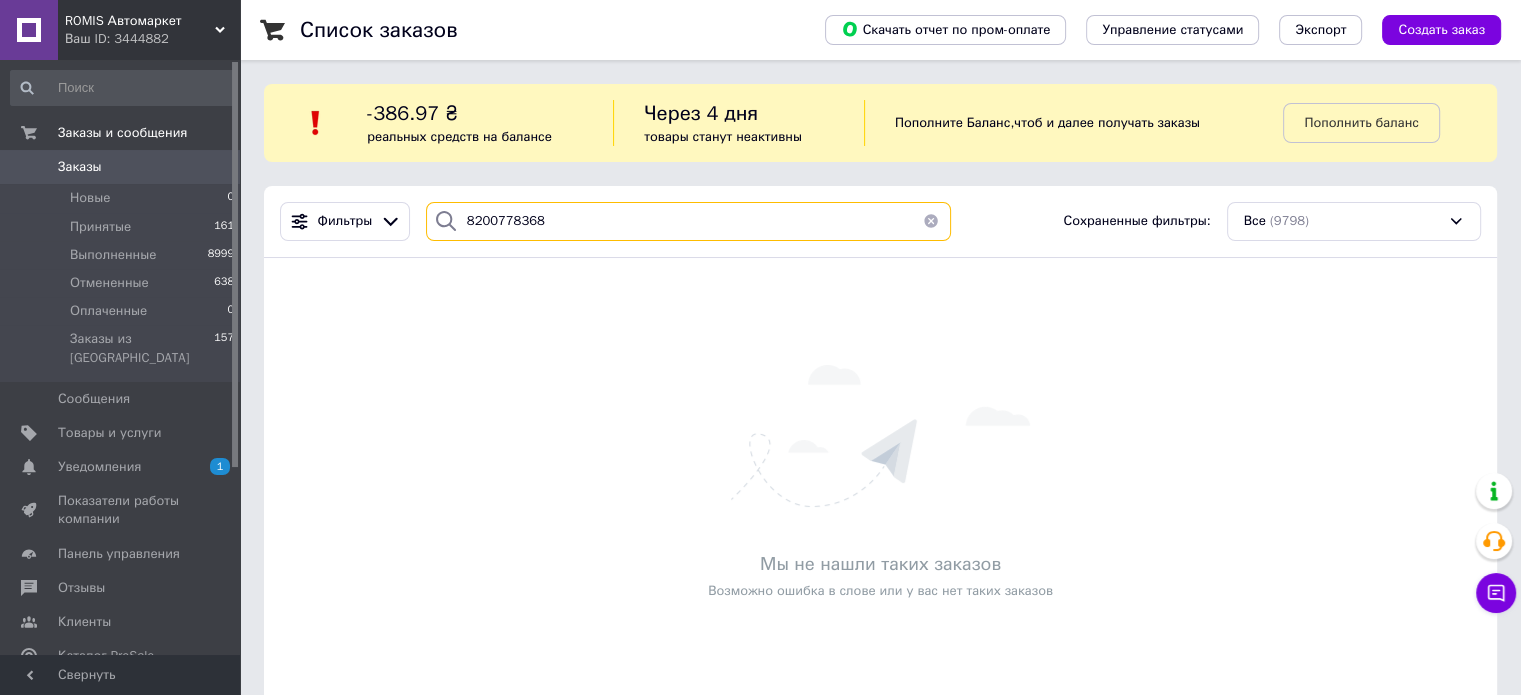 type on "8200778368" 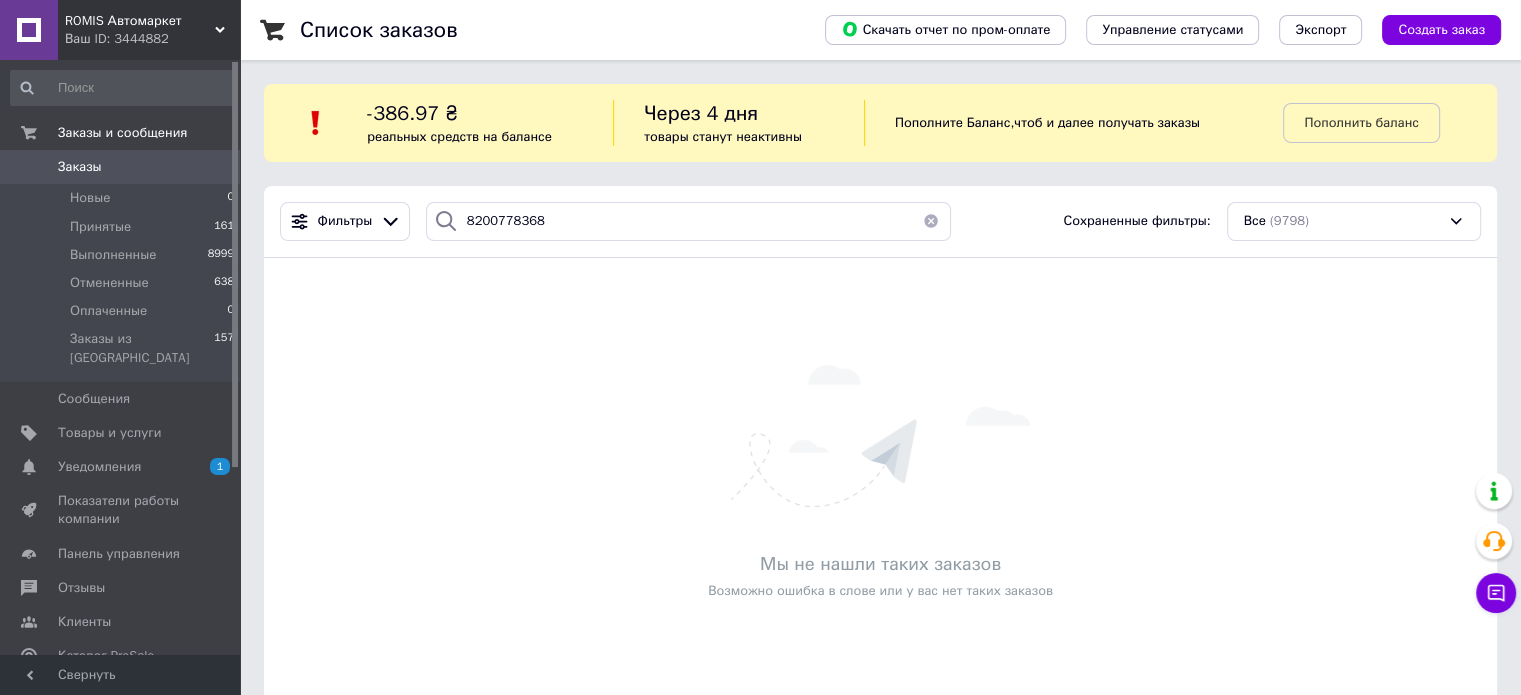 click at bounding box center (931, 221) 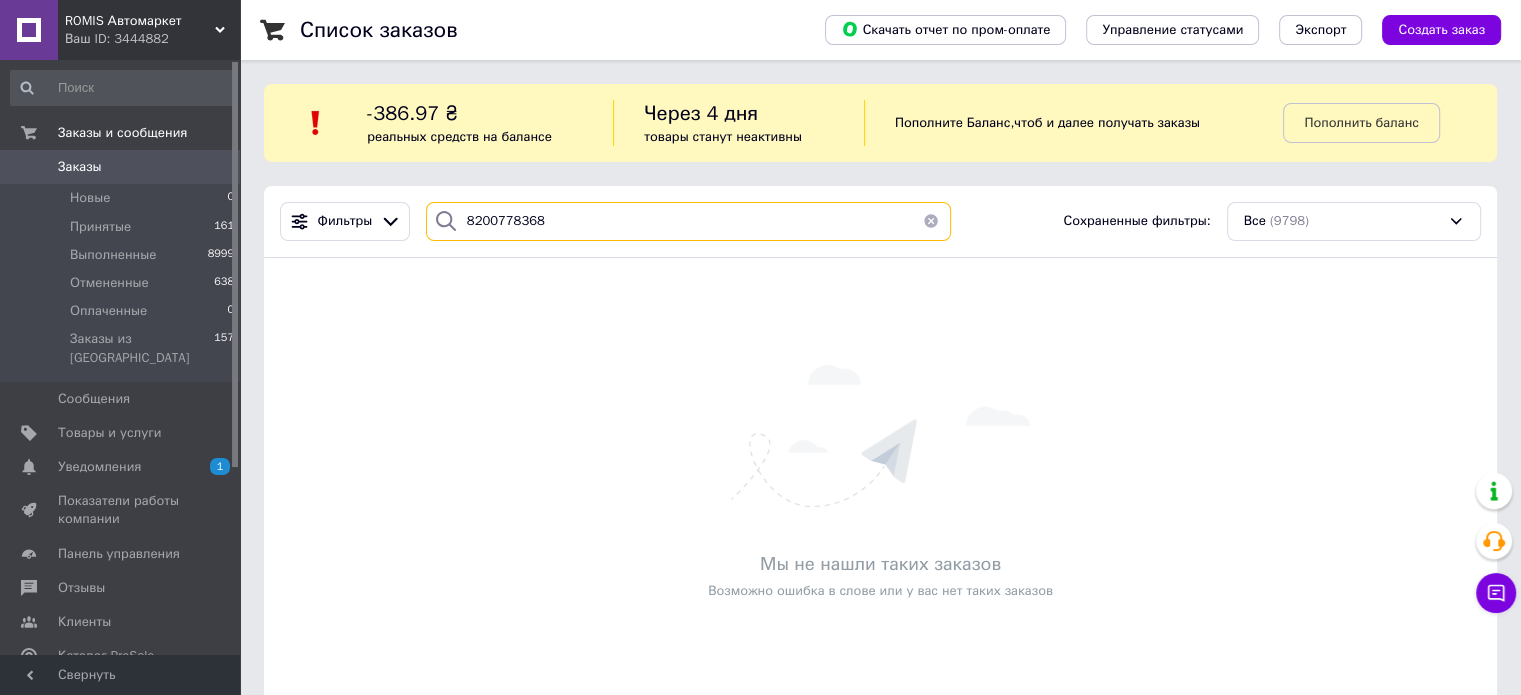 type 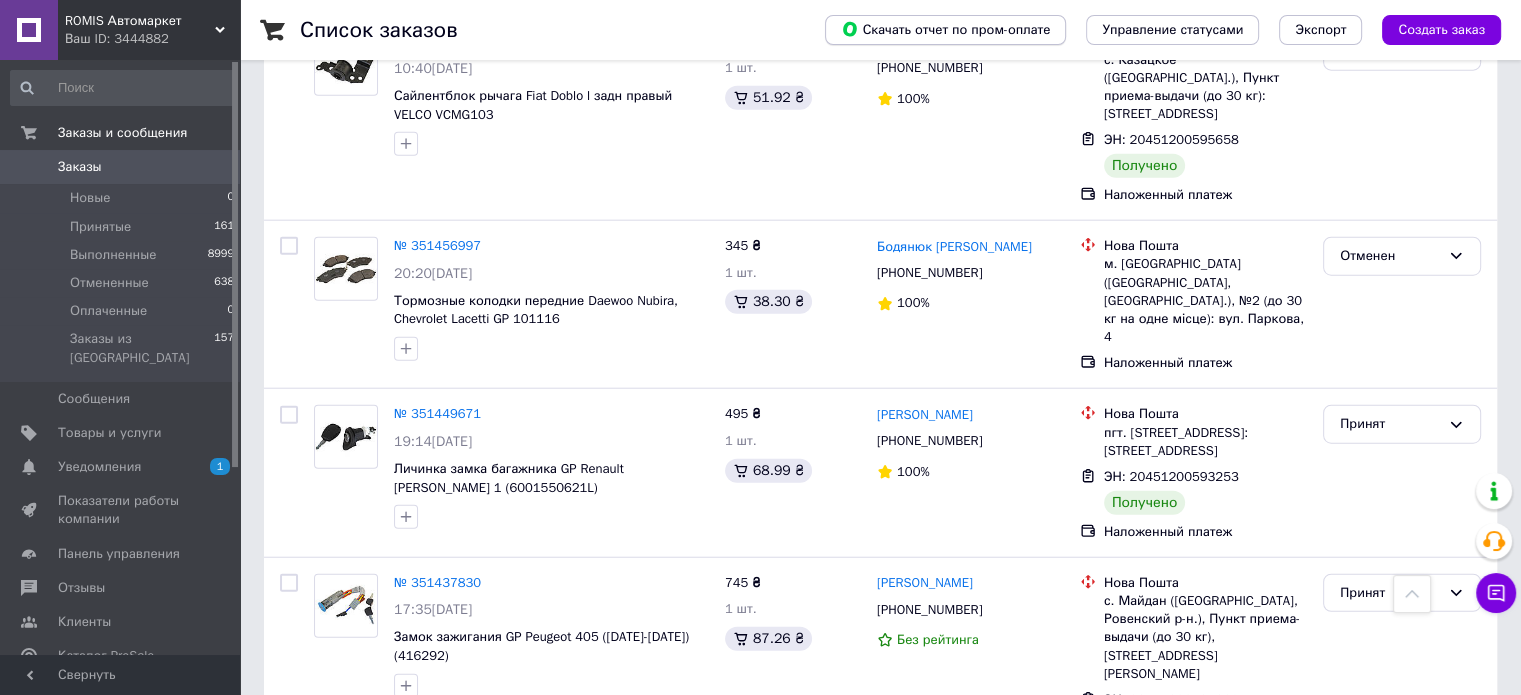 scroll, scrollTop: 12394, scrollLeft: 0, axis: vertical 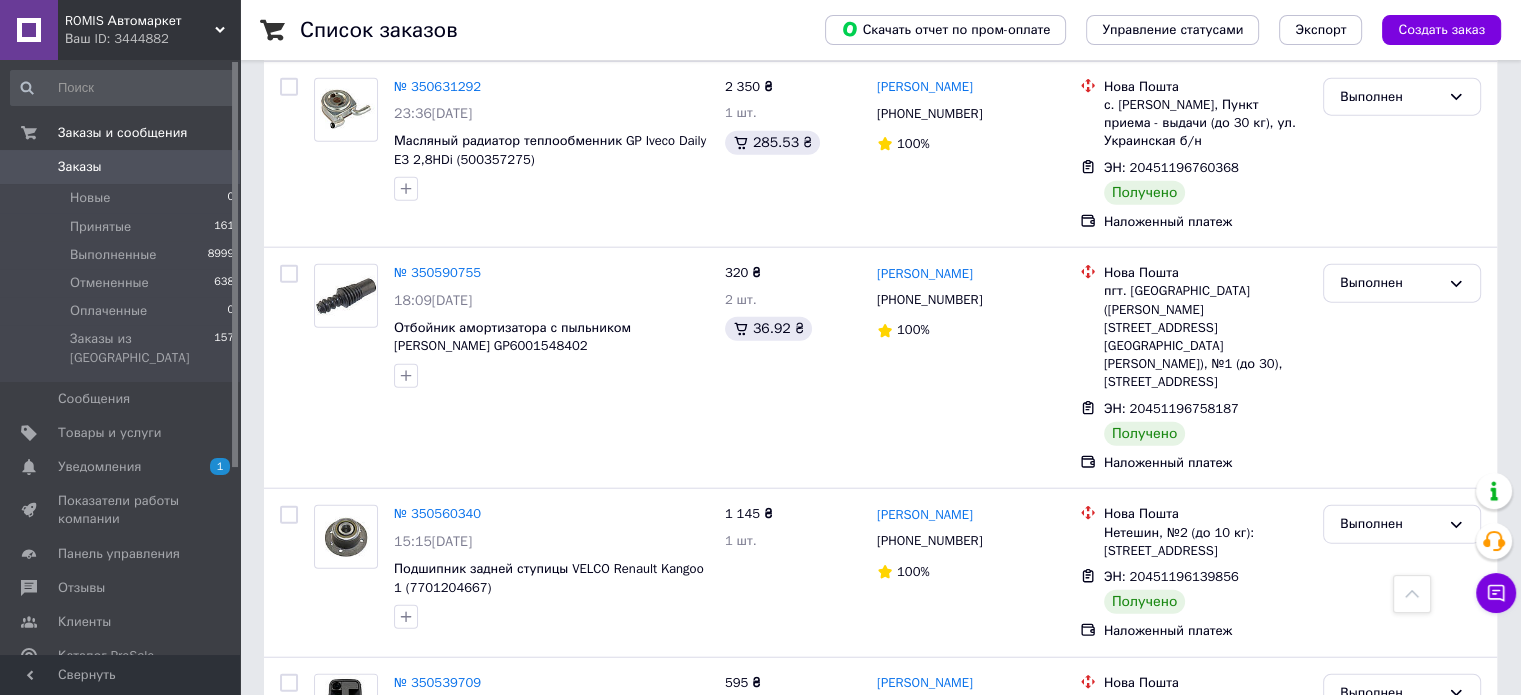 click on "№ 350501809" at bounding box center (437, 850) 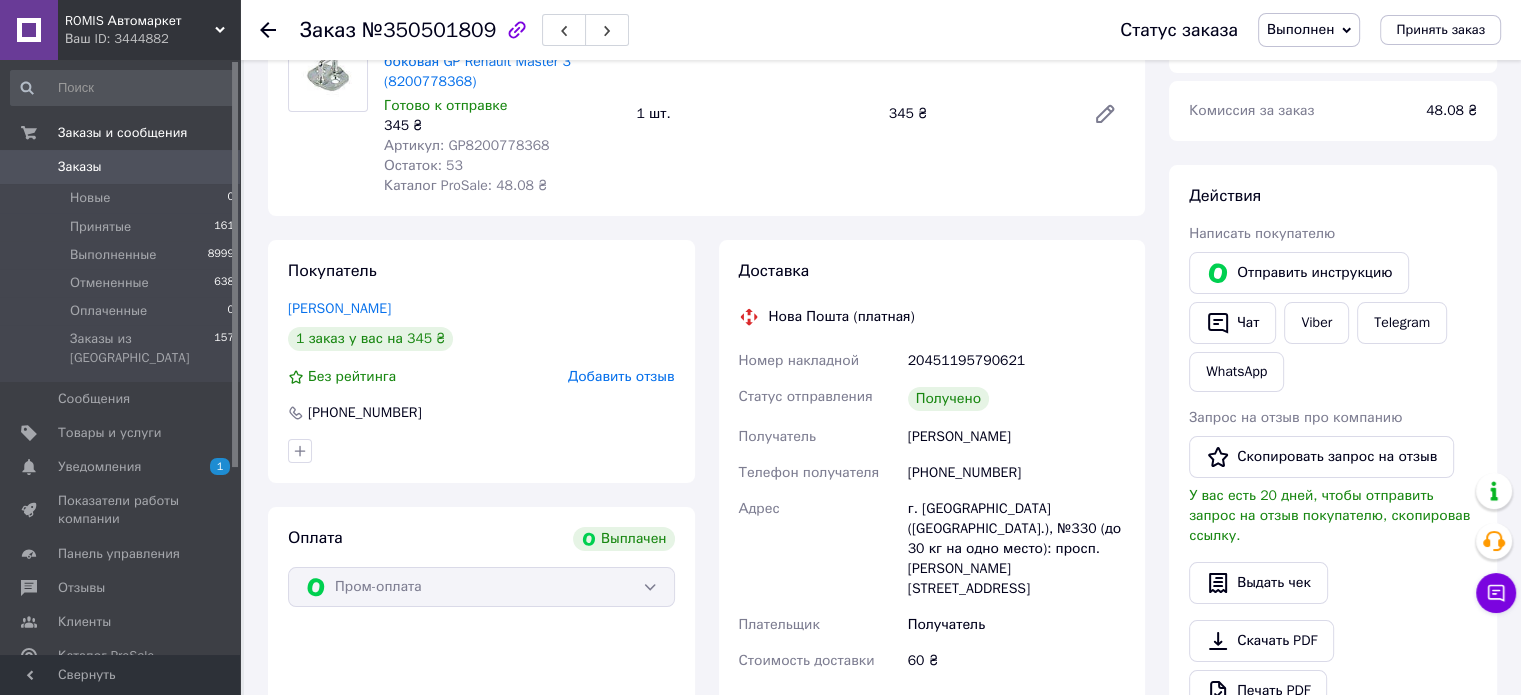 scroll, scrollTop: 200, scrollLeft: 0, axis: vertical 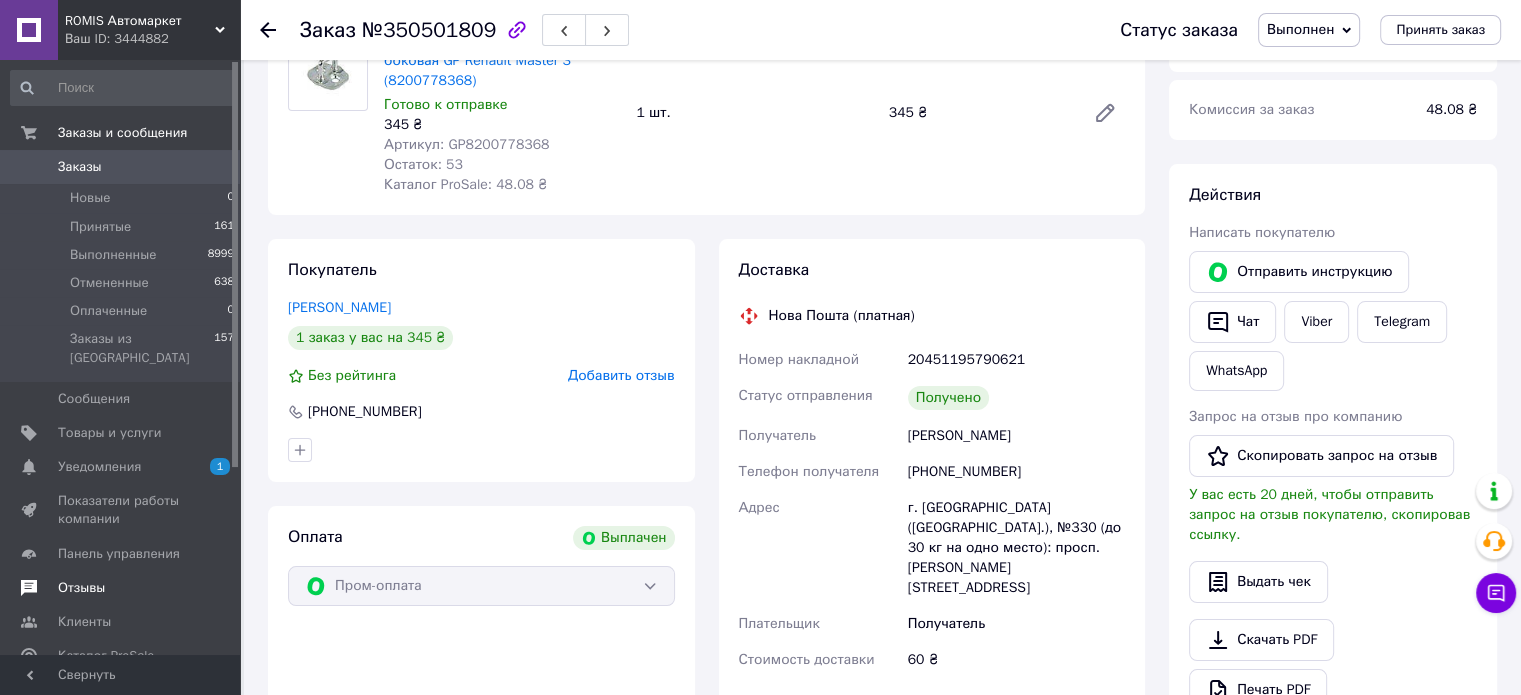 click on "Отзывы" at bounding box center [81, 588] 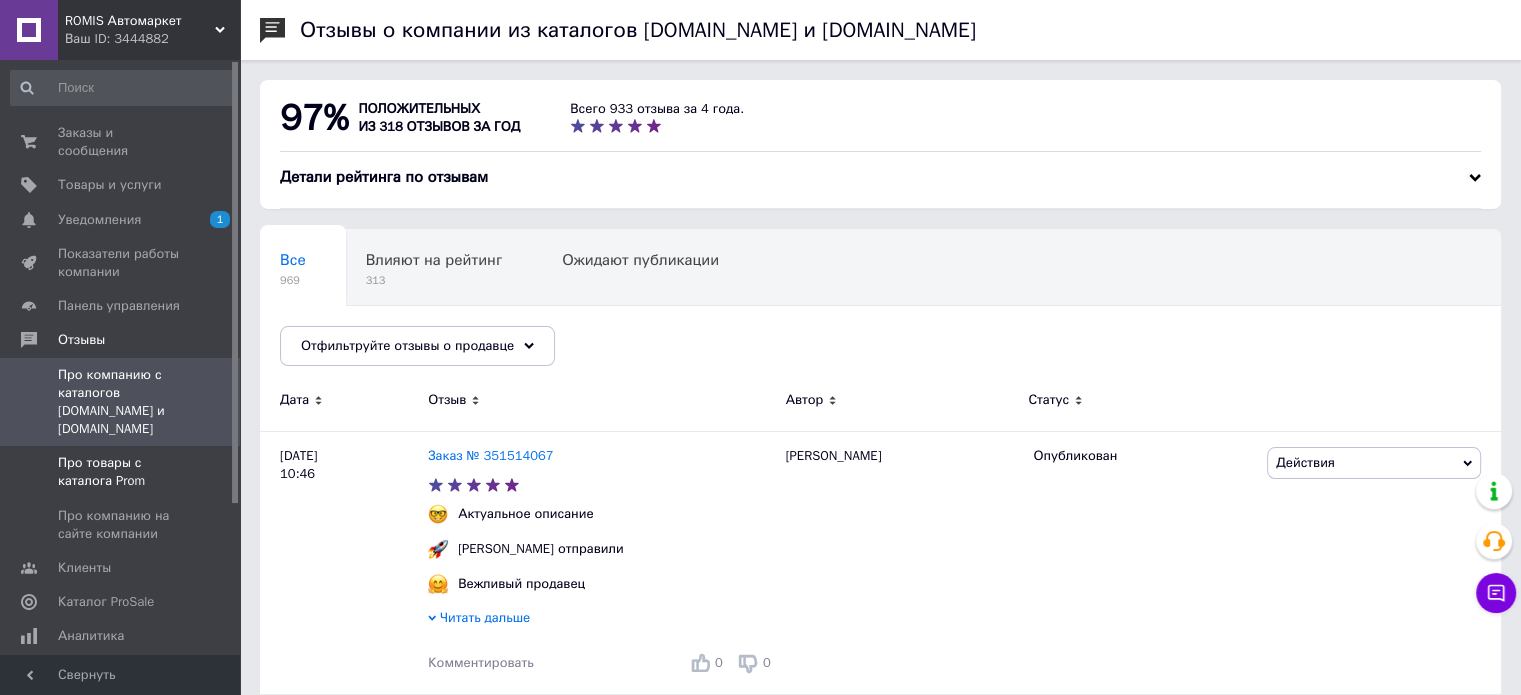 click on "Про товары с каталога Prom" at bounding box center [121, 472] 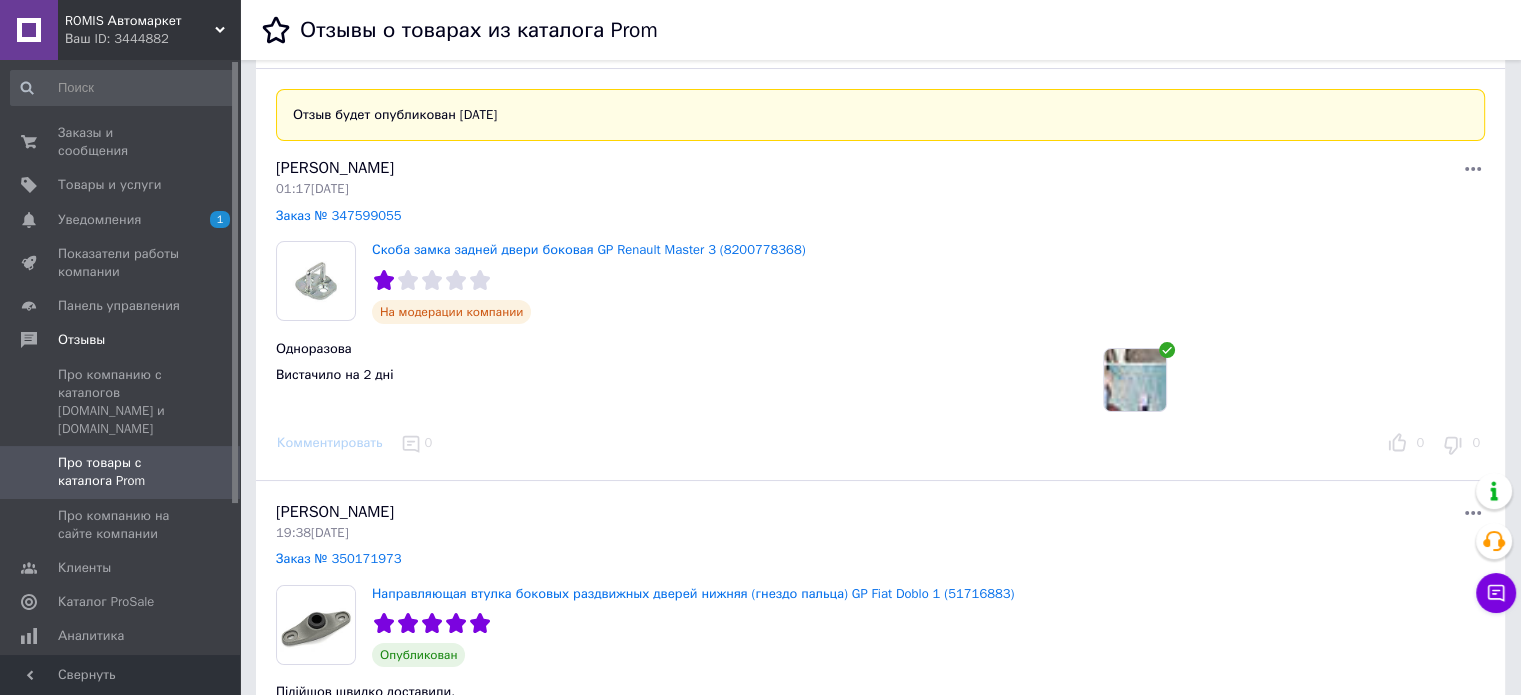 scroll, scrollTop: 0, scrollLeft: 0, axis: both 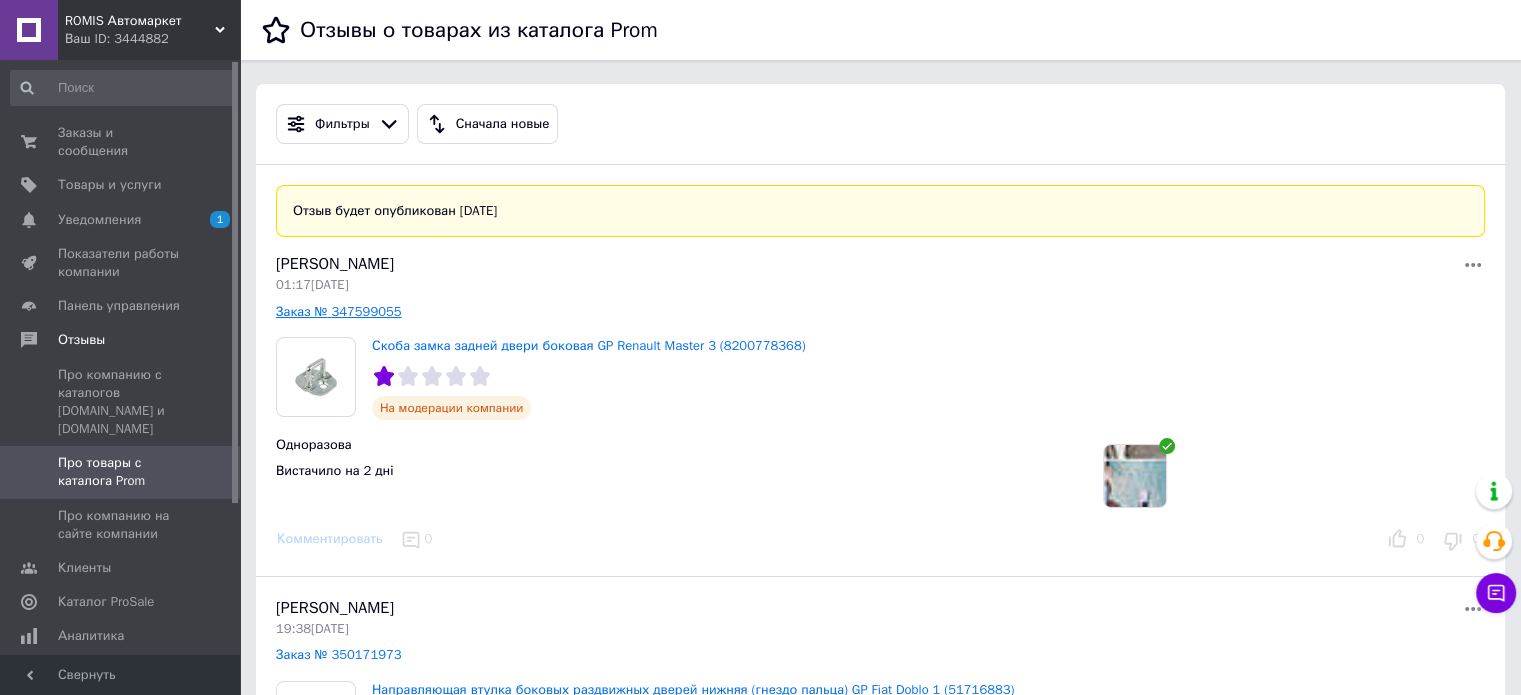 click on "Заказ №   347599055" at bounding box center (339, 311) 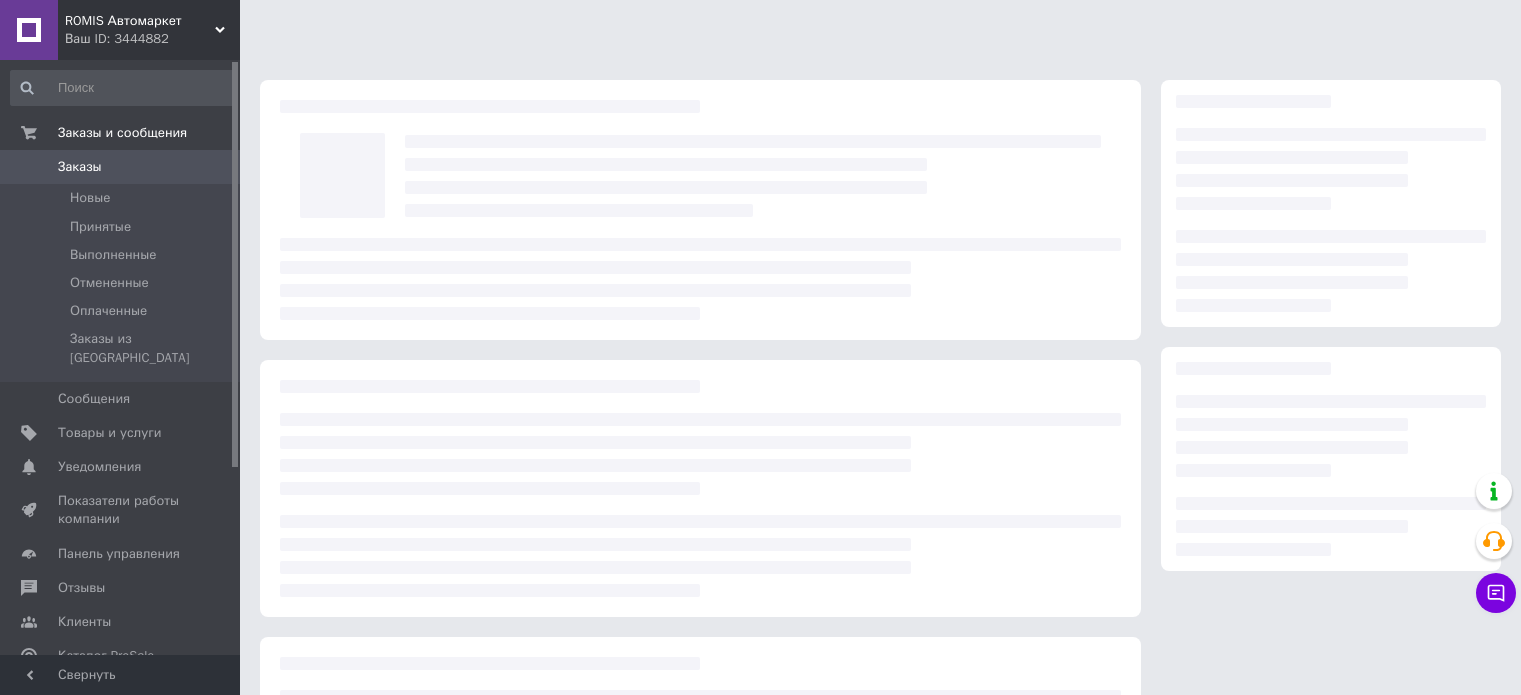scroll, scrollTop: 0, scrollLeft: 0, axis: both 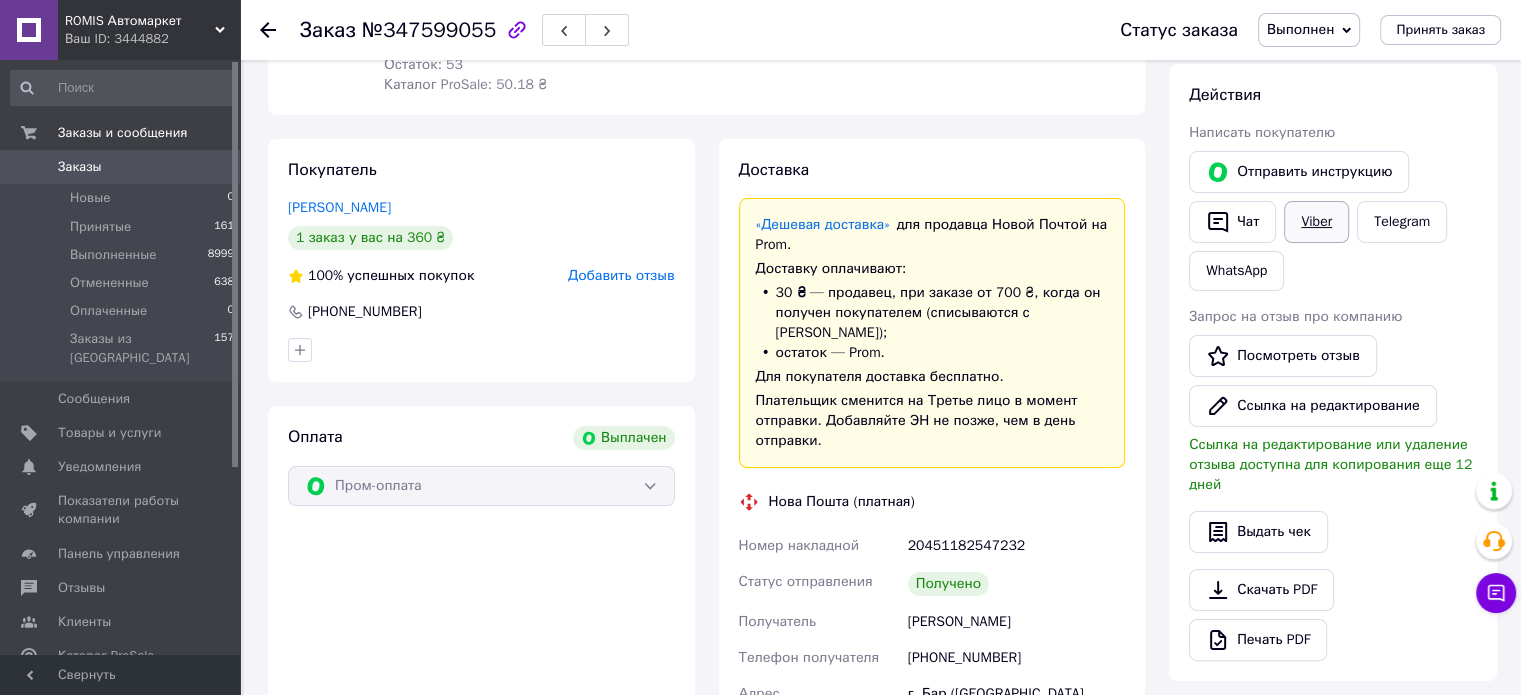 click on "Viber" at bounding box center (1316, 222) 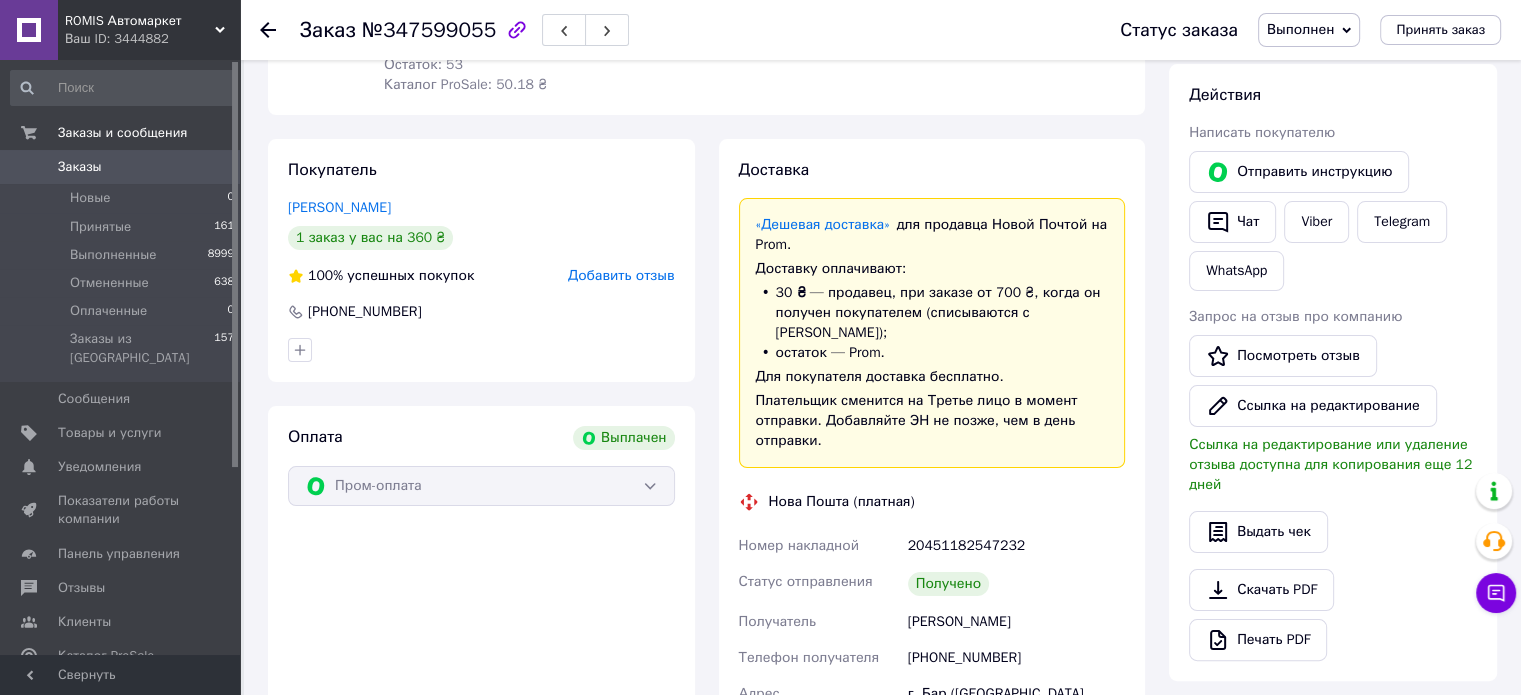 scroll, scrollTop: 0, scrollLeft: 0, axis: both 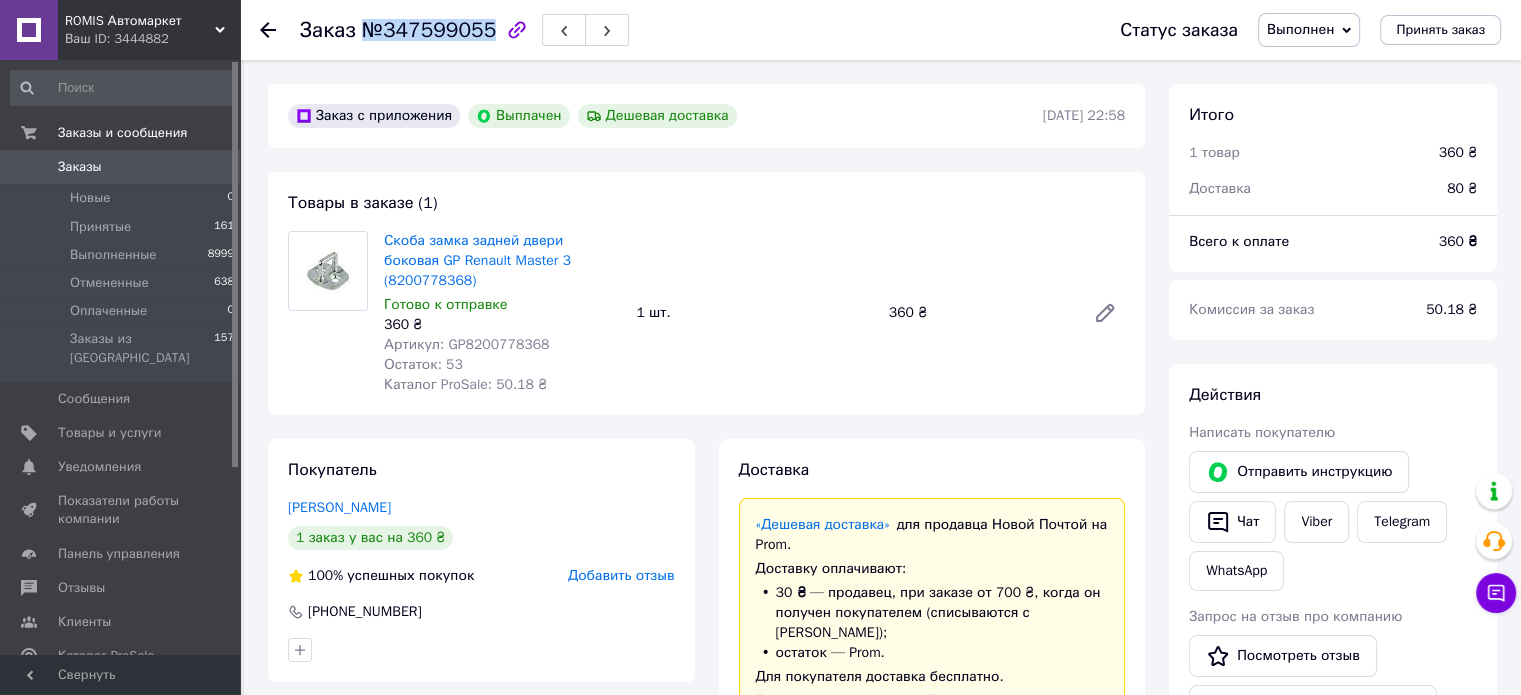 drag, startPoint x: 358, startPoint y: 27, endPoint x: 479, endPoint y: 24, distance: 121.037186 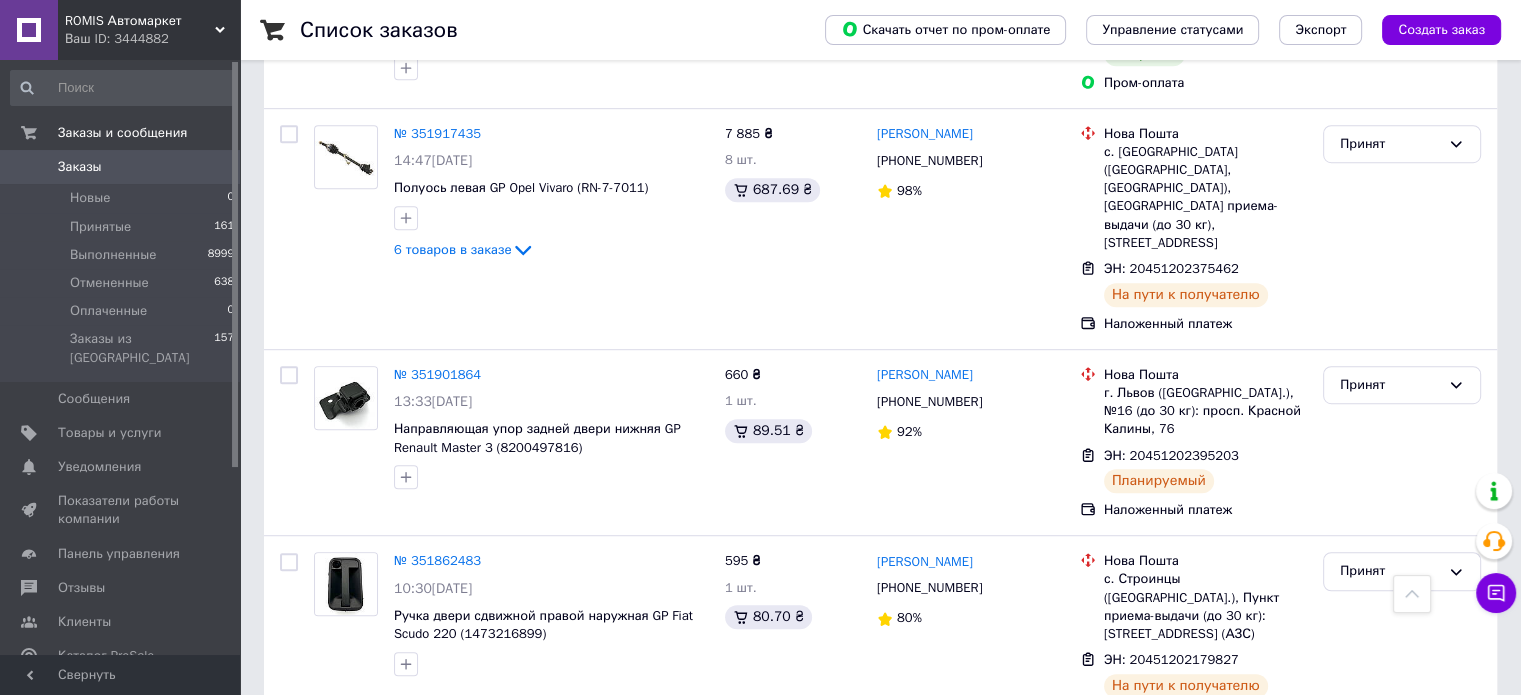 scroll, scrollTop: 1200, scrollLeft: 0, axis: vertical 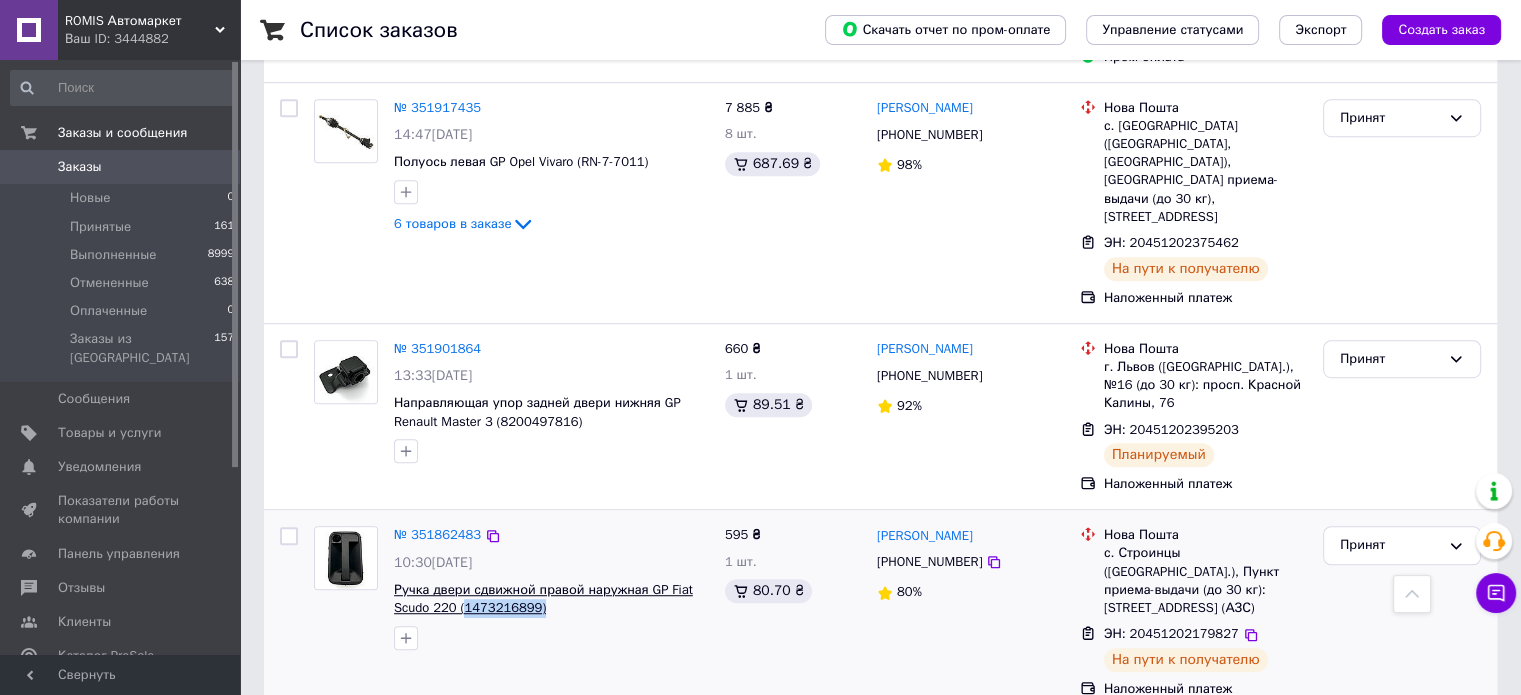 drag, startPoint x: 544, startPoint y: 587, endPoint x: 462, endPoint y: 579, distance: 82.38932 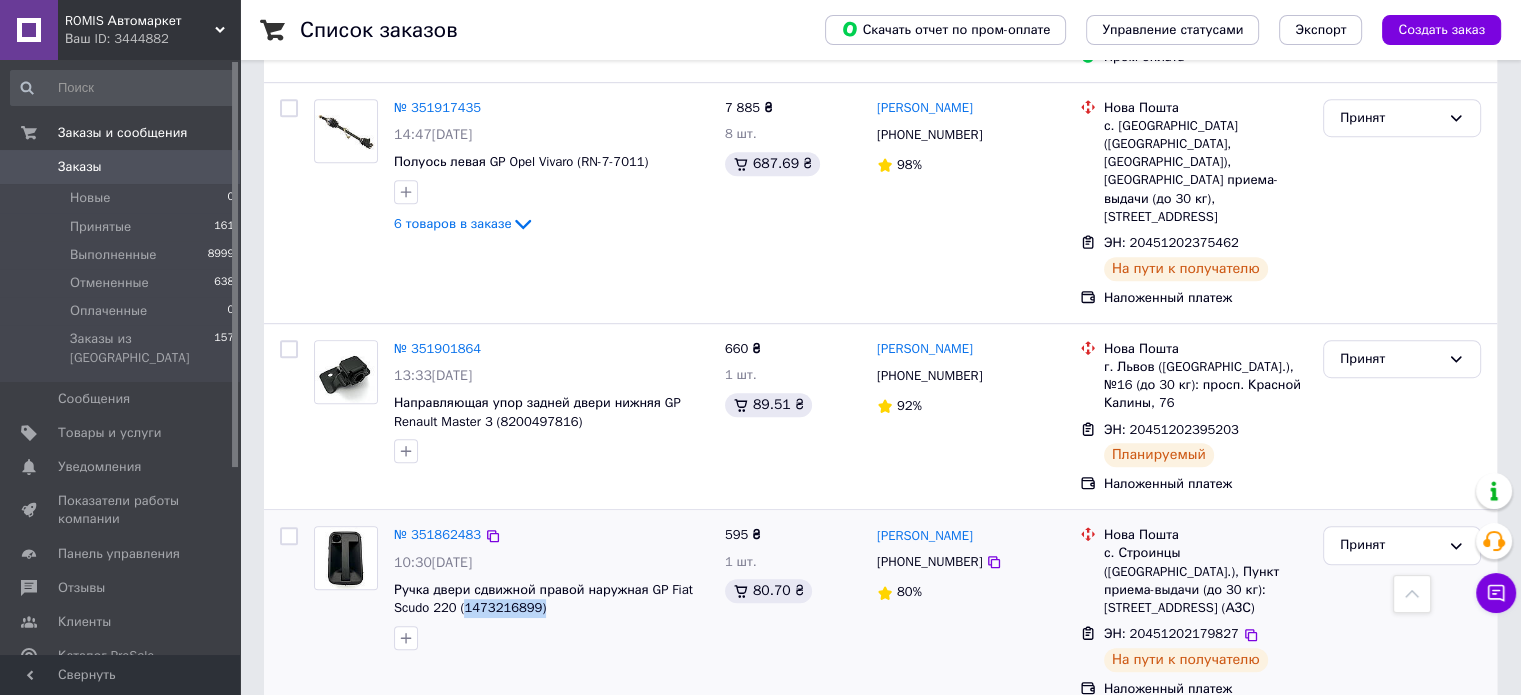 copy on "1473216899)" 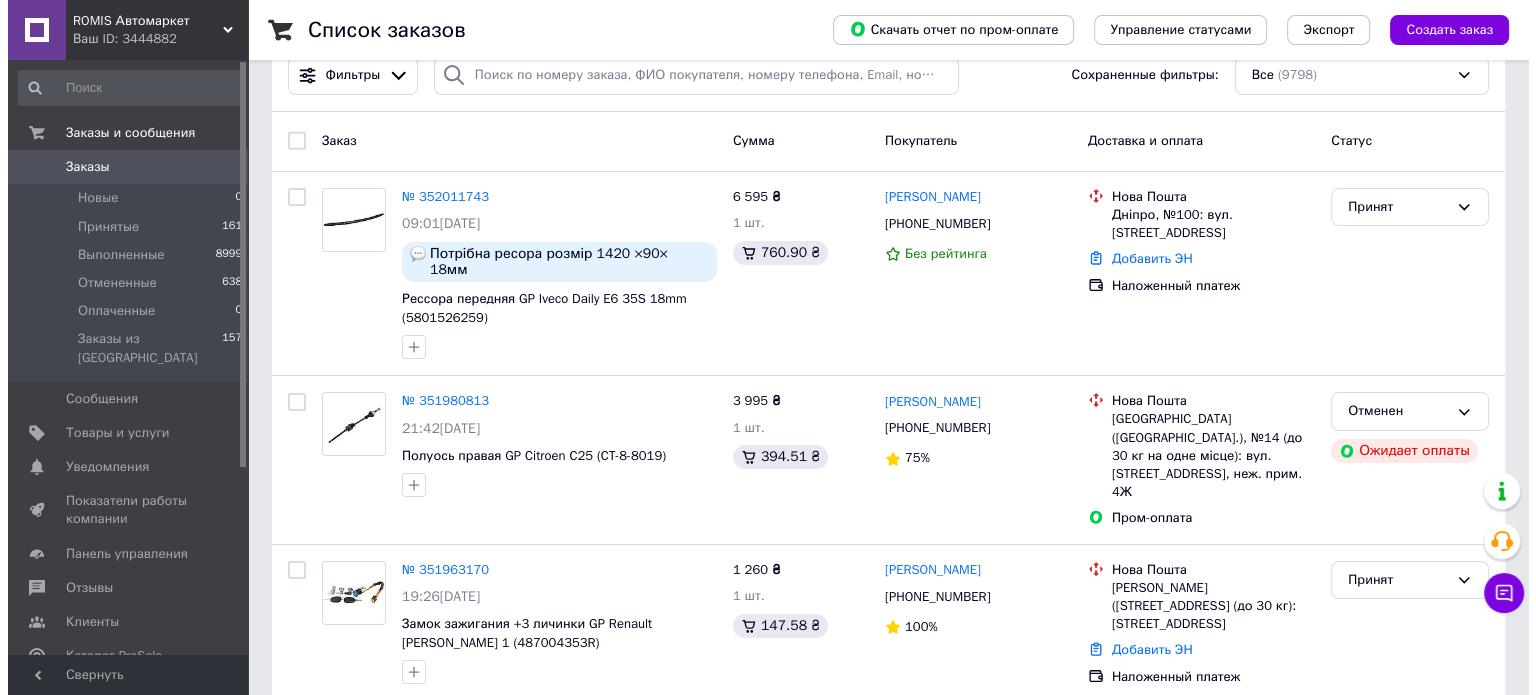 scroll, scrollTop: 0, scrollLeft: 0, axis: both 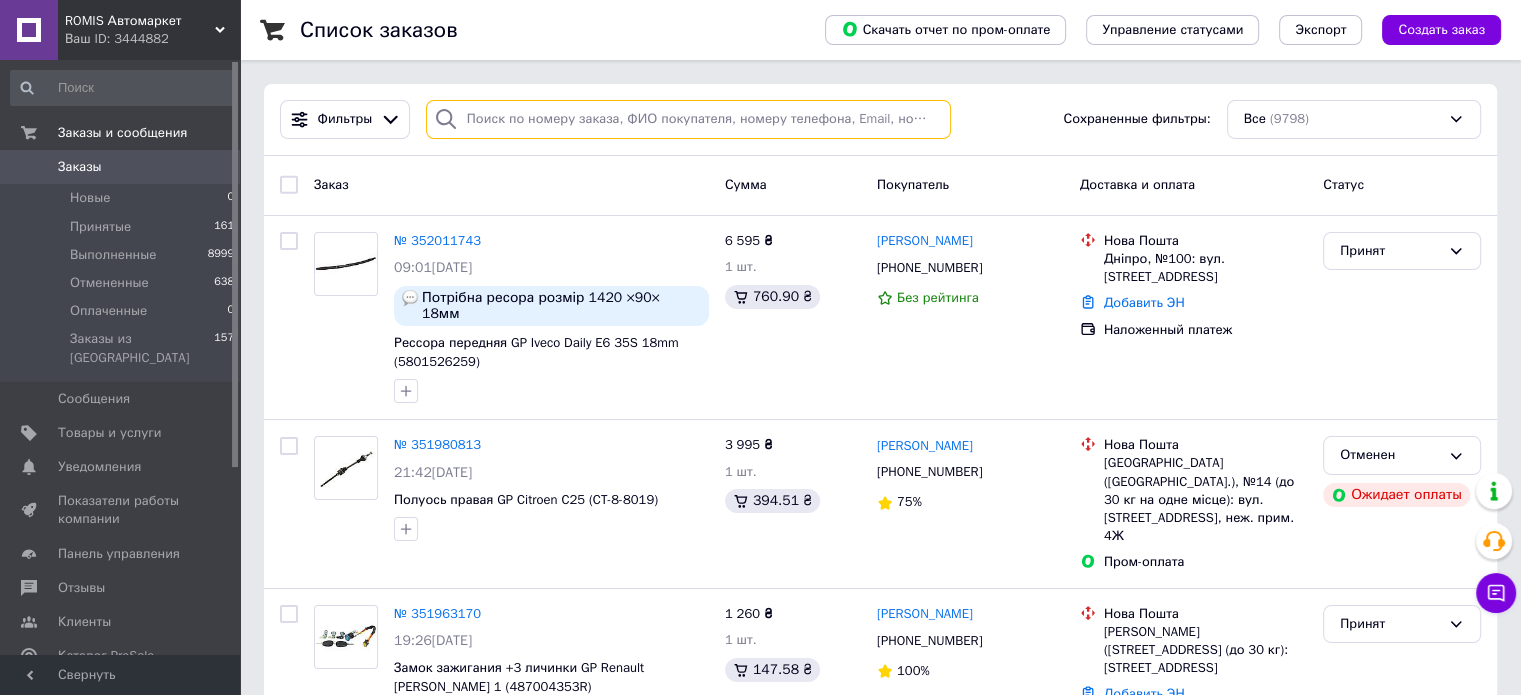 click at bounding box center [688, 119] 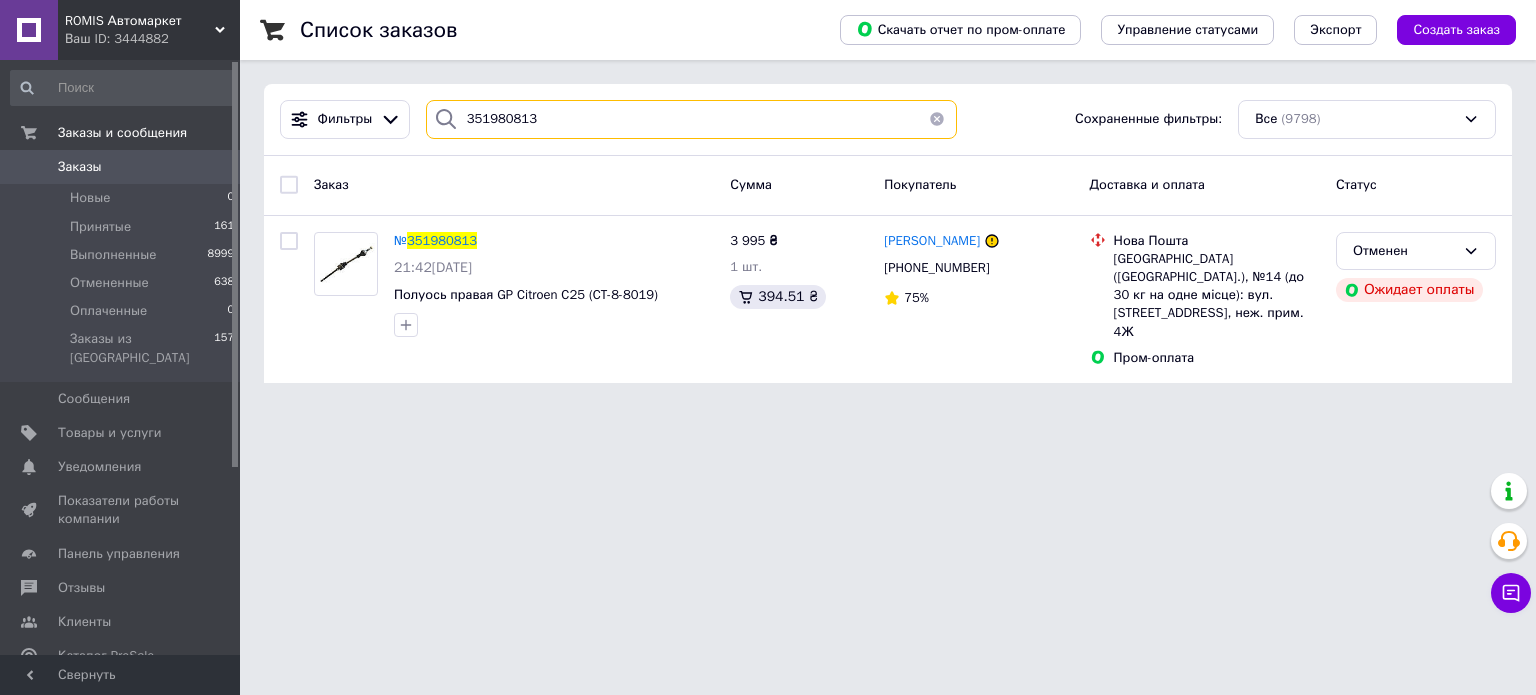type on "351980813" 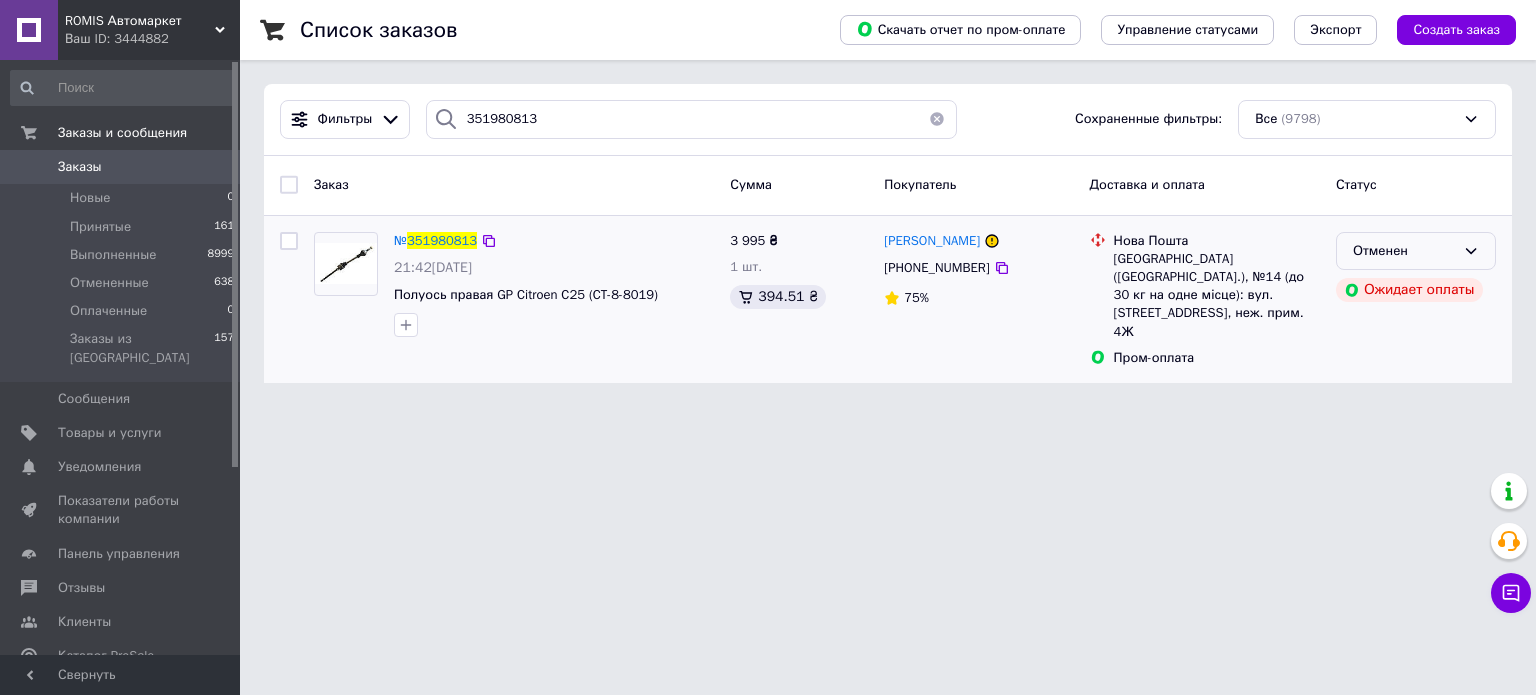 click on "Отменен" at bounding box center [1416, 251] 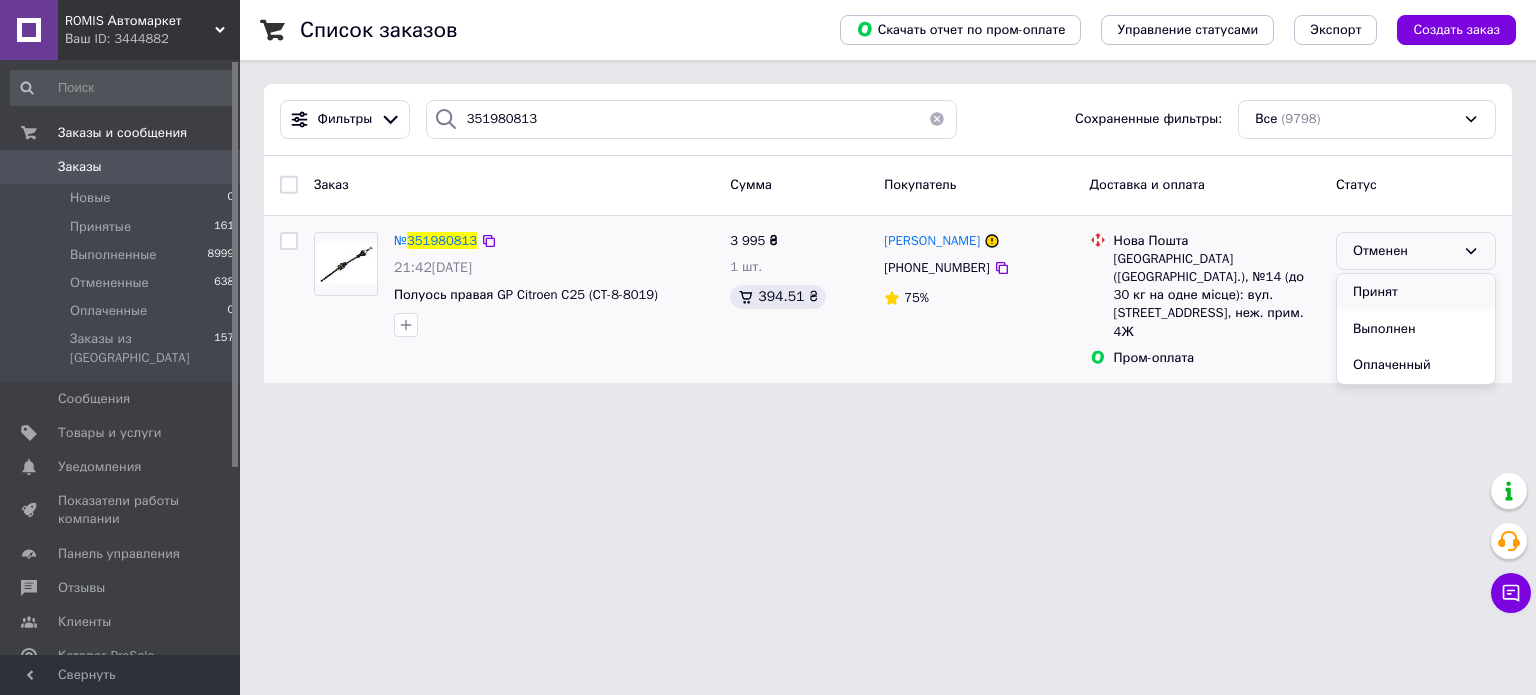 click on "Принят" at bounding box center (1416, 292) 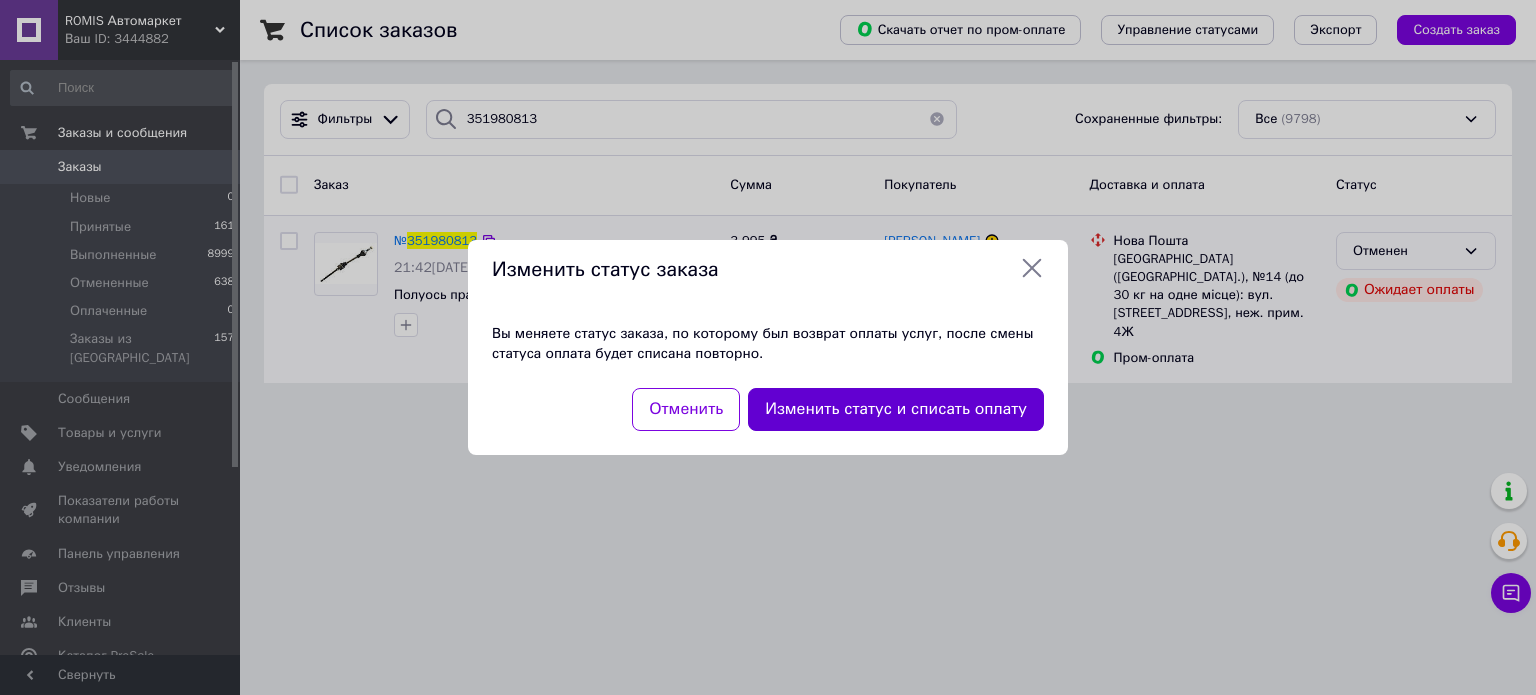 click on "Изменить статус и списать оплату" at bounding box center [896, 409] 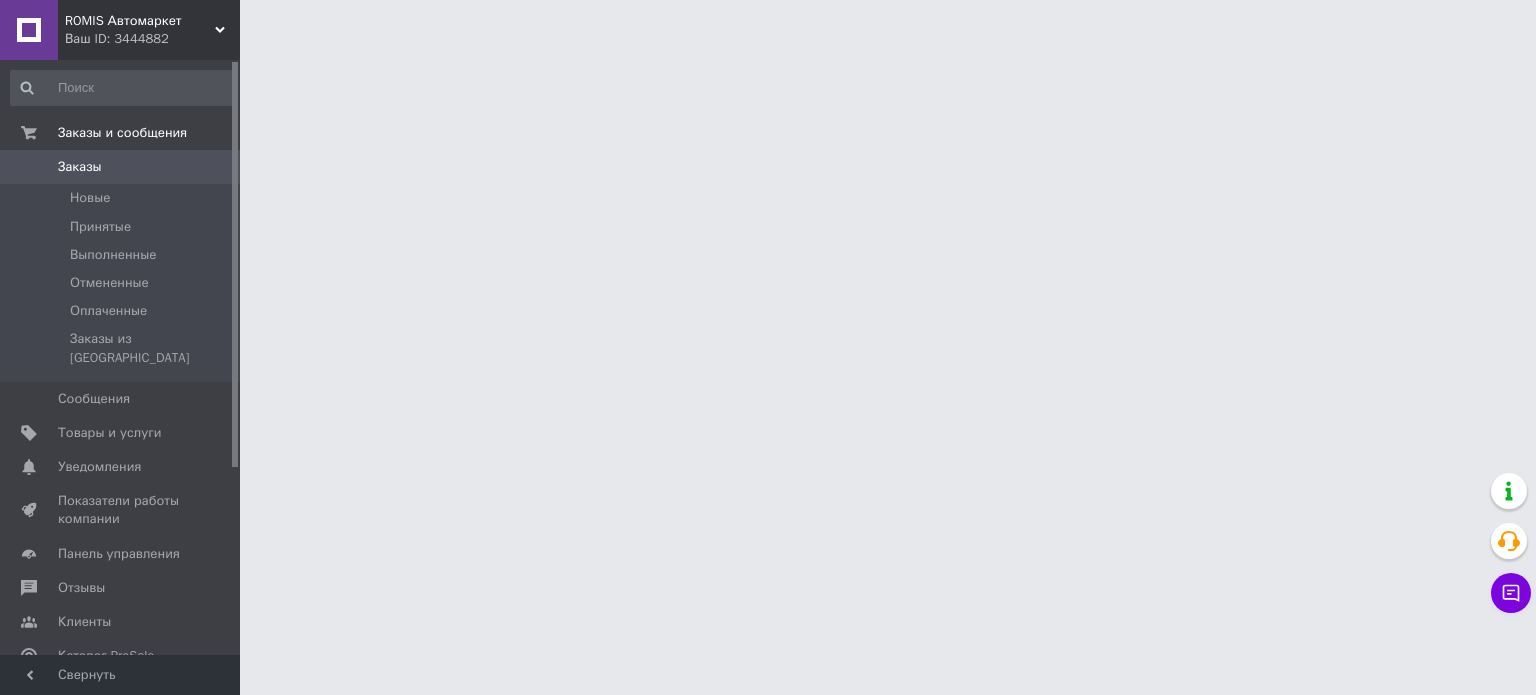 scroll, scrollTop: 0, scrollLeft: 0, axis: both 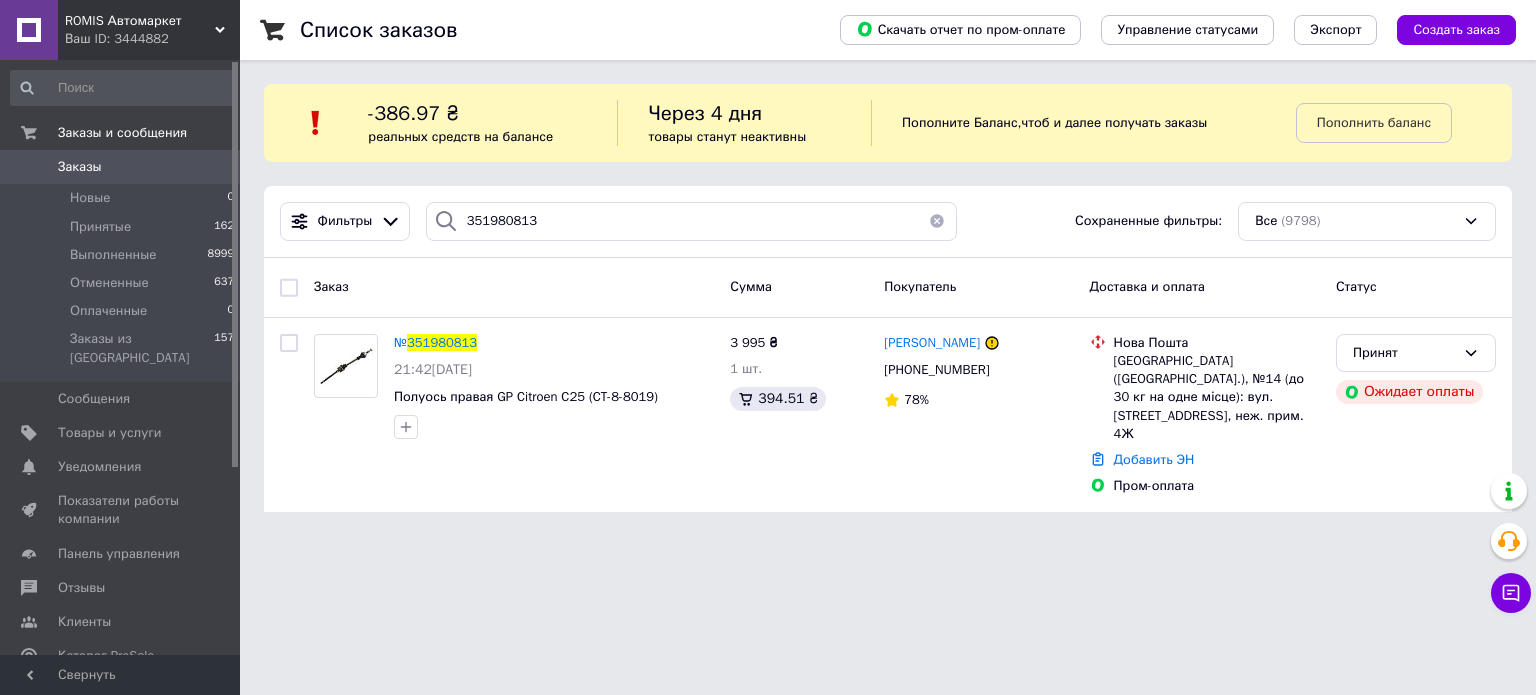 click on "Заказы" 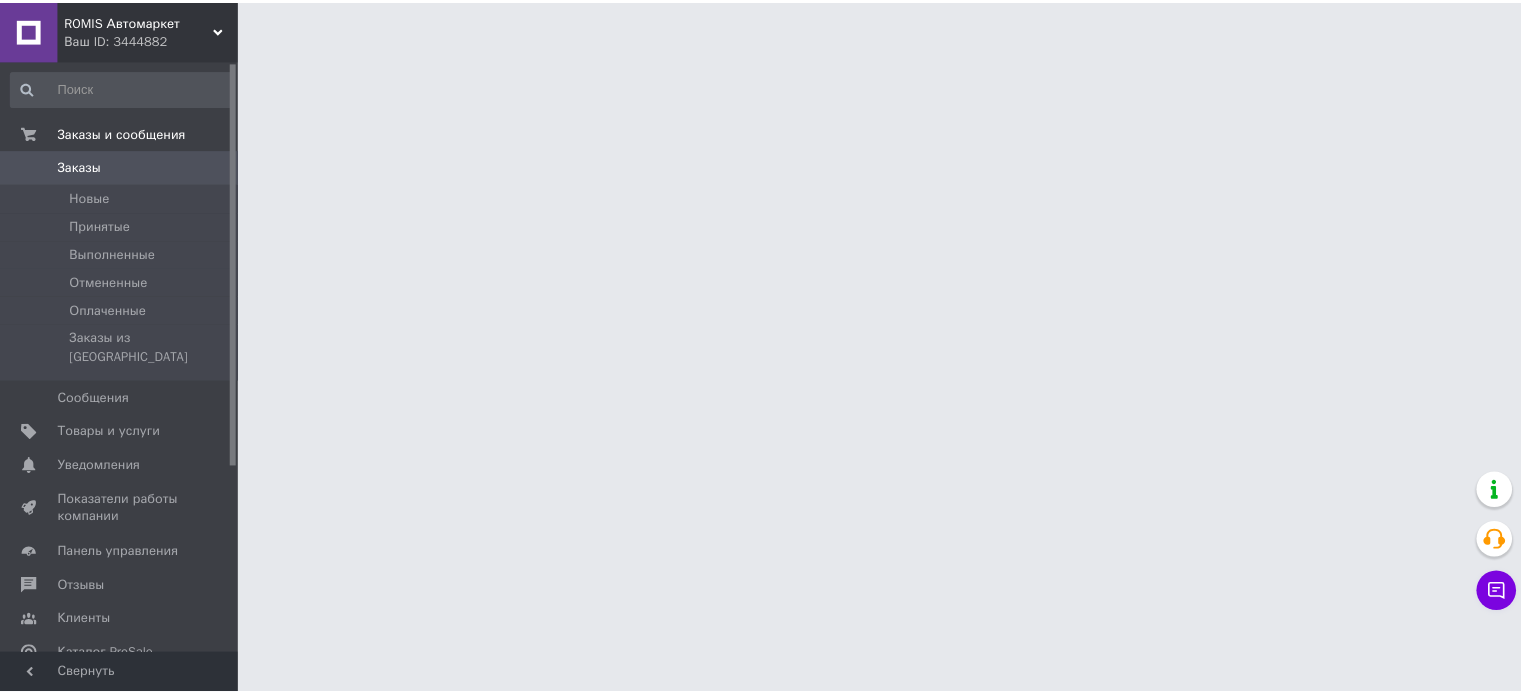 scroll, scrollTop: 0, scrollLeft: 0, axis: both 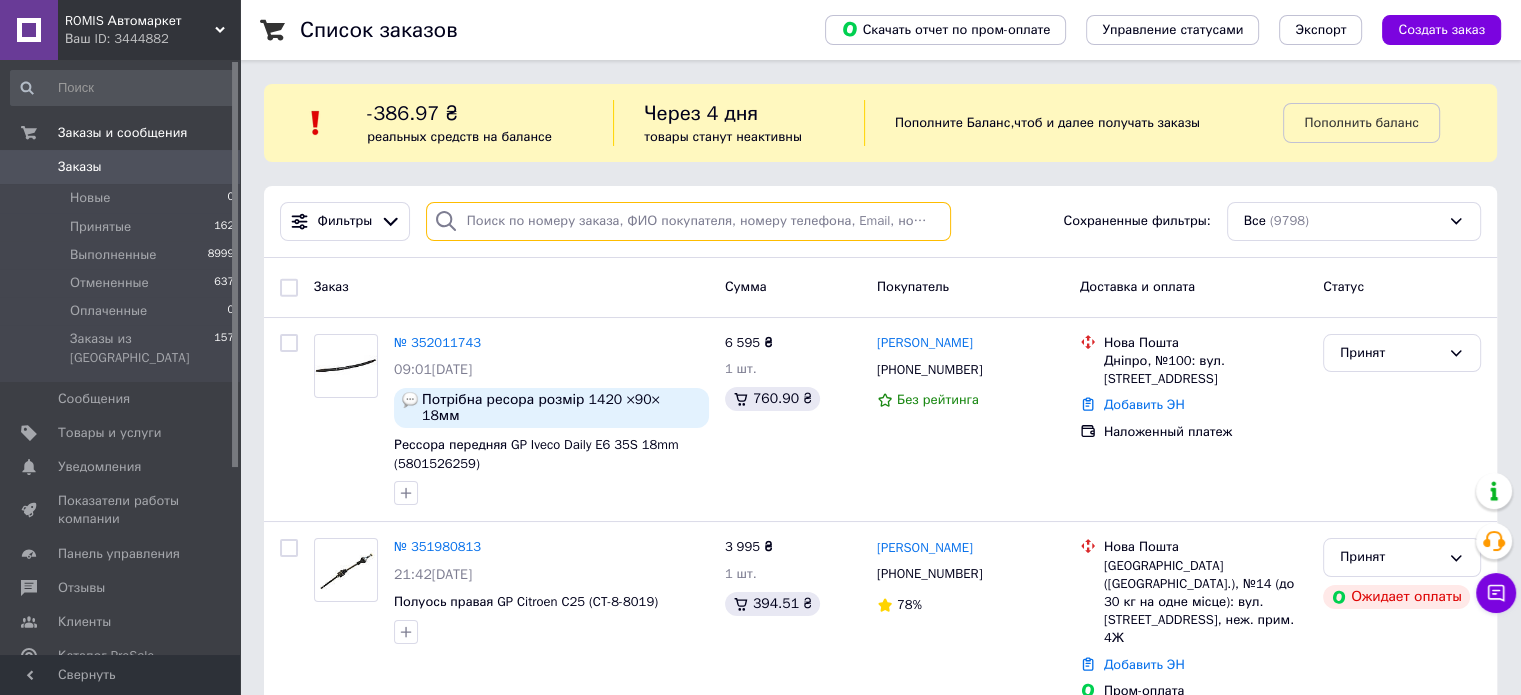 click at bounding box center [688, 221] 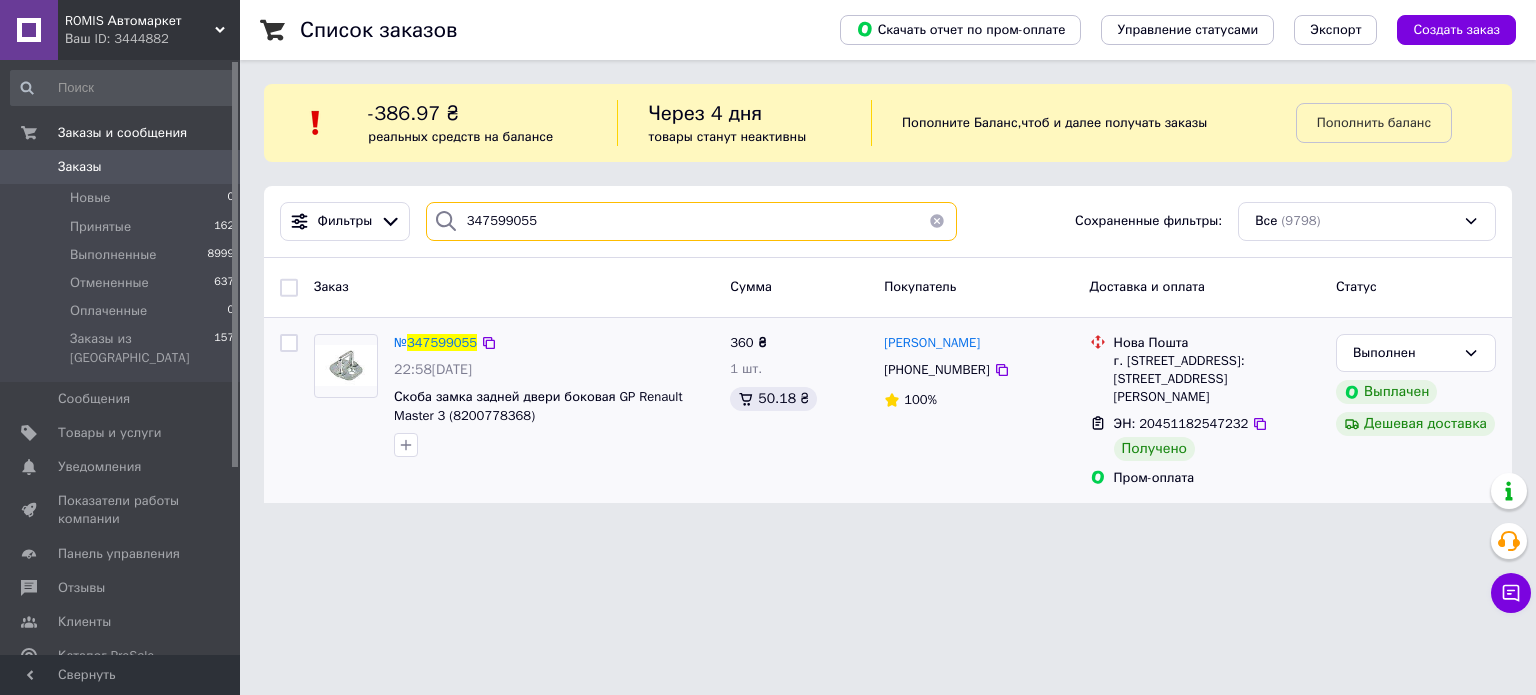 type on "347599055" 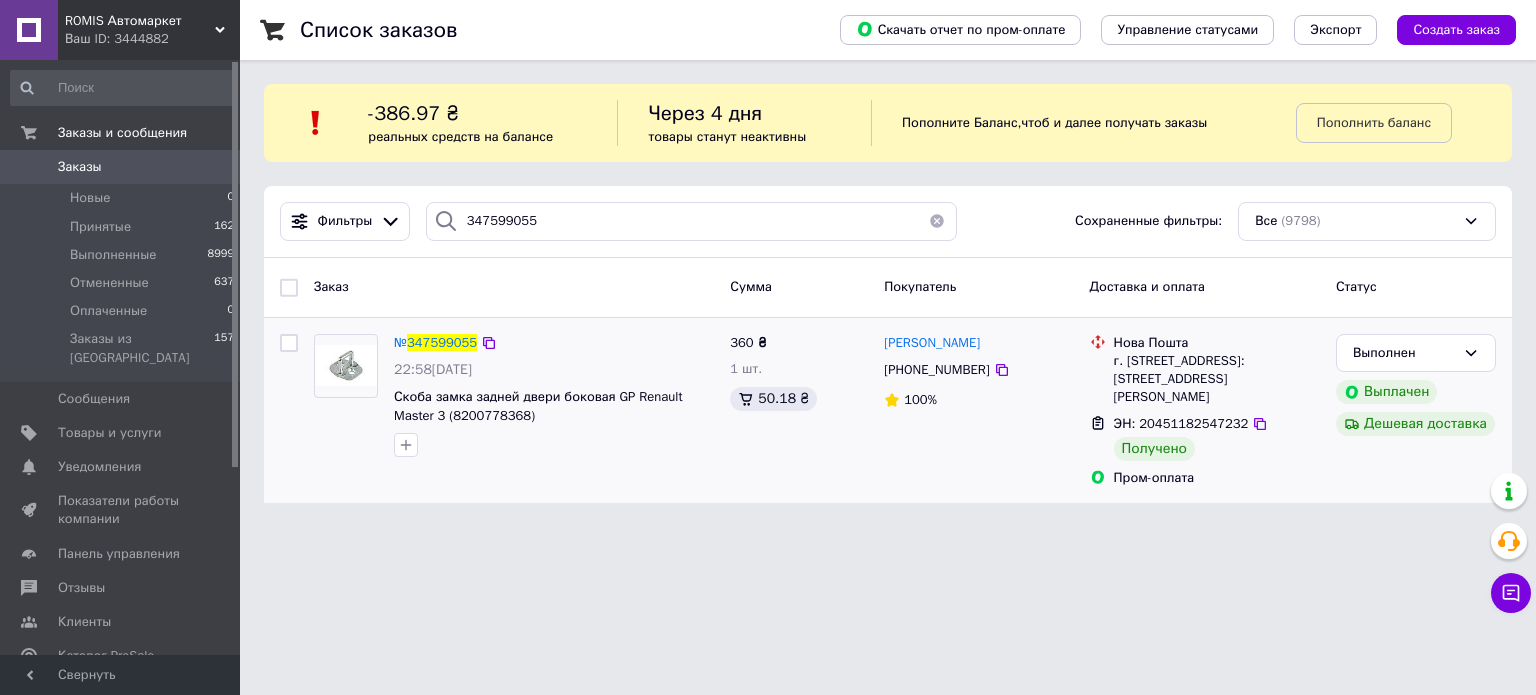 click on "[PHONE_NUMBER]" at bounding box center [936, 369] 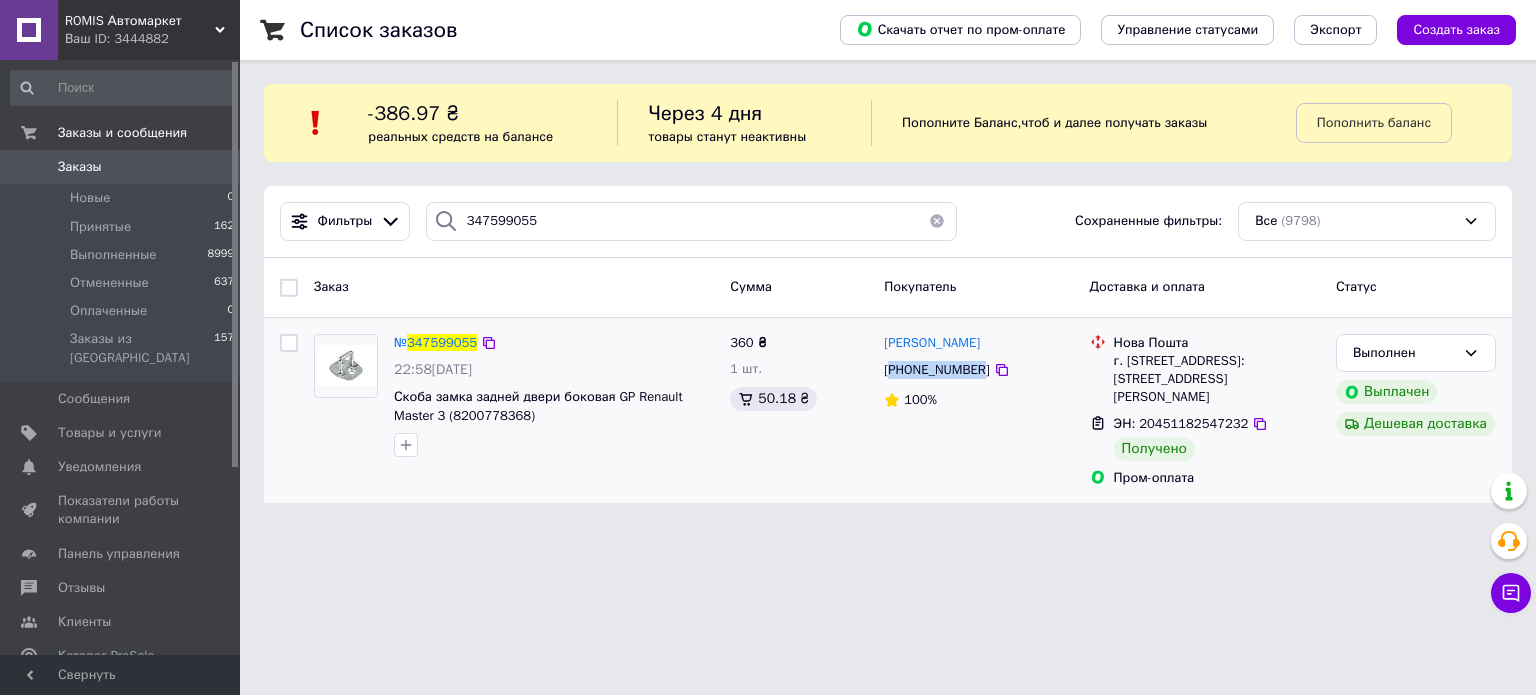 click on "[PHONE_NUMBER]" at bounding box center [936, 369] 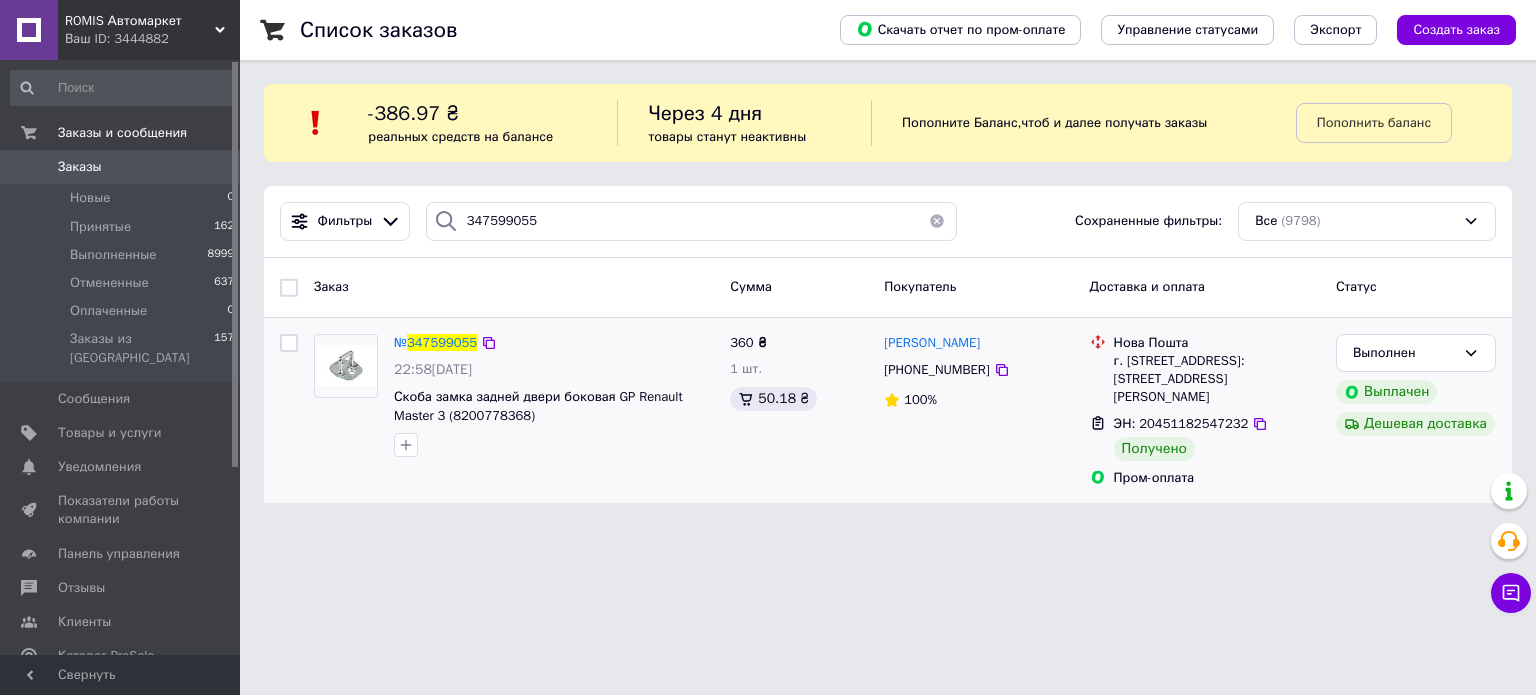 click on "ЭН: 20451182547232" at bounding box center (1181, 423) 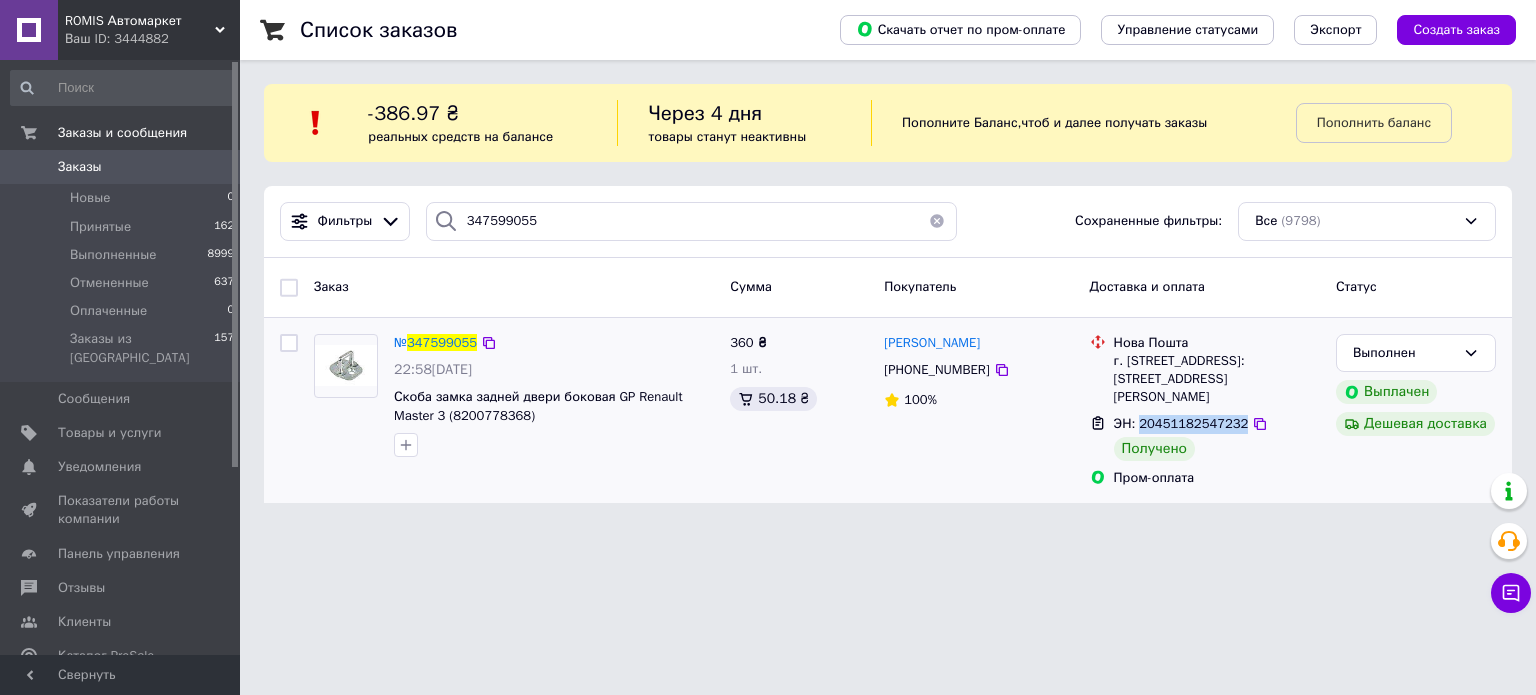 click on "ЭН: 20451182547232" at bounding box center [1181, 423] 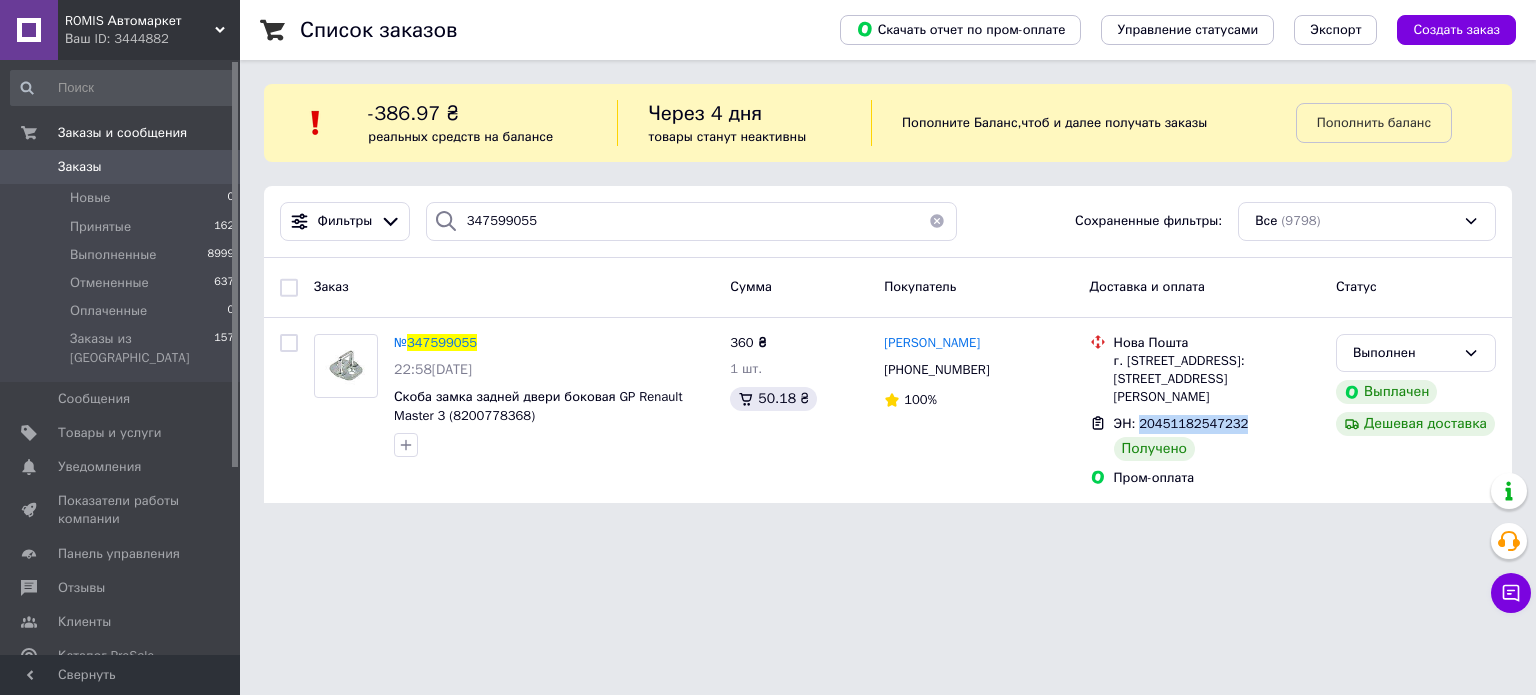 copy on "20451182547232" 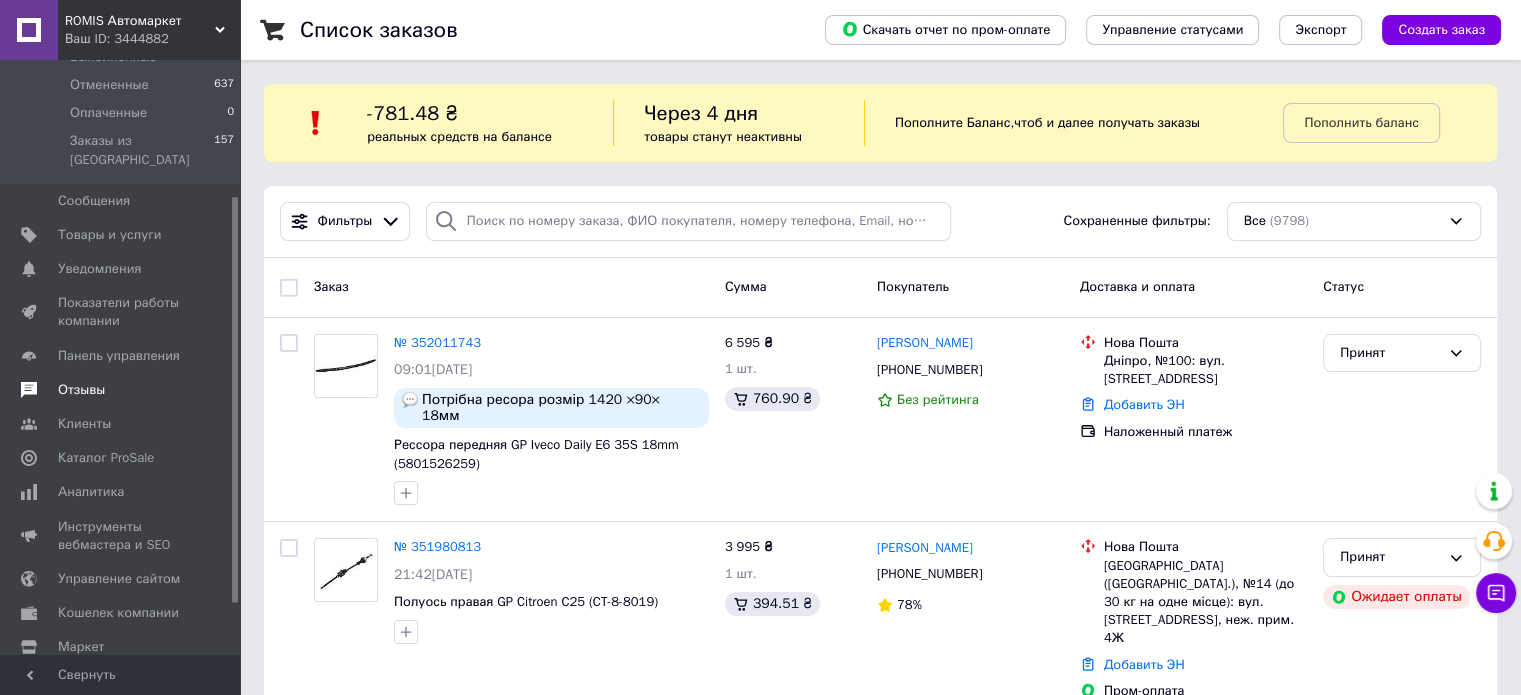 scroll, scrollTop: 200, scrollLeft: 0, axis: vertical 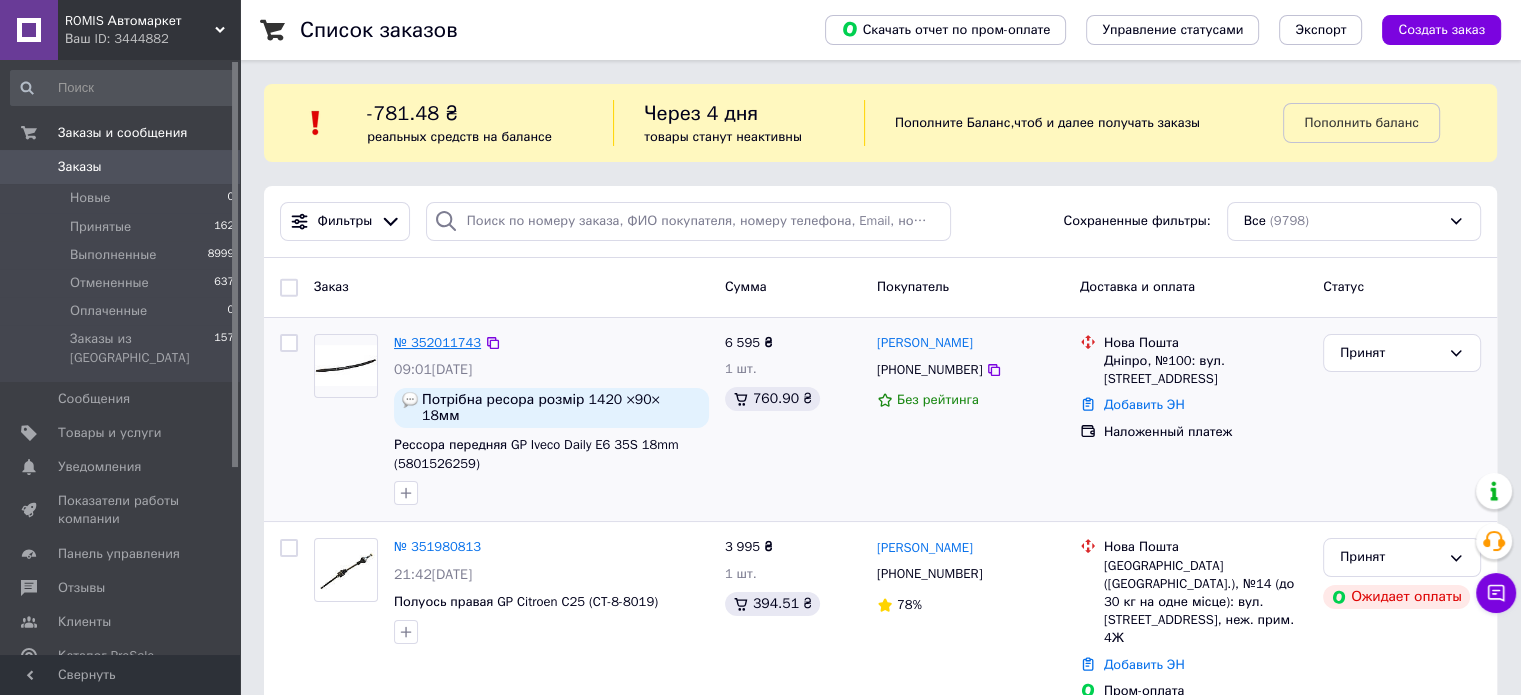 click on "№ 352011743" at bounding box center [437, 342] 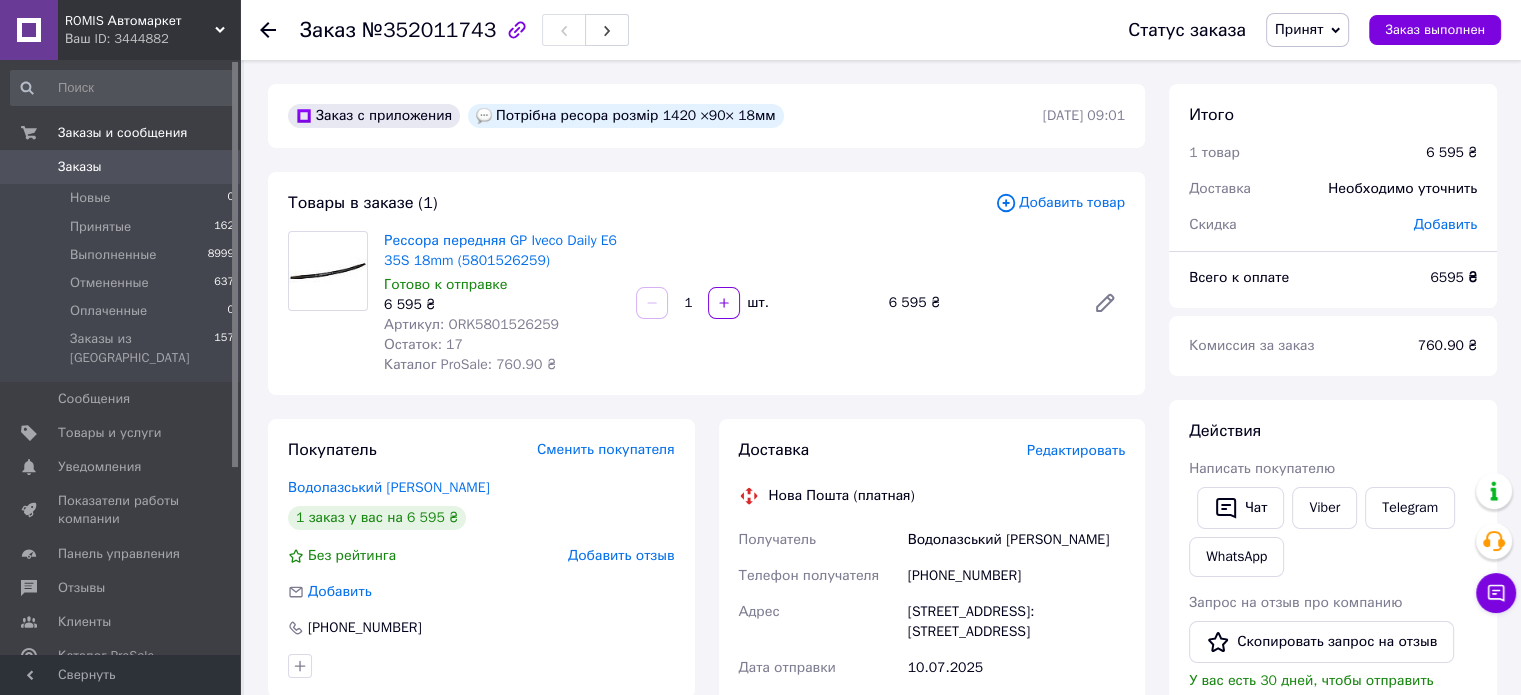 click on "Артикул: ORK5801526259" at bounding box center (471, 324) 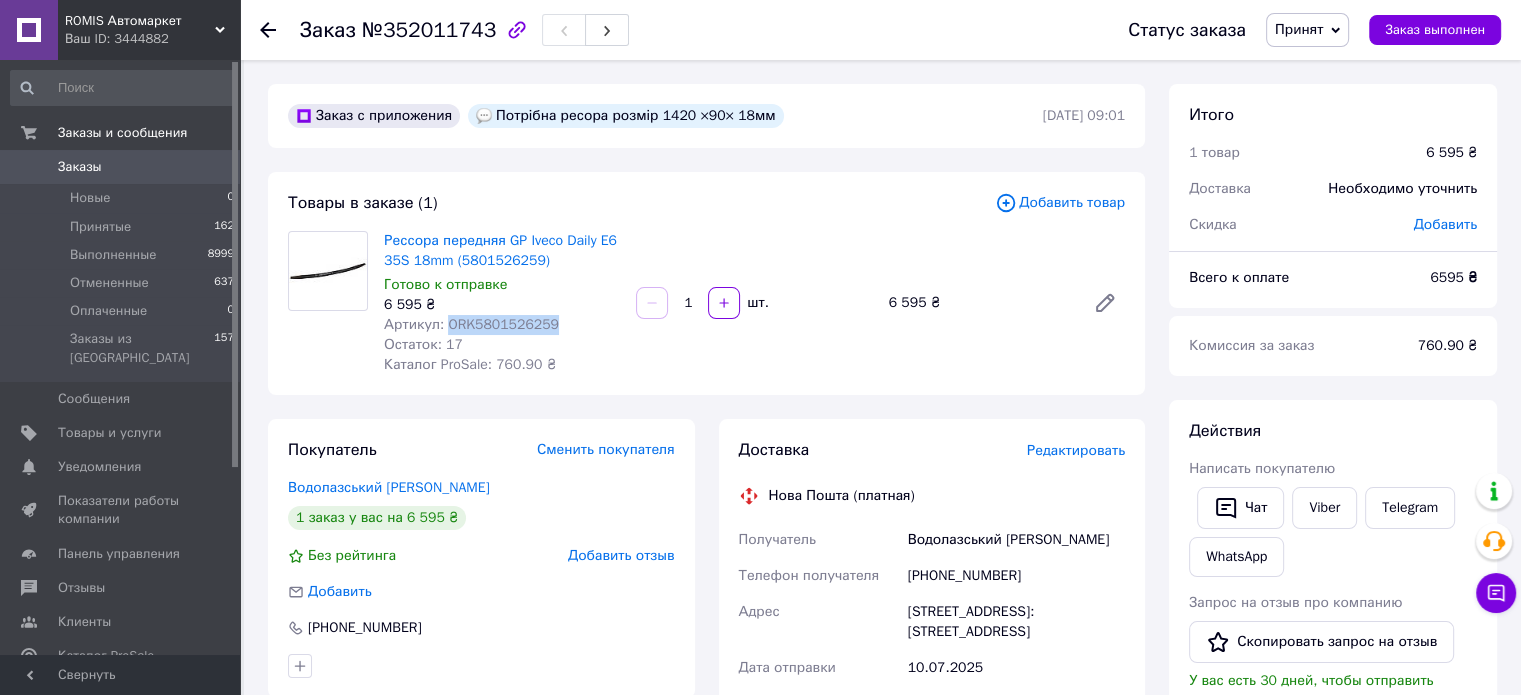 click on "Артикул: ORK5801526259" at bounding box center (471, 324) 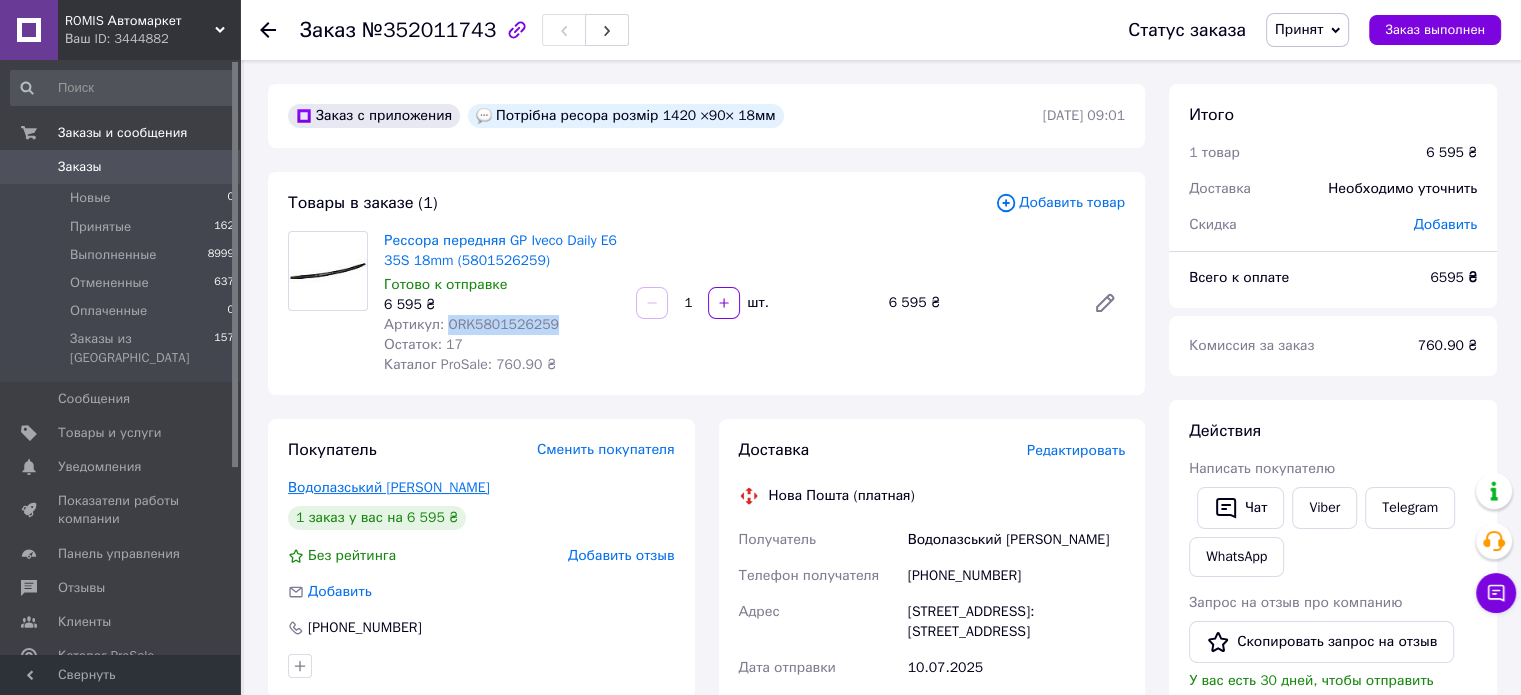 copy on "ORK5801526259" 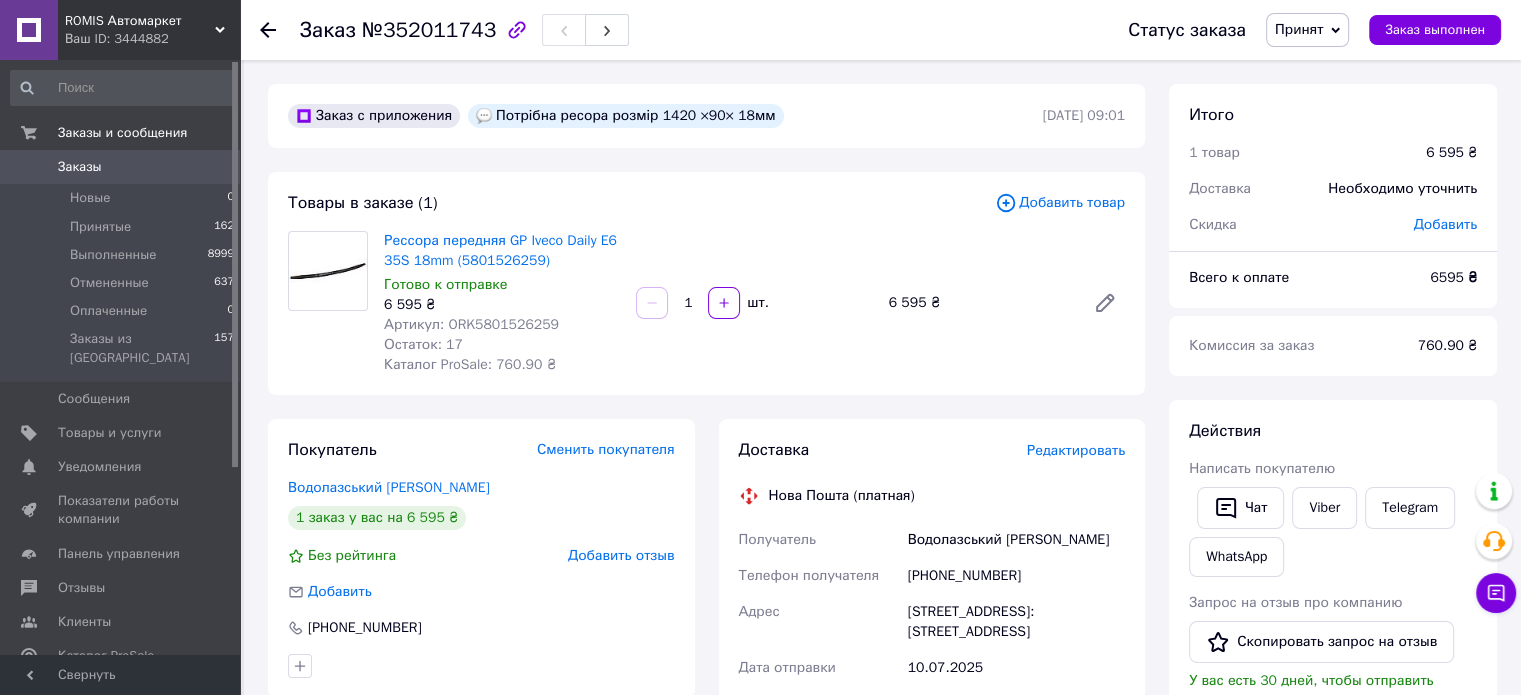 click on "[PHONE_NUMBER]" at bounding box center [1016, 576] 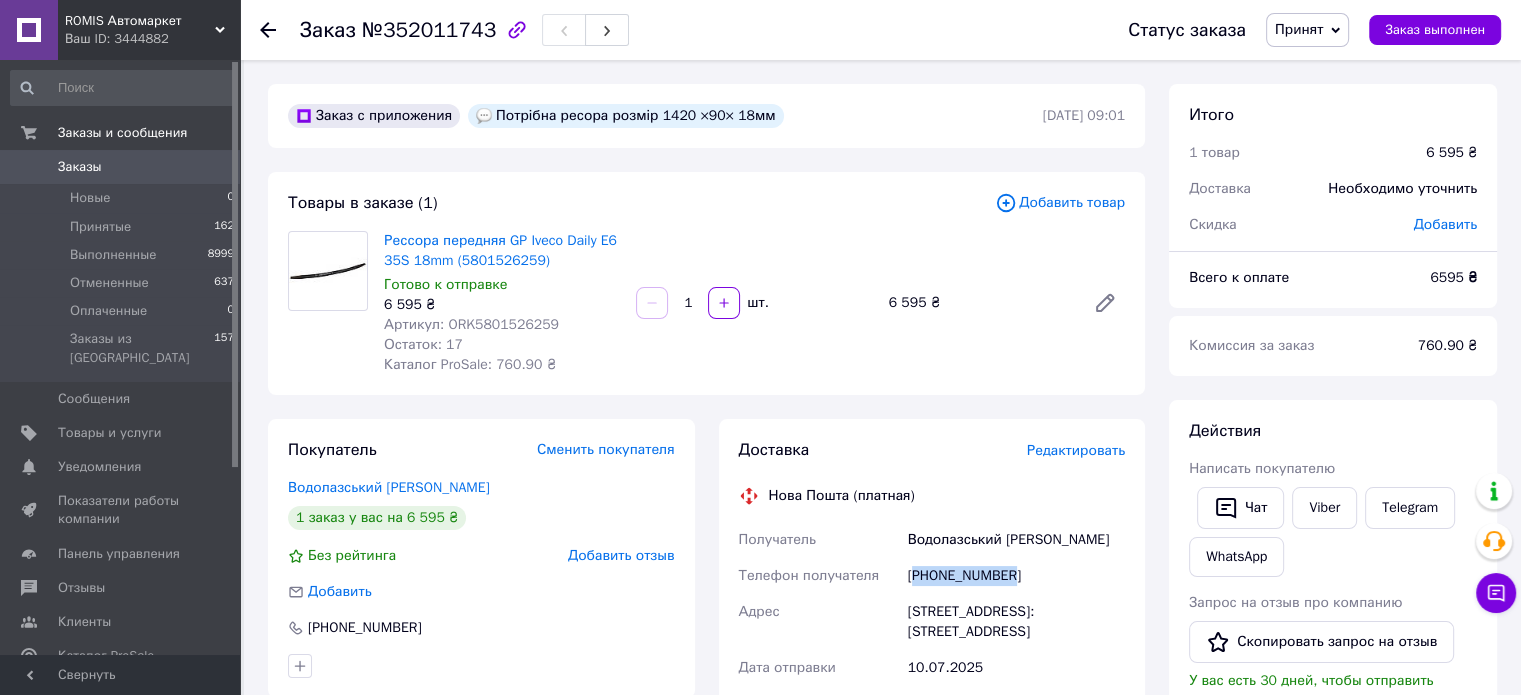 click on "[PHONE_NUMBER]" at bounding box center (1016, 576) 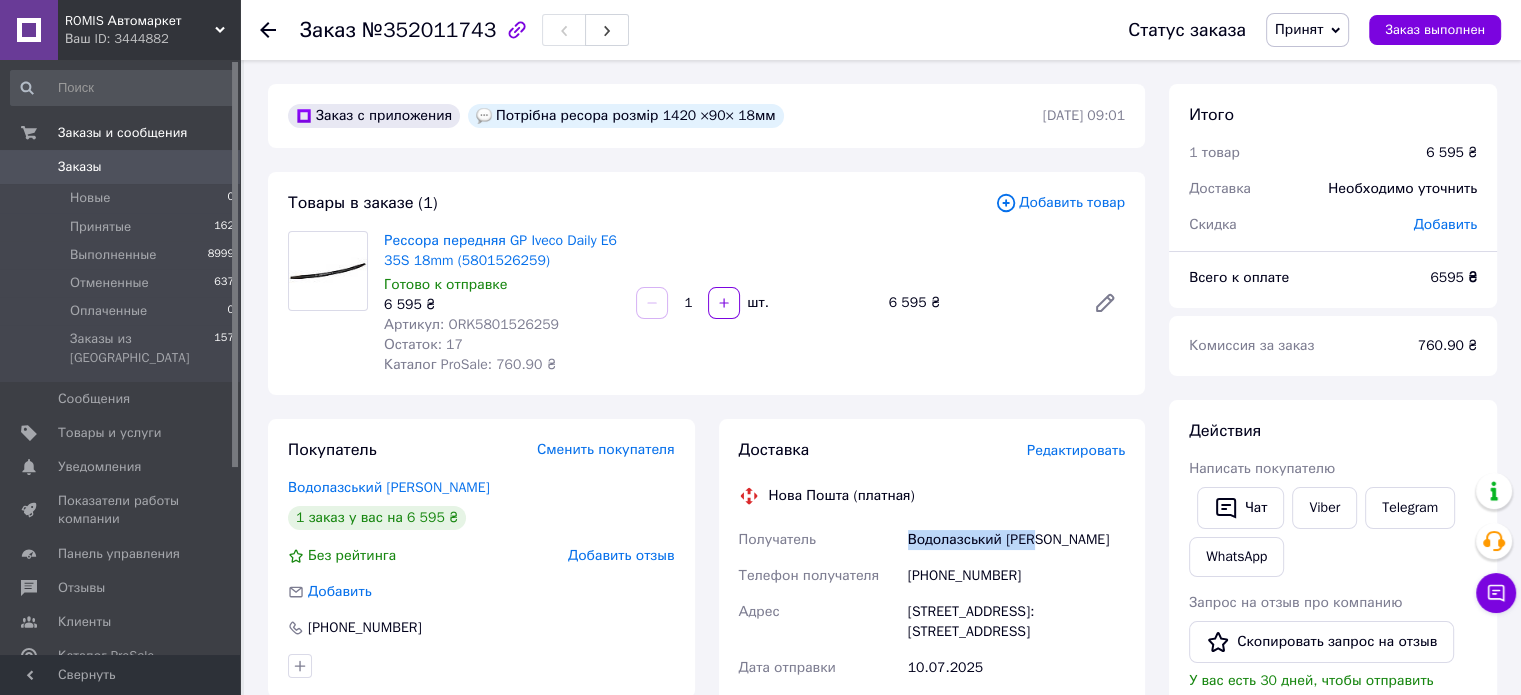 drag, startPoint x: 908, startPoint y: 539, endPoint x: 1078, endPoint y: 536, distance: 170.02647 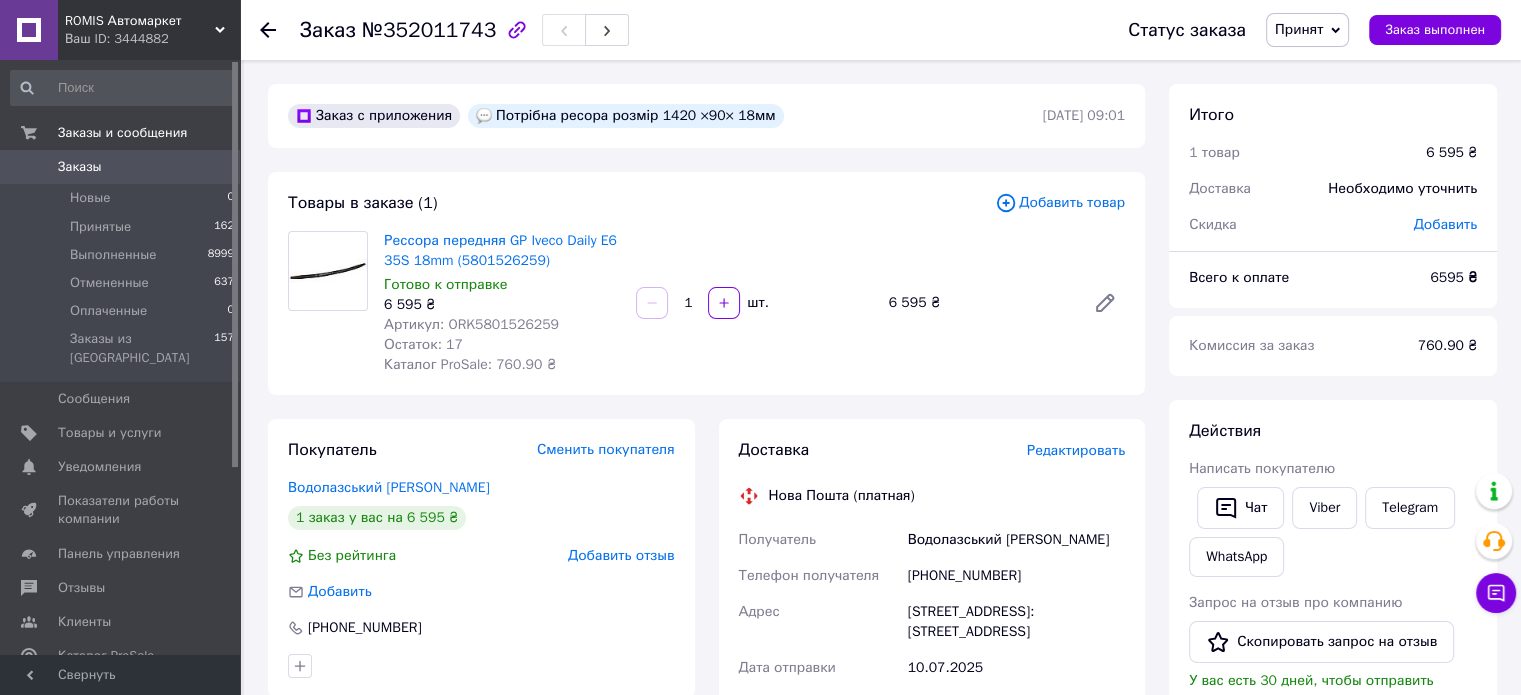 click on "[STREET_ADDRESS]: [STREET_ADDRESS]" at bounding box center (1016, 622) 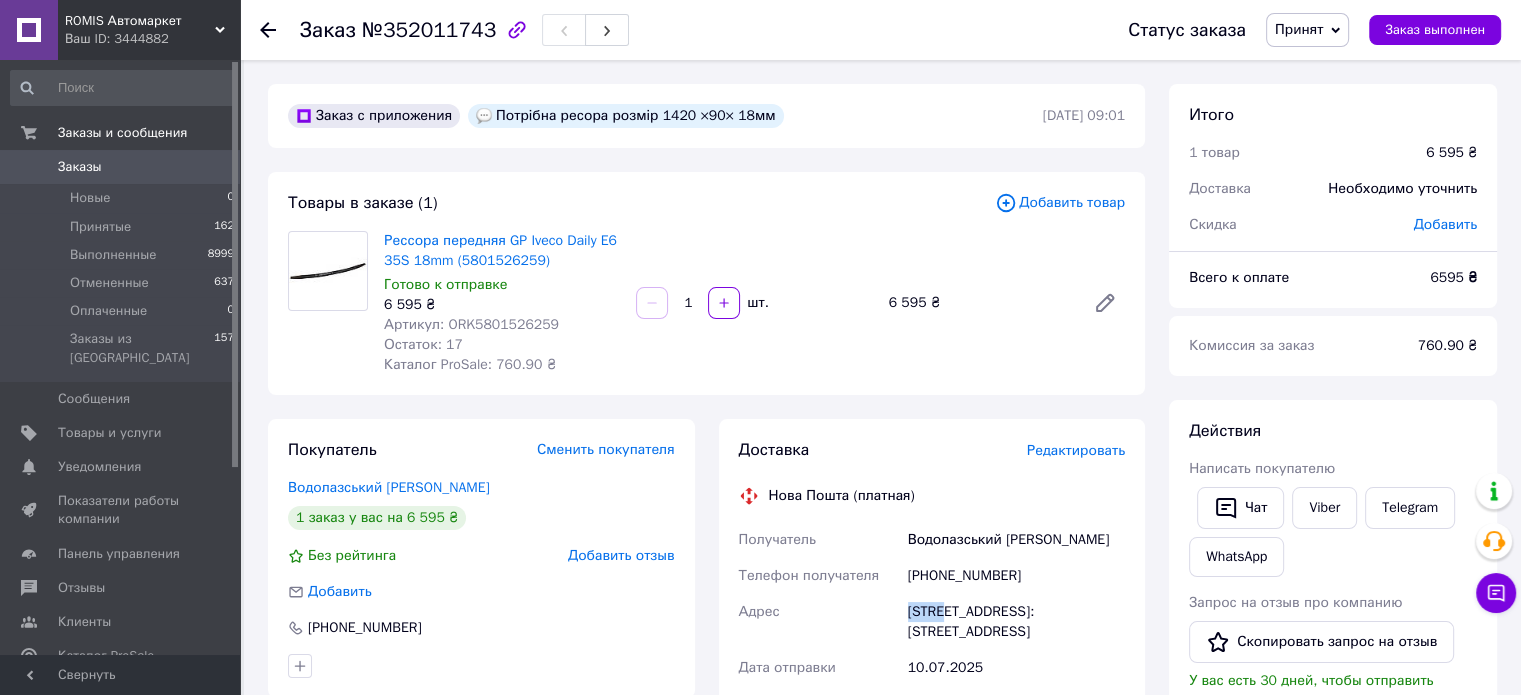 click on "[STREET_ADDRESS]: [STREET_ADDRESS]" at bounding box center (1016, 622) 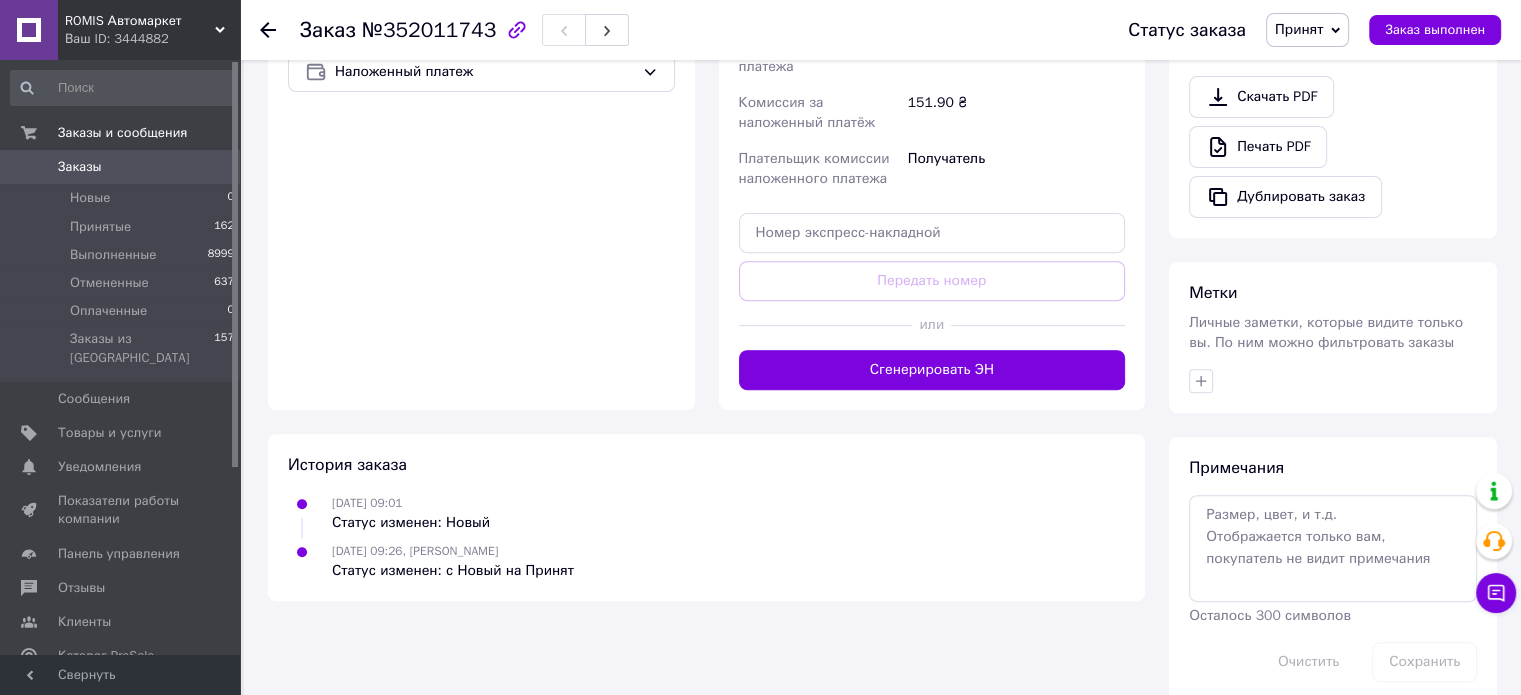 scroll, scrollTop: 736, scrollLeft: 0, axis: vertical 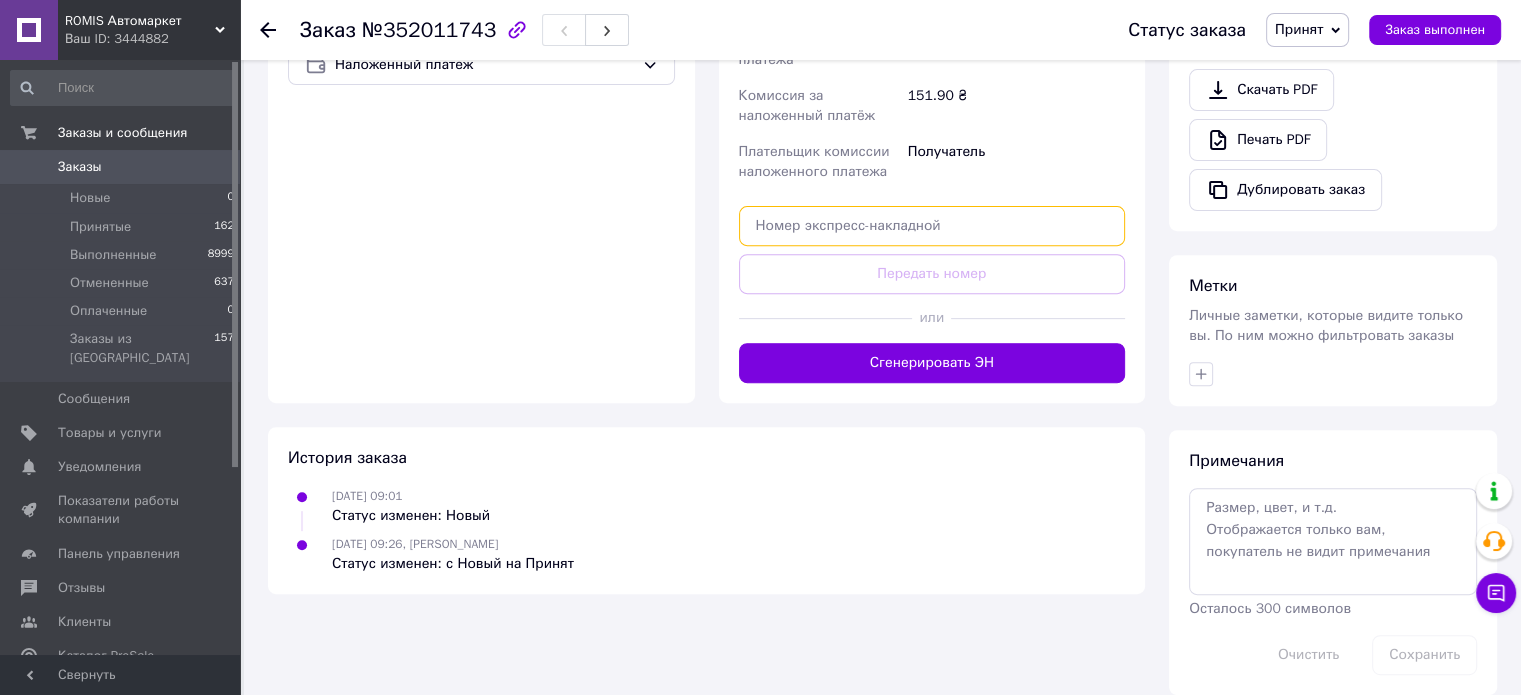 click at bounding box center (932, 226) 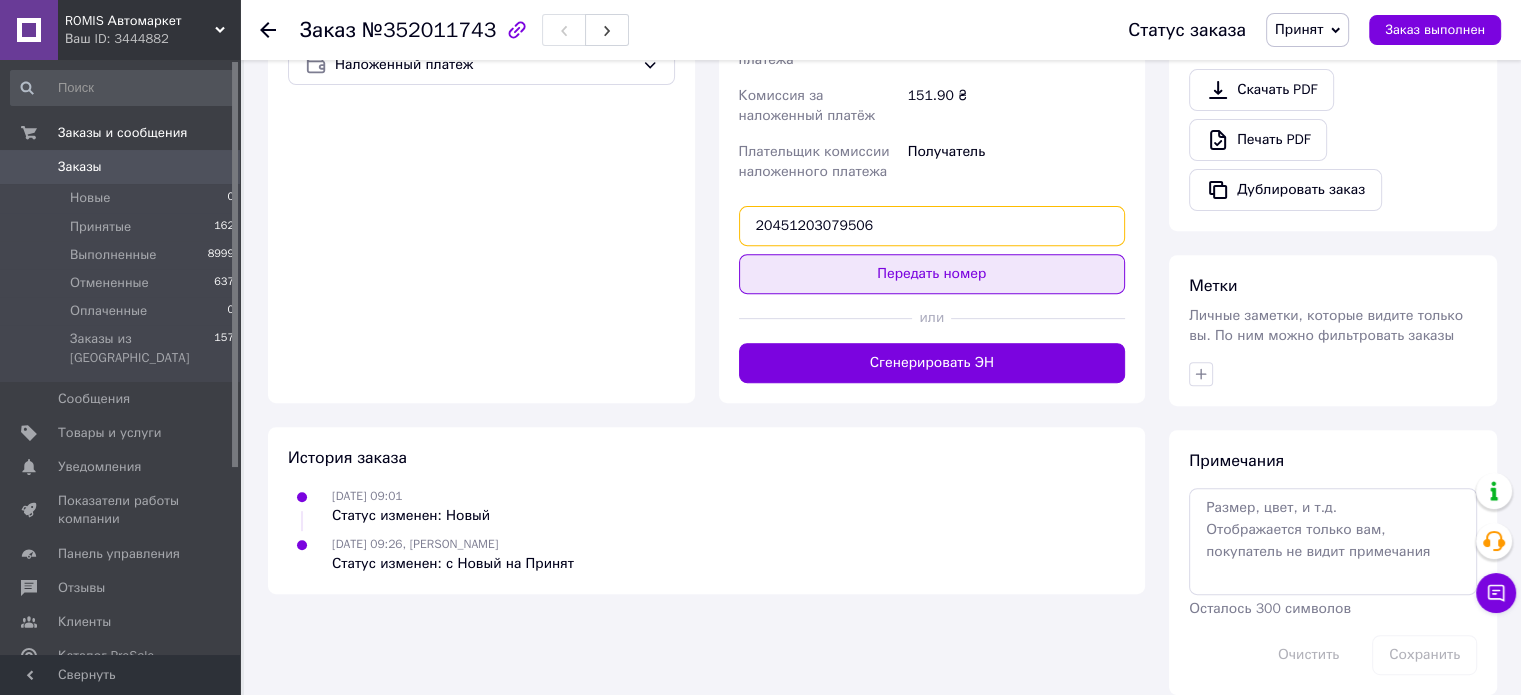 type on "20451203079506" 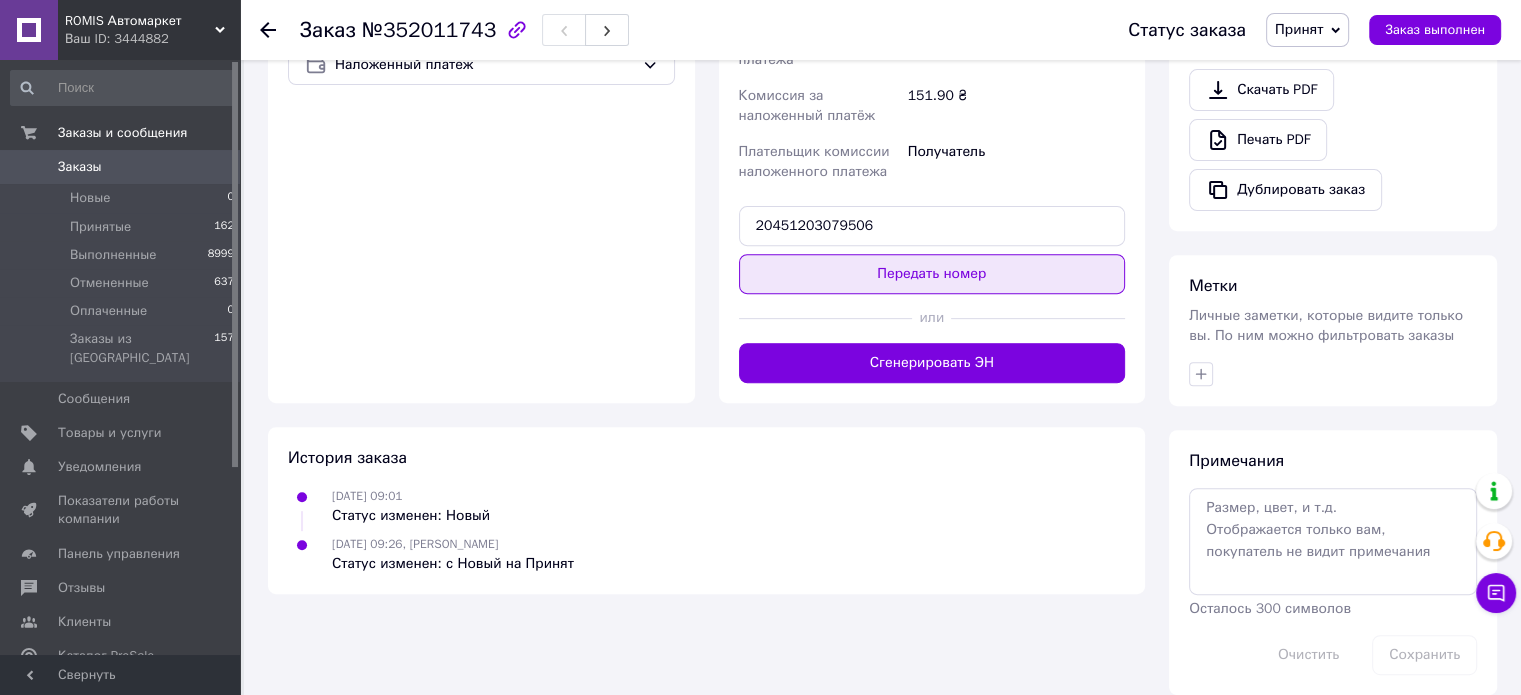 click on "Передать номер" at bounding box center [932, 274] 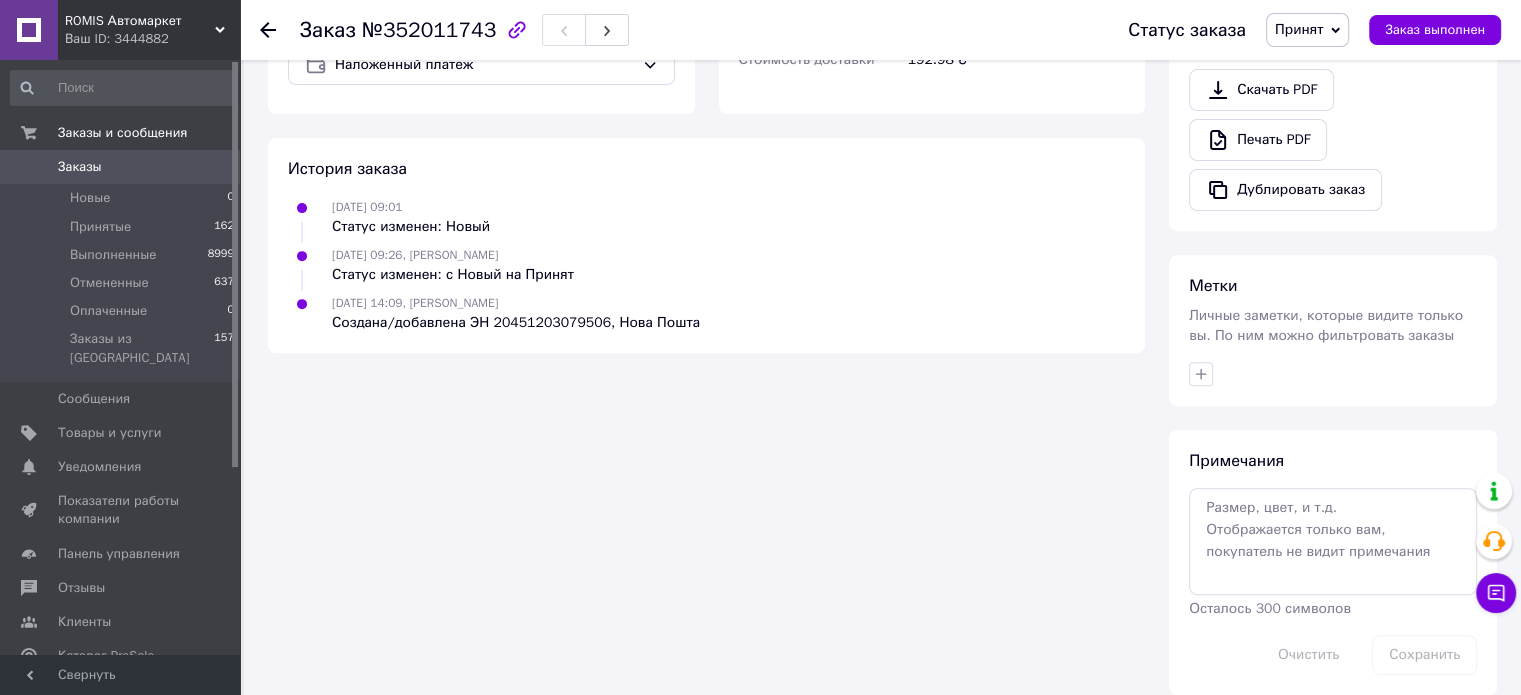 click 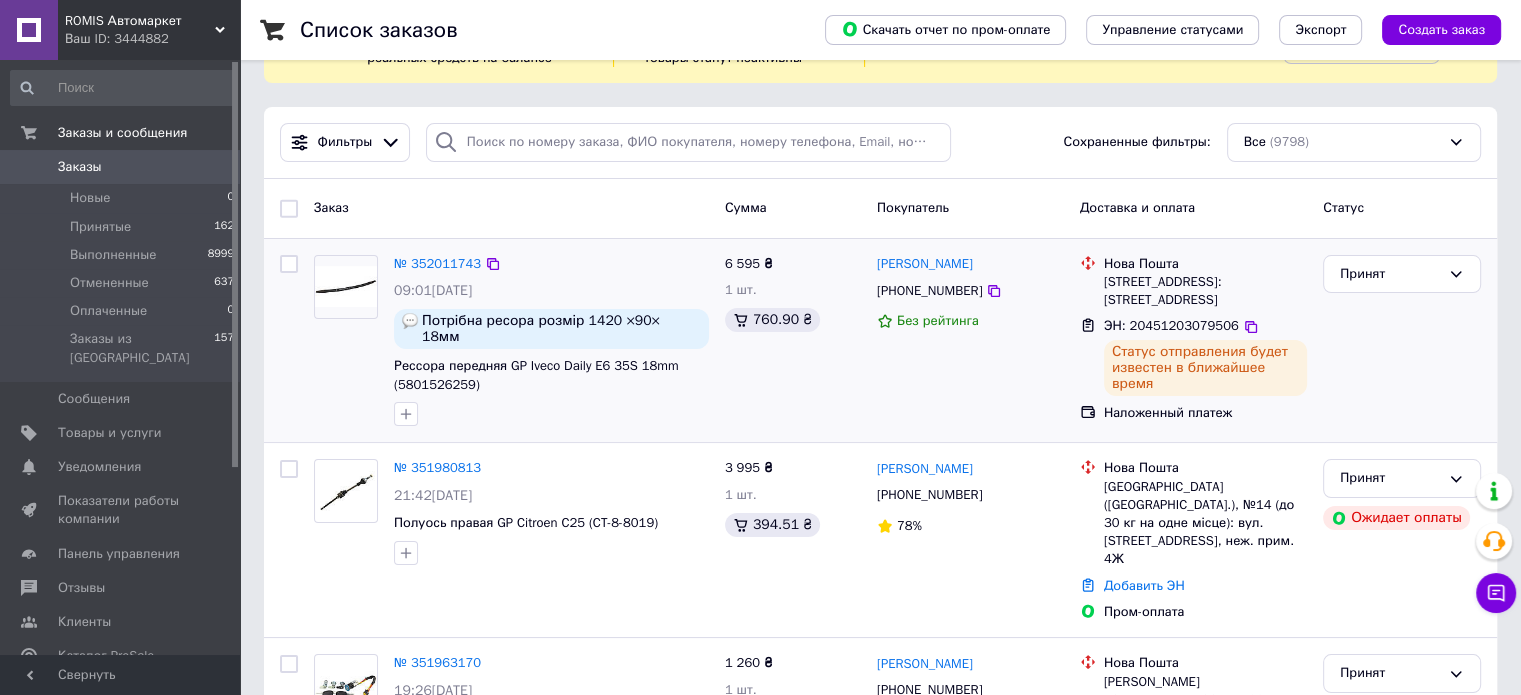 scroll, scrollTop: 200, scrollLeft: 0, axis: vertical 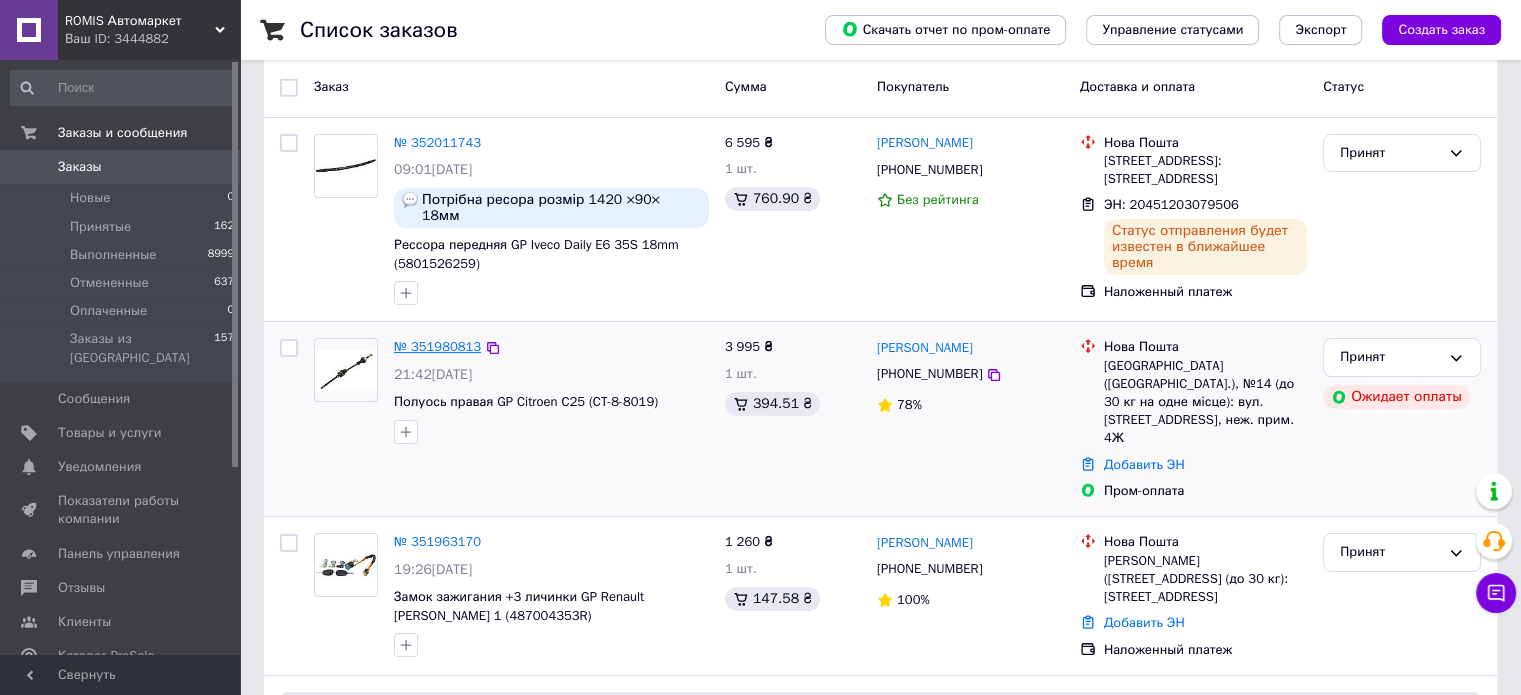 click on "№ 351980813" at bounding box center [437, 346] 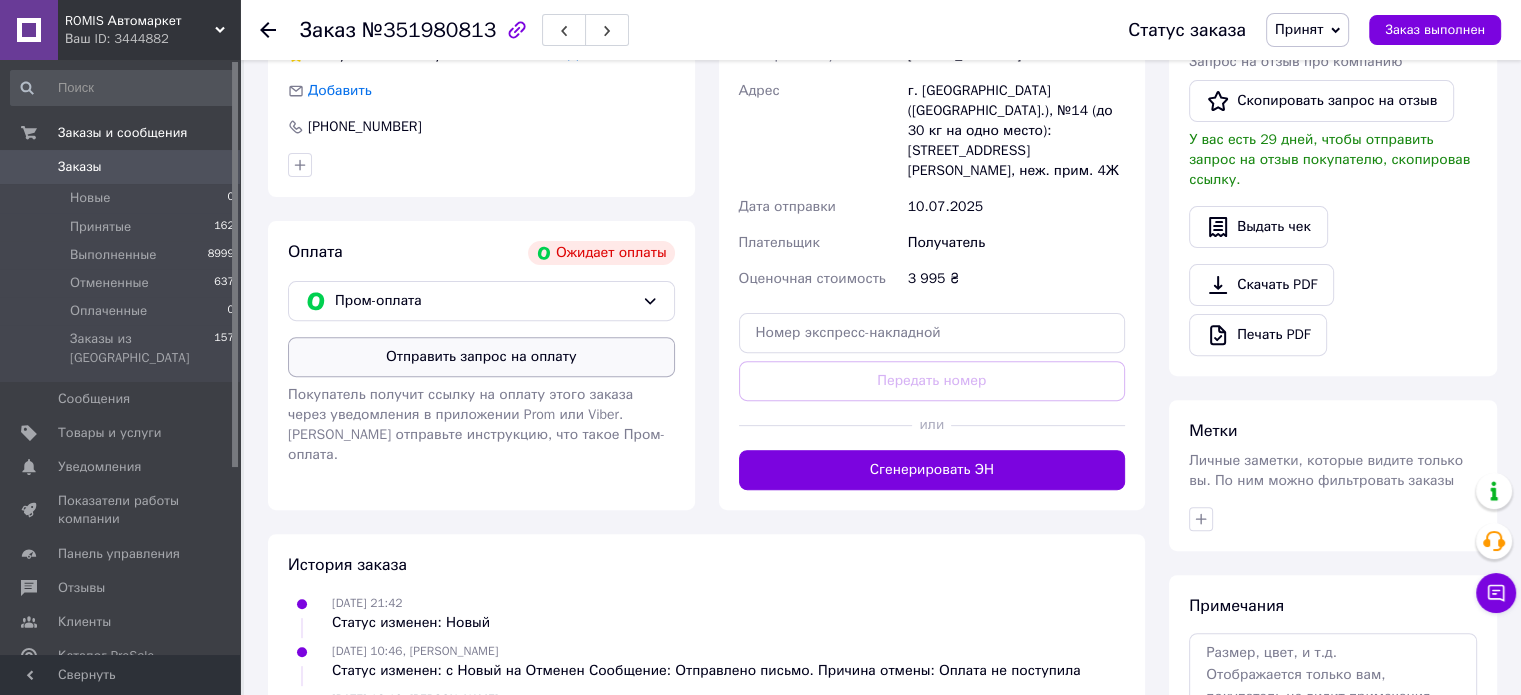 scroll, scrollTop: 700, scrollLeft: 0, axis: vertical 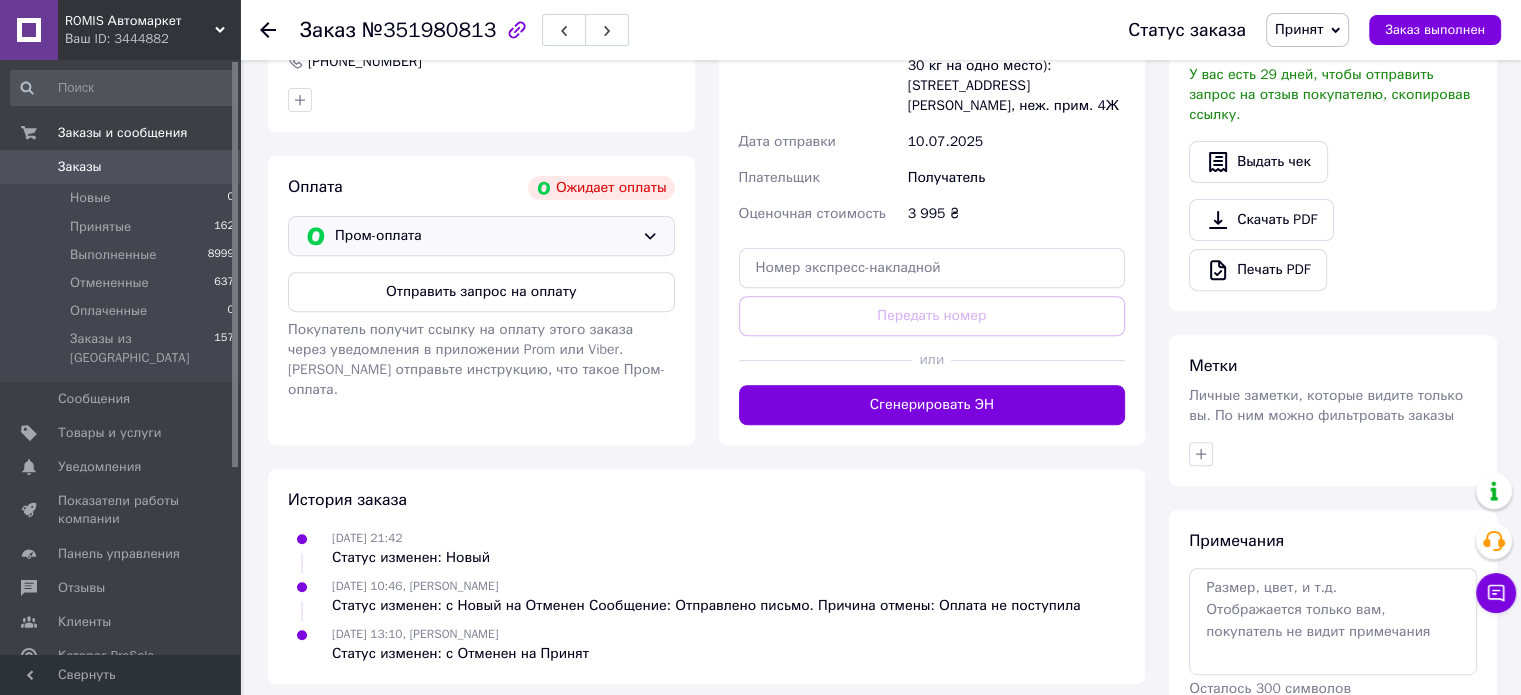 click on "Пром-оплата" at bounding box center (484, 236) 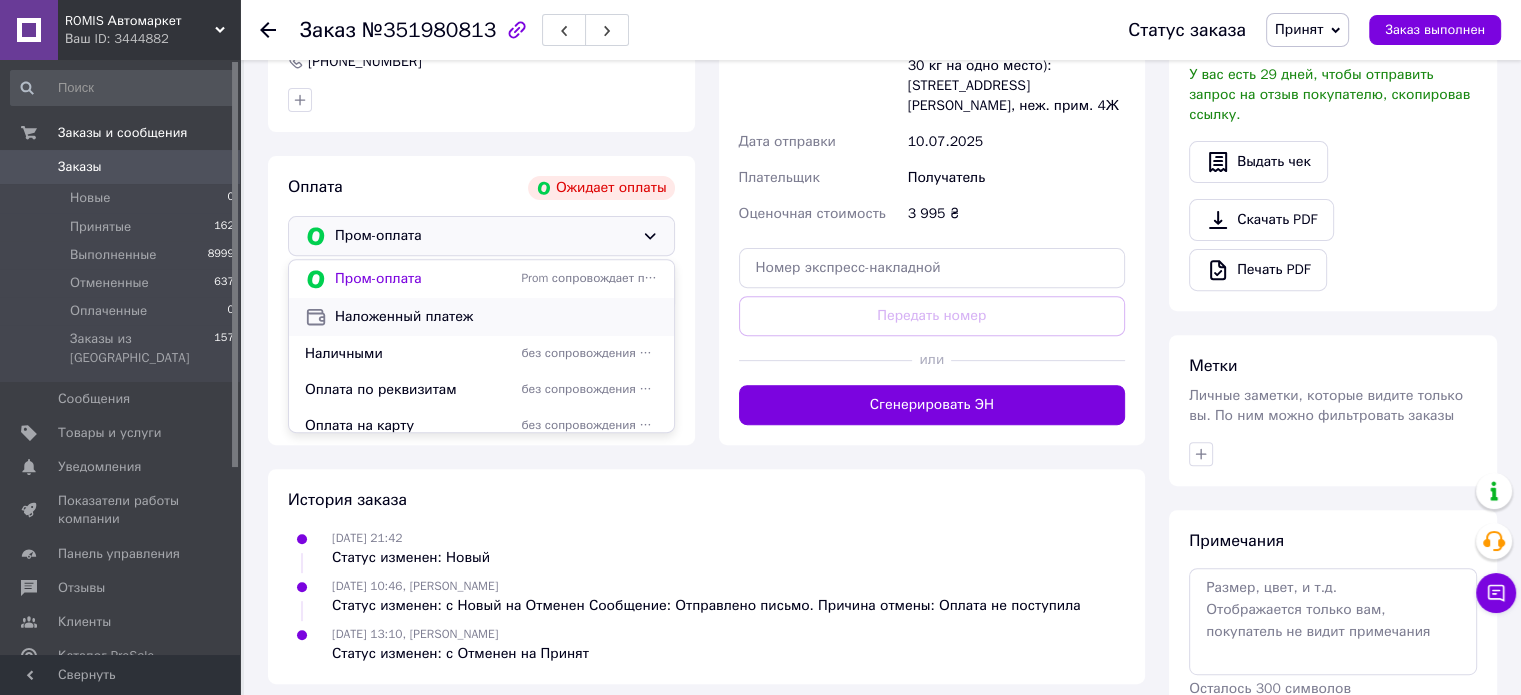click on "Наложенный платеж" at bounding box center [496, 317] 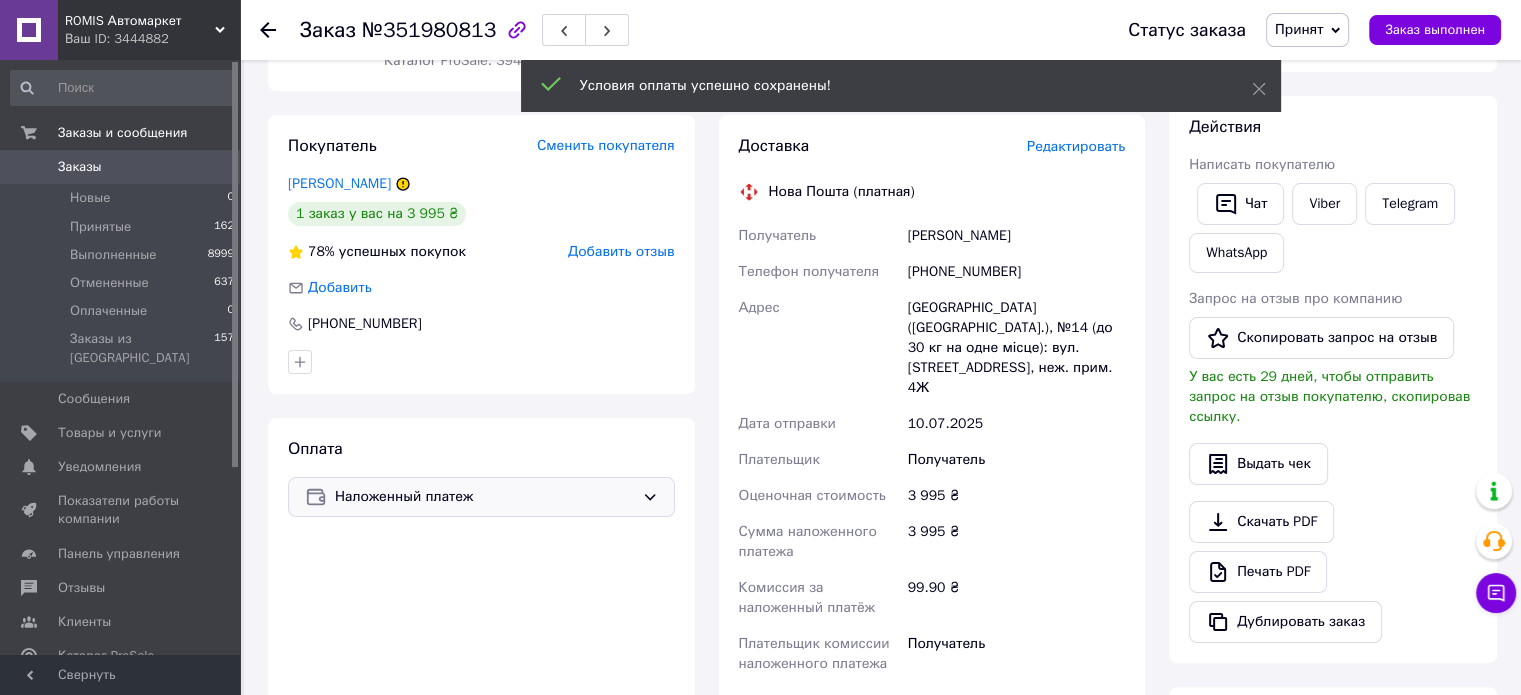 scroll, scrollTop: 0, scrollLeft: 0, axis: both 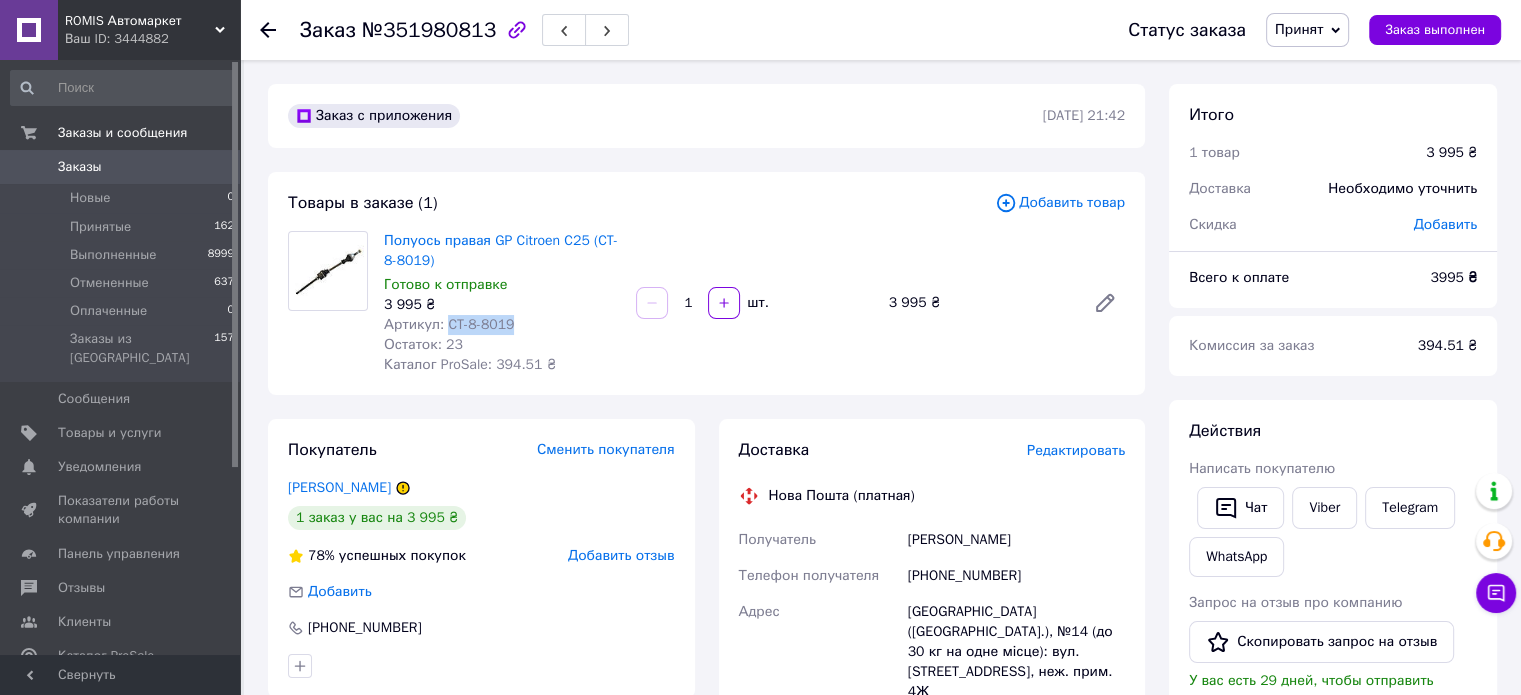 drag, startPoint x: 444, startPoint y: 322, endPoint x: 551, endPoint y: 326, distance: 107.07474 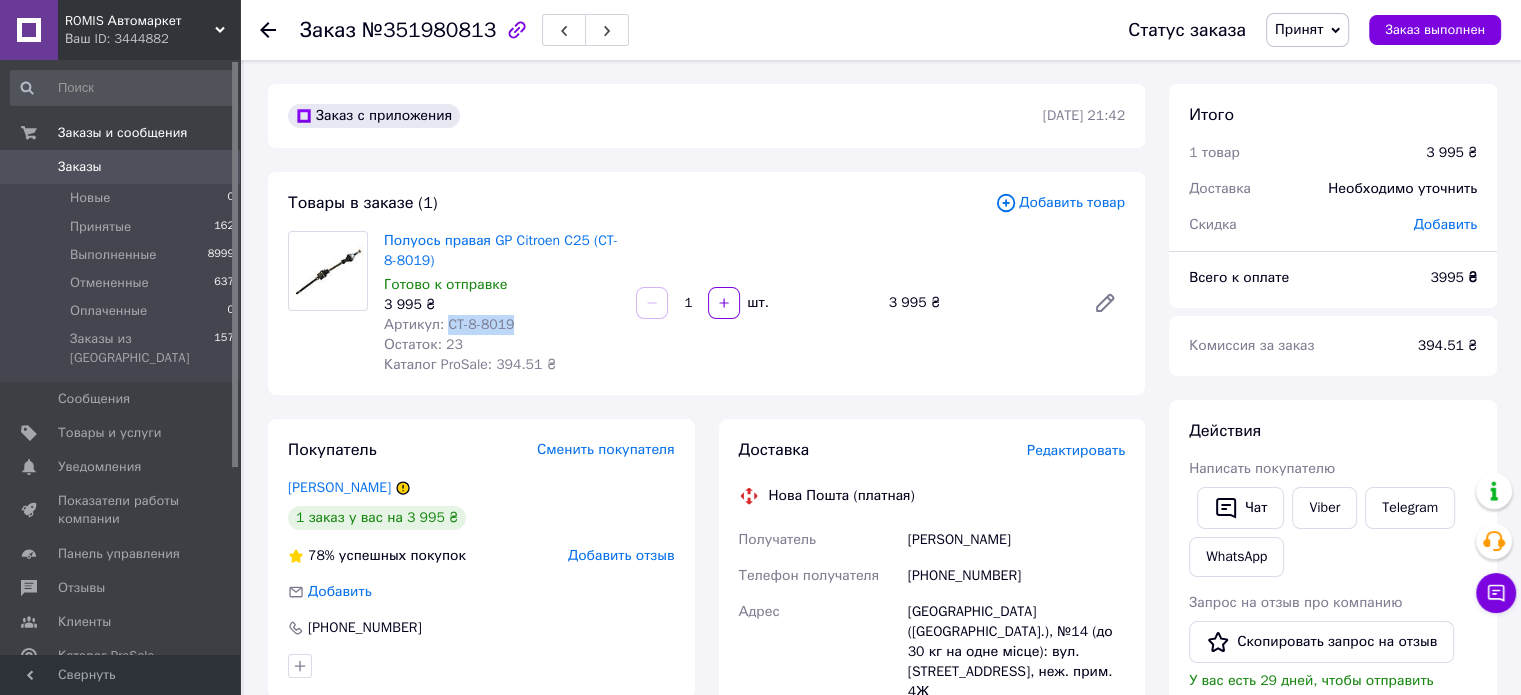 click on "[PHONE_NUMBER]" at bounding box center (1016, 576) 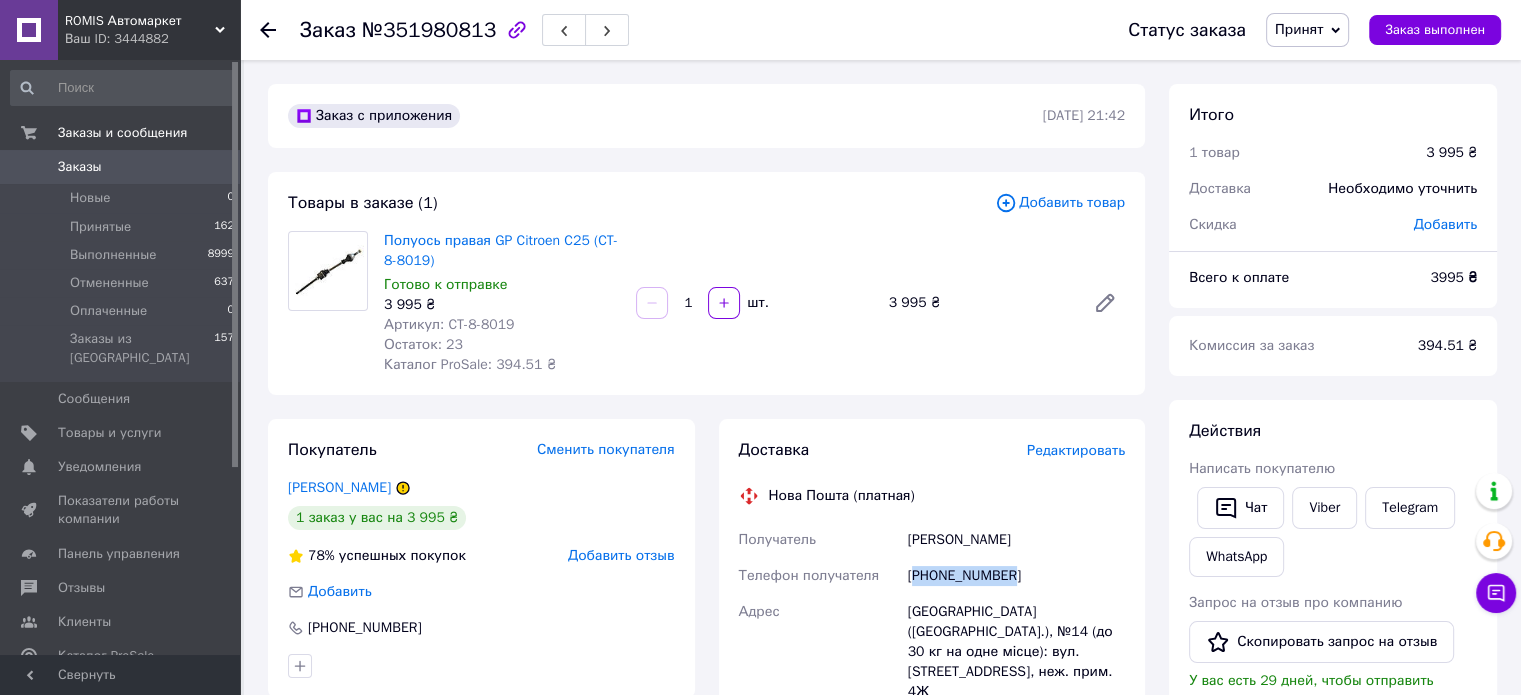 click on "[PHONE_NUMBER]" at bounding box center (1016, 576) 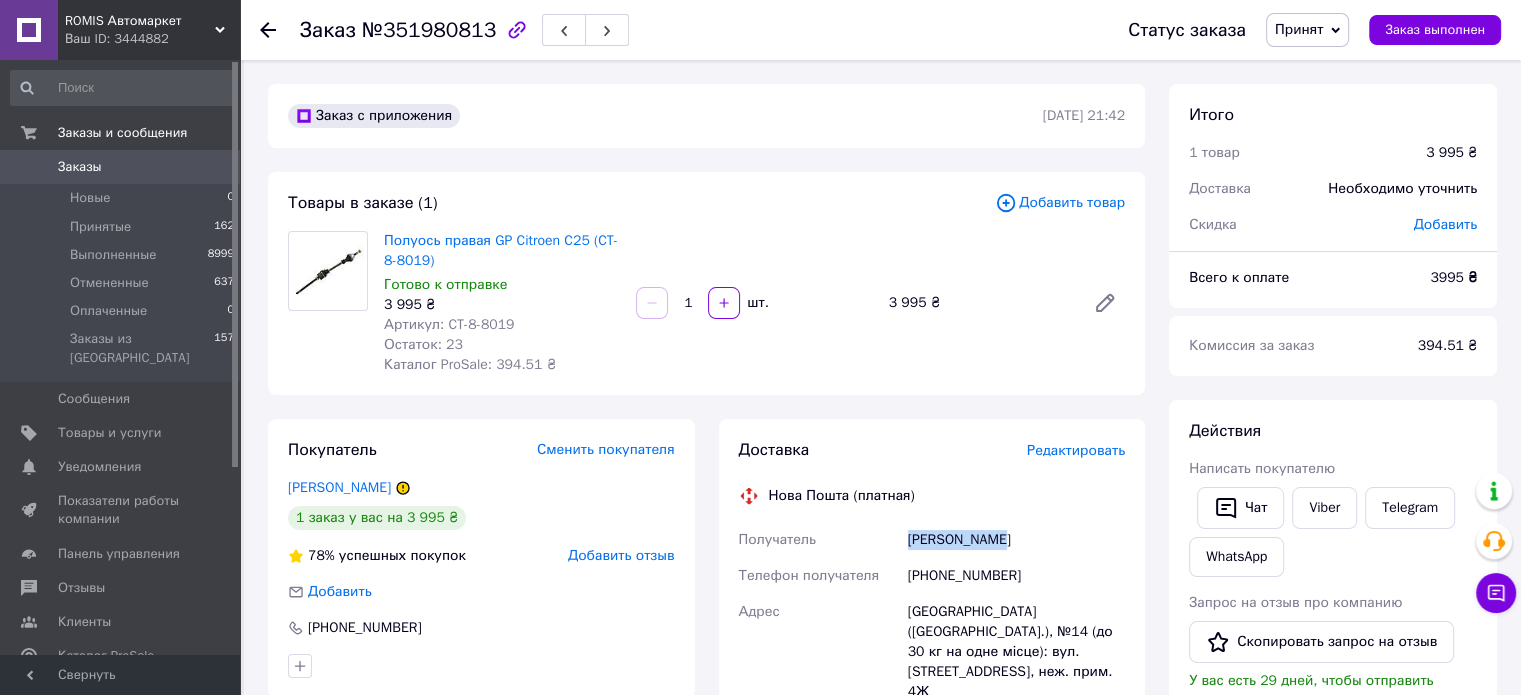 drag, startPoint x: 911, startPoint y: 540, endPoint x: 1023, endPoint y: 544, distance: 112.0714 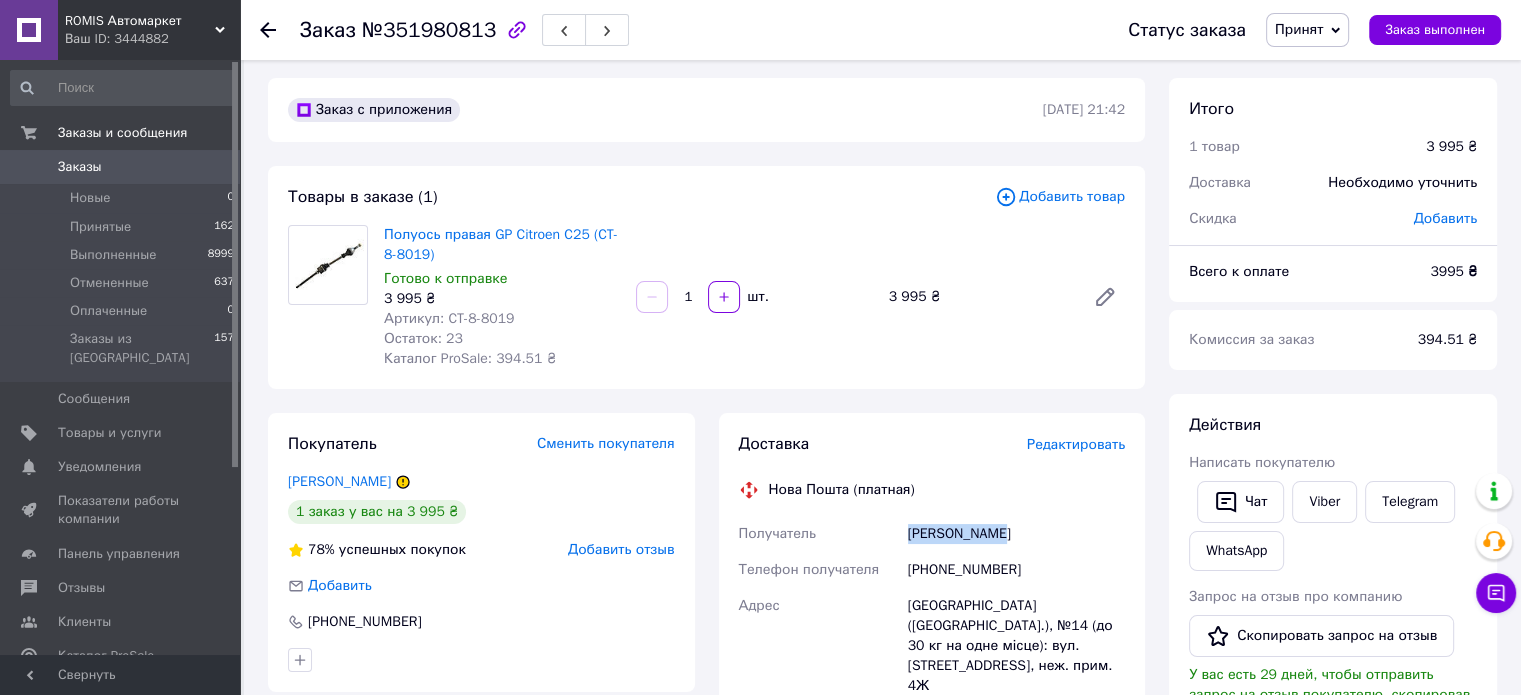 scroll, scrollTop: 100, scrollLeft: 0, axis: vertical 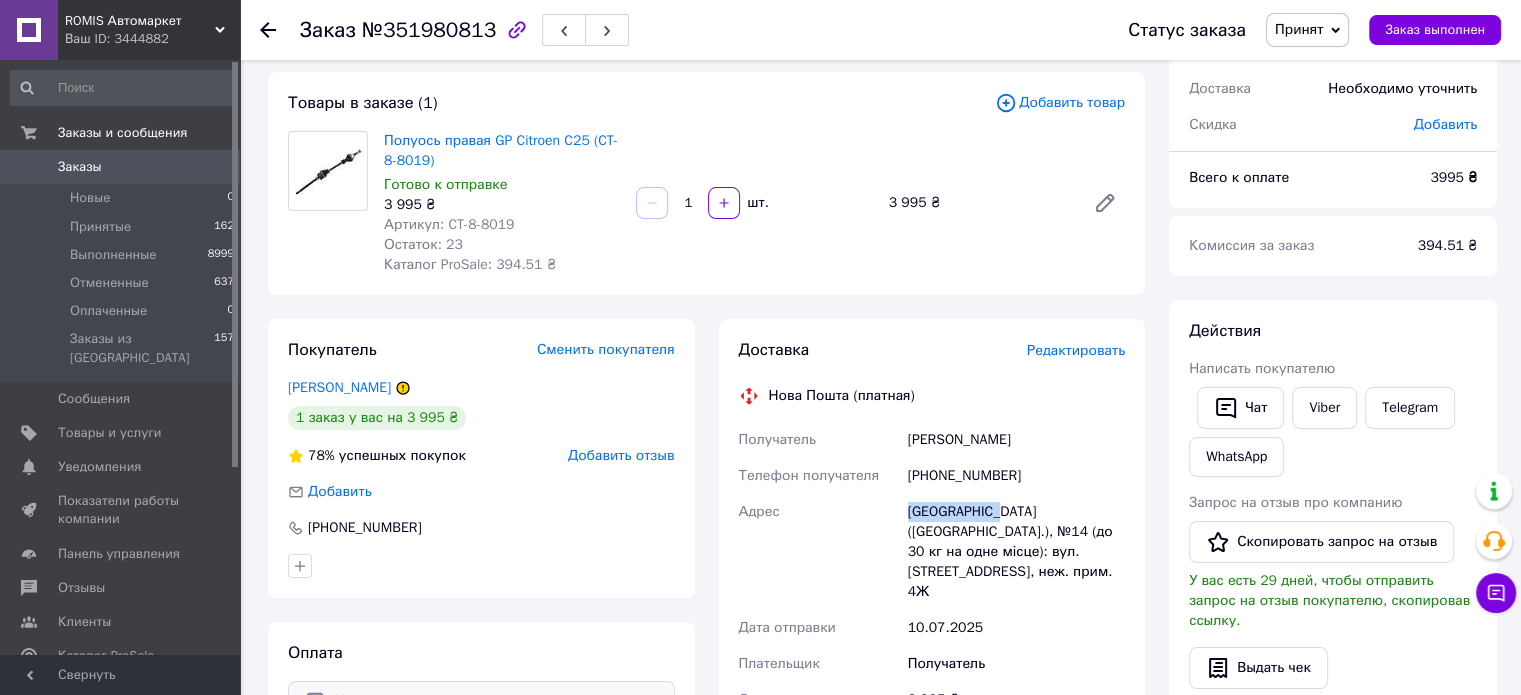 drag, startPoint x: 911, startPoint y: 512, endPoint x: 988, endPoint y: 503, distance: 77.52419 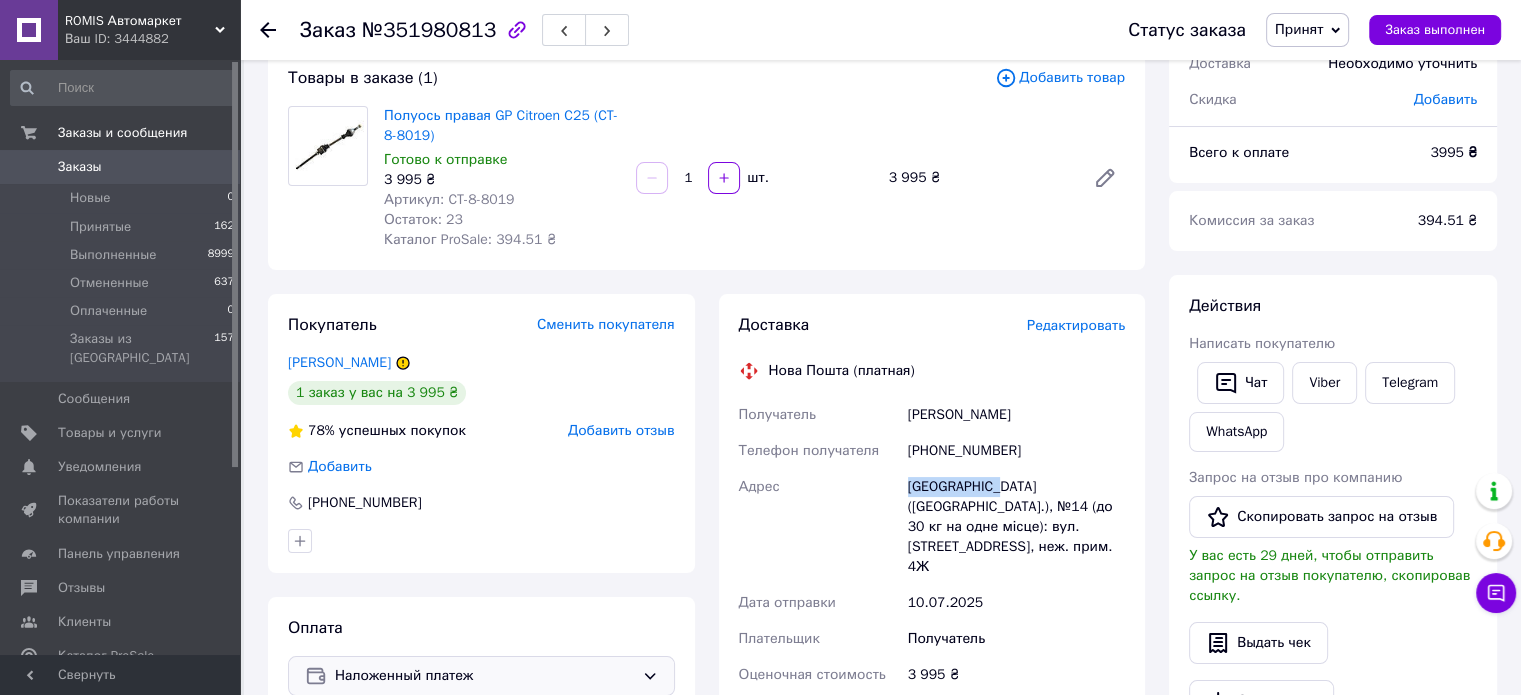 scroll, scrollTop: 500, scrollLeft: 0, axis: vertical 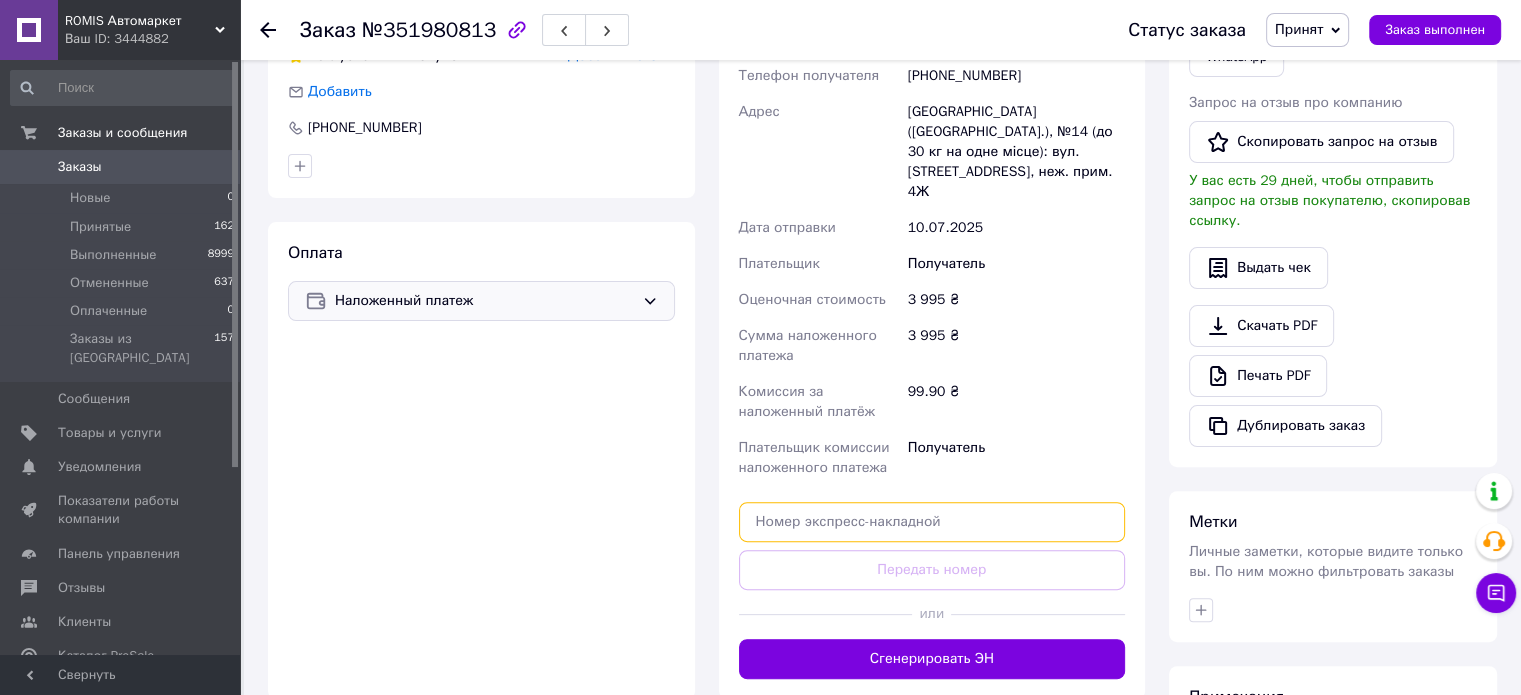 click at bounding box center [932, 522] 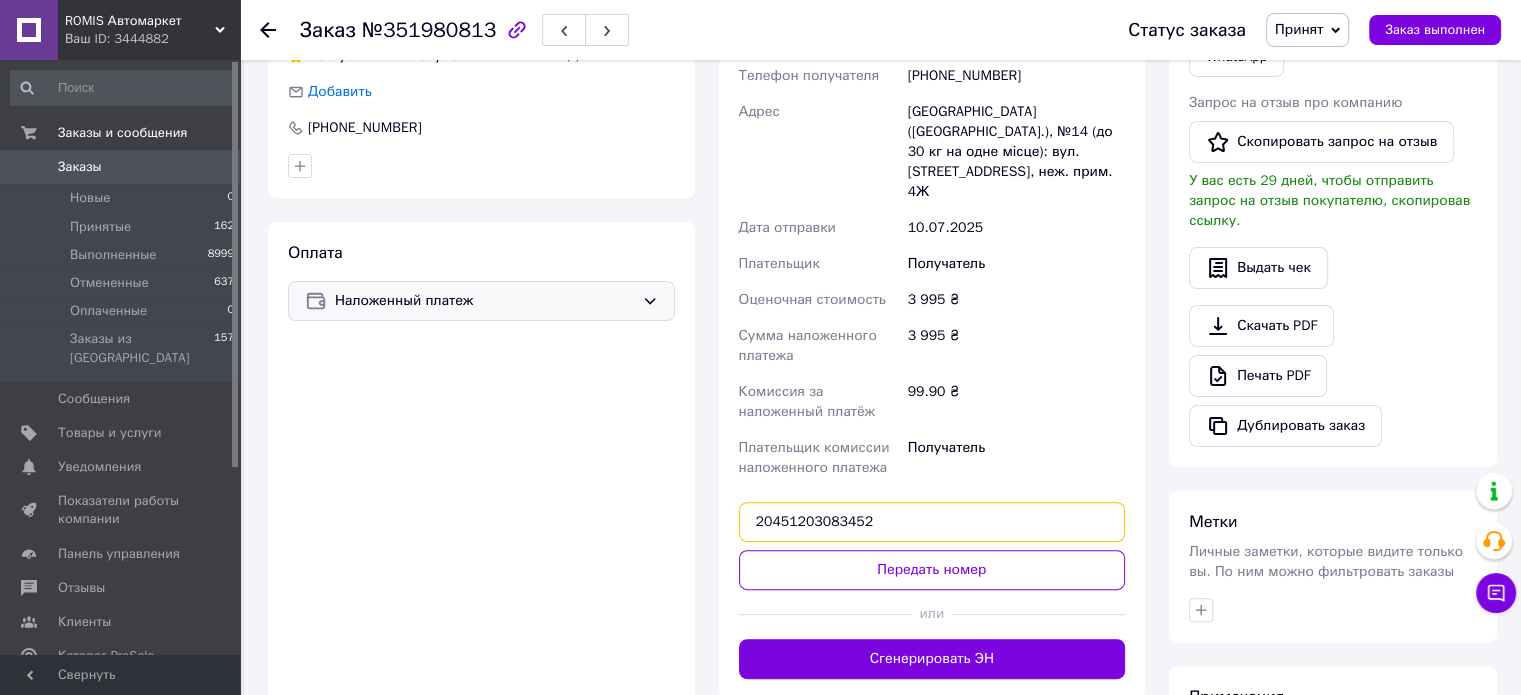 type on "20451203083452" 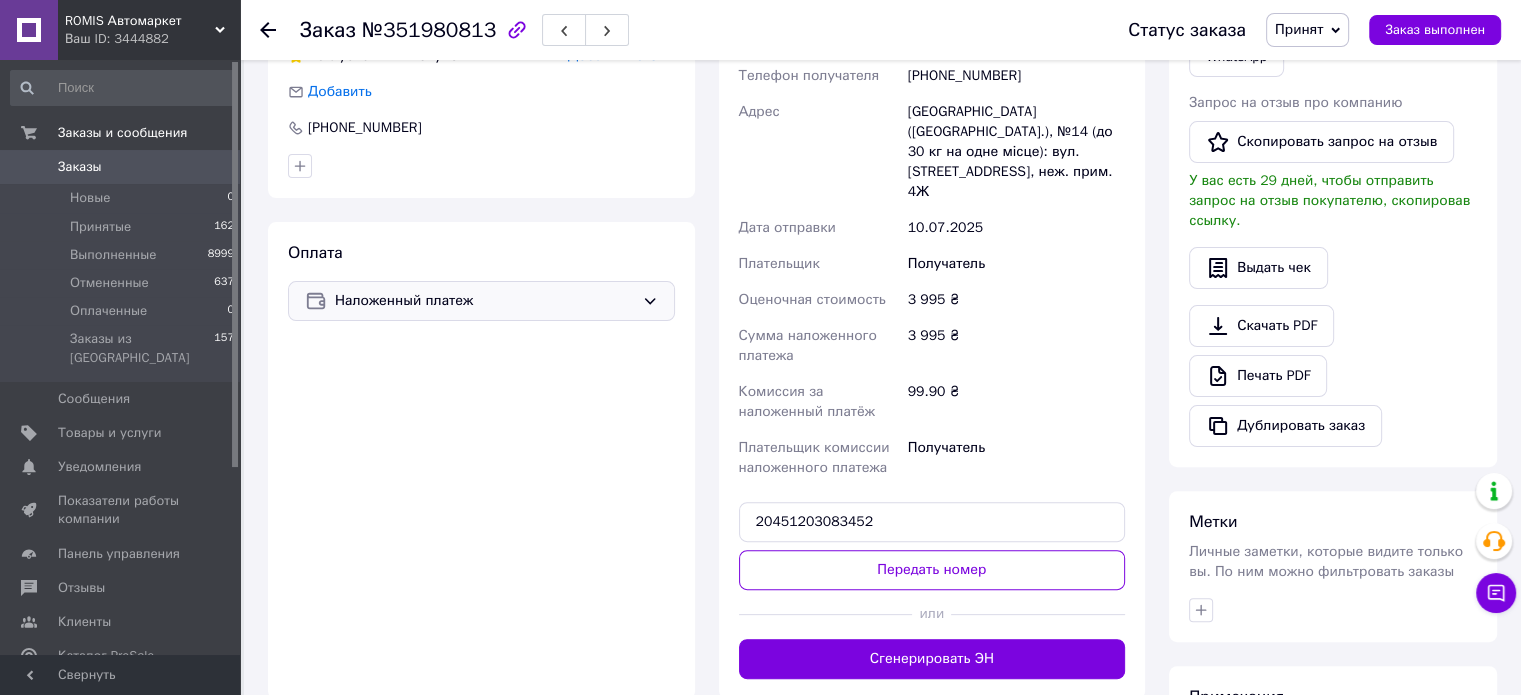 click on "Передать номер" at bounding box center [932, 570] 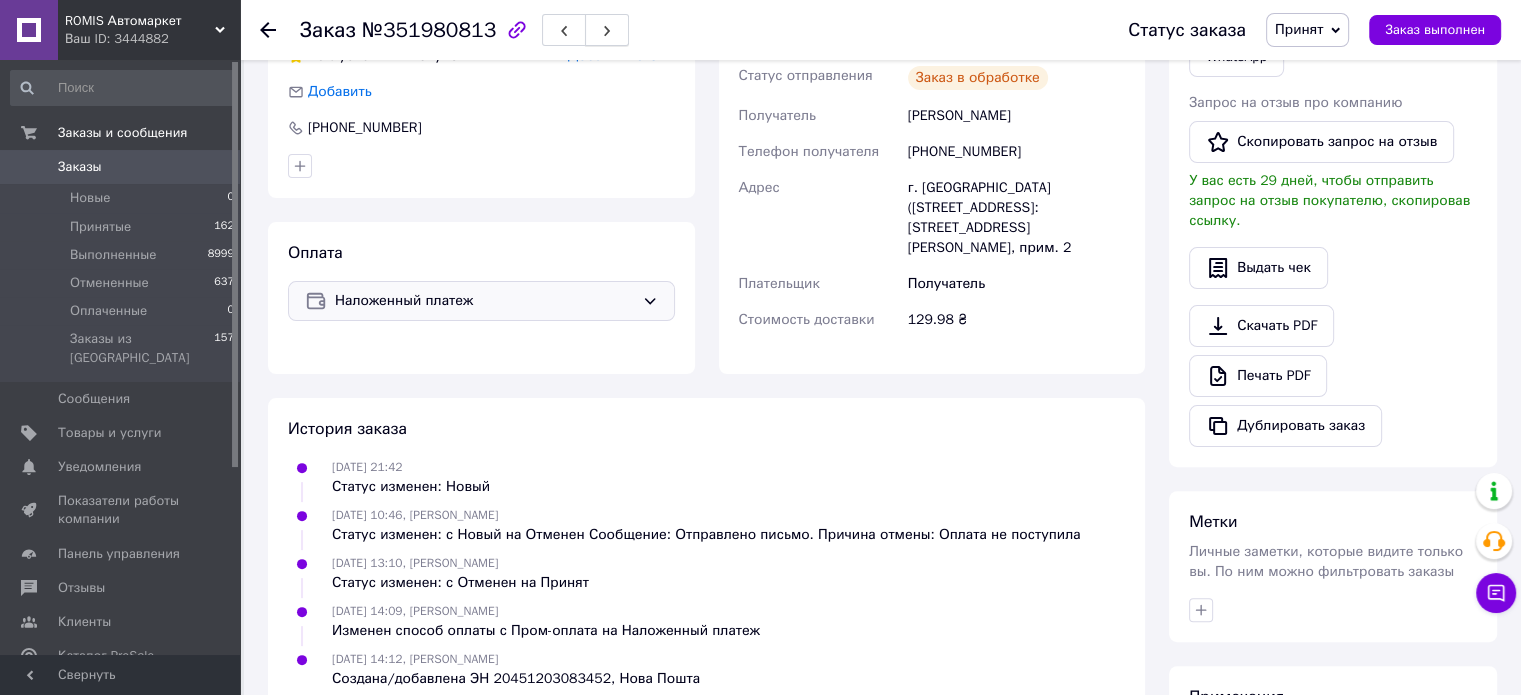click 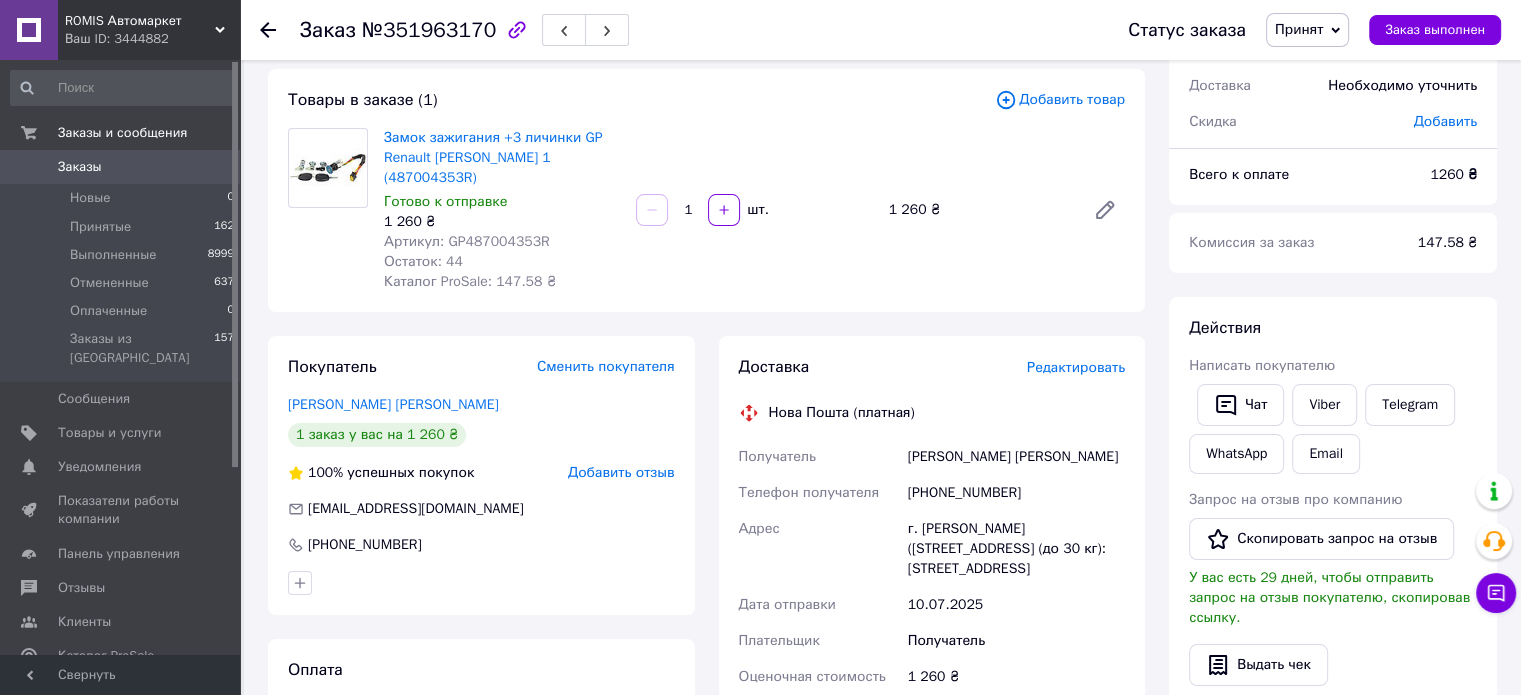 scroll, scrollTop: 0, scrollLeft: 0, axis: both 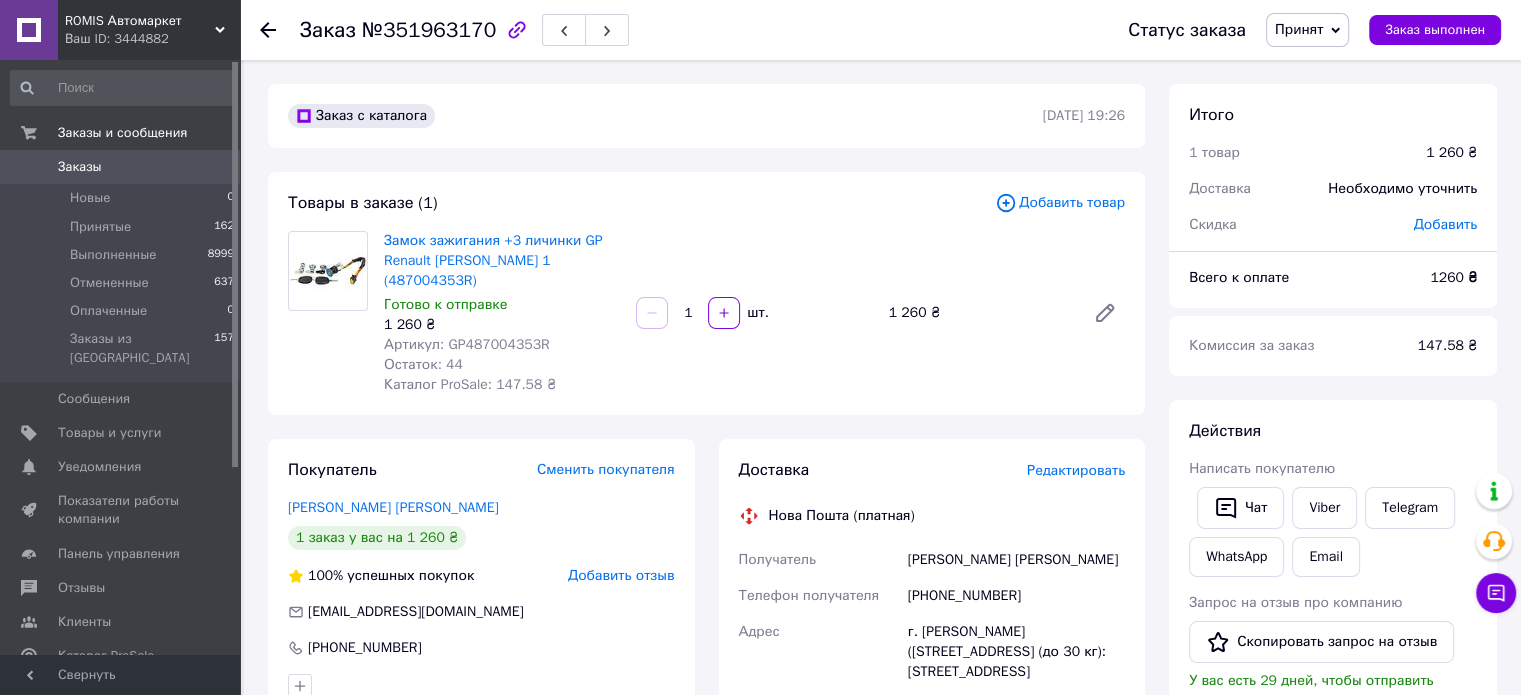 click on "Артикул: GP487004353R" at bounding box center (467, 344) 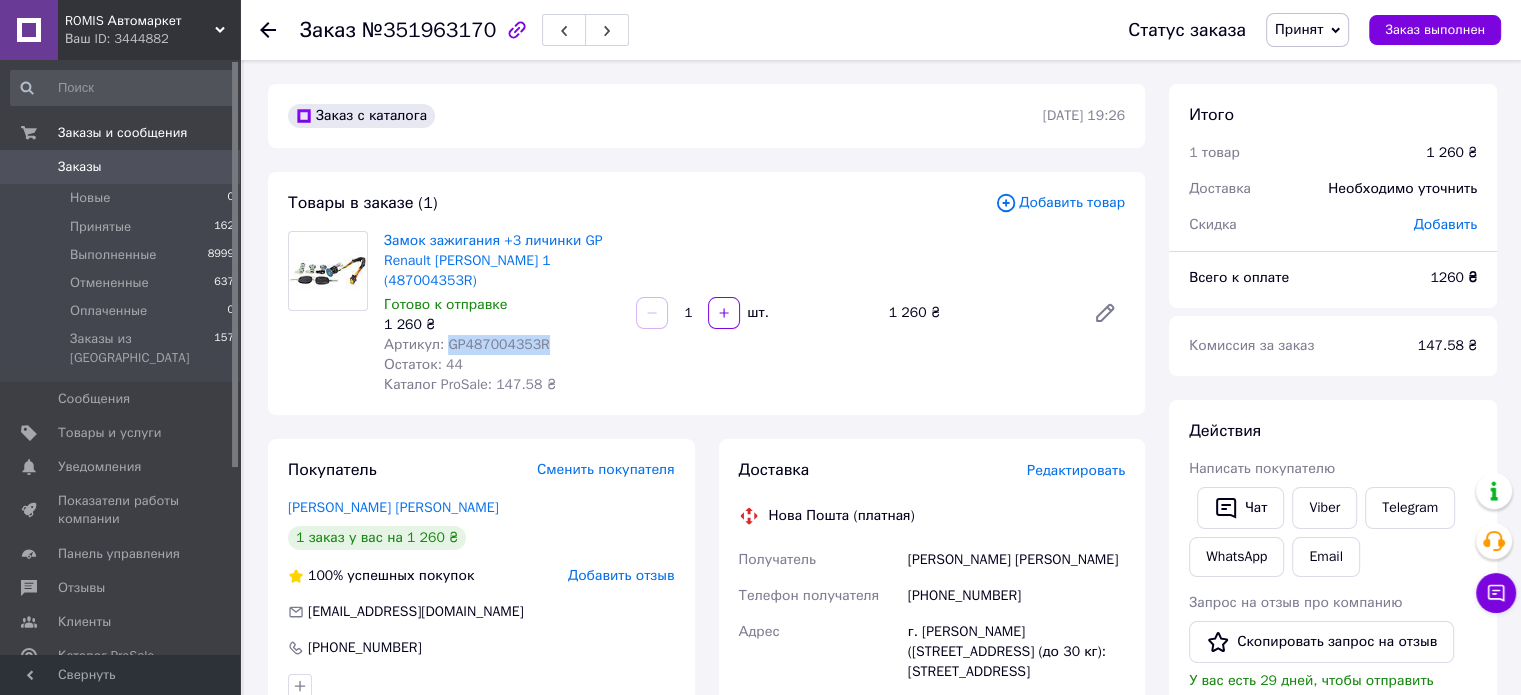 click on "Артикул: GP487004353R" at bounding box center (467, 344) 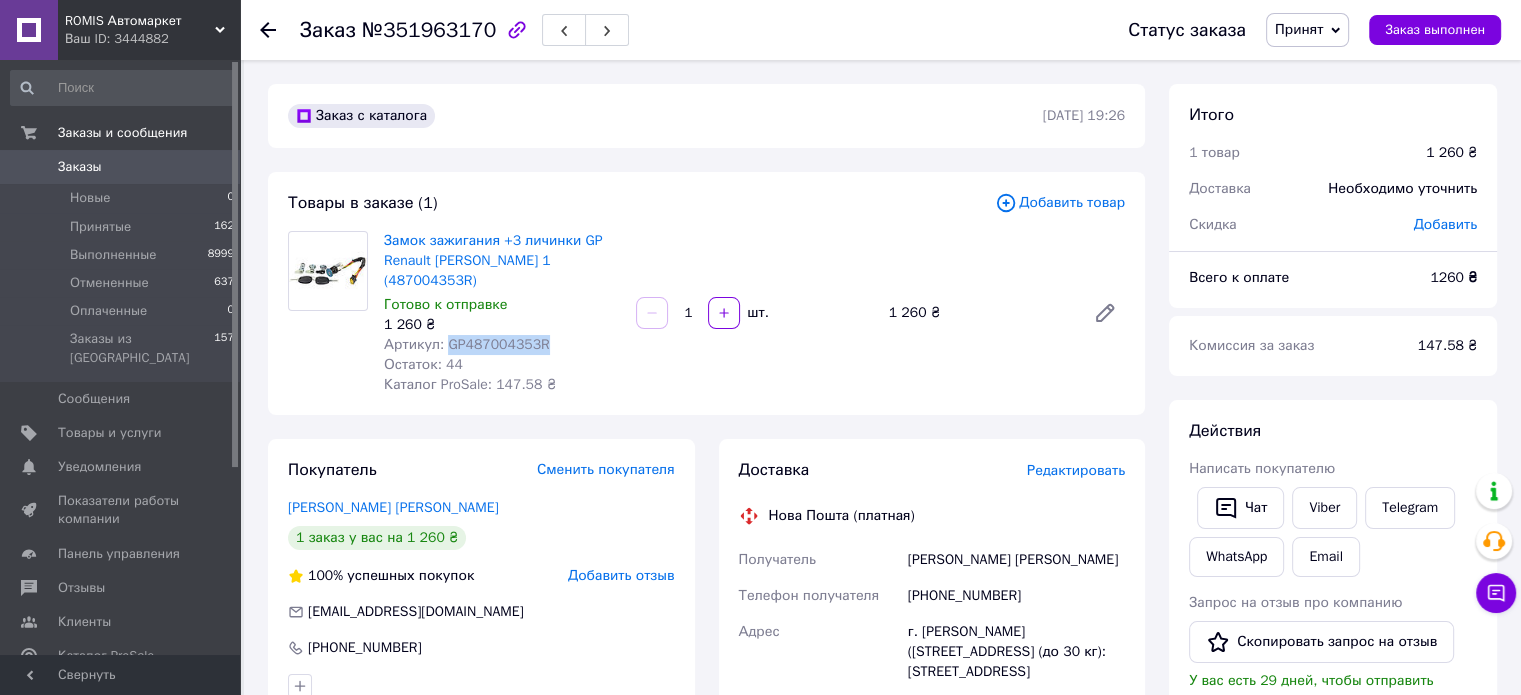 scroll, scrollTop: 200, scrollLeft: 0, axis: vertical 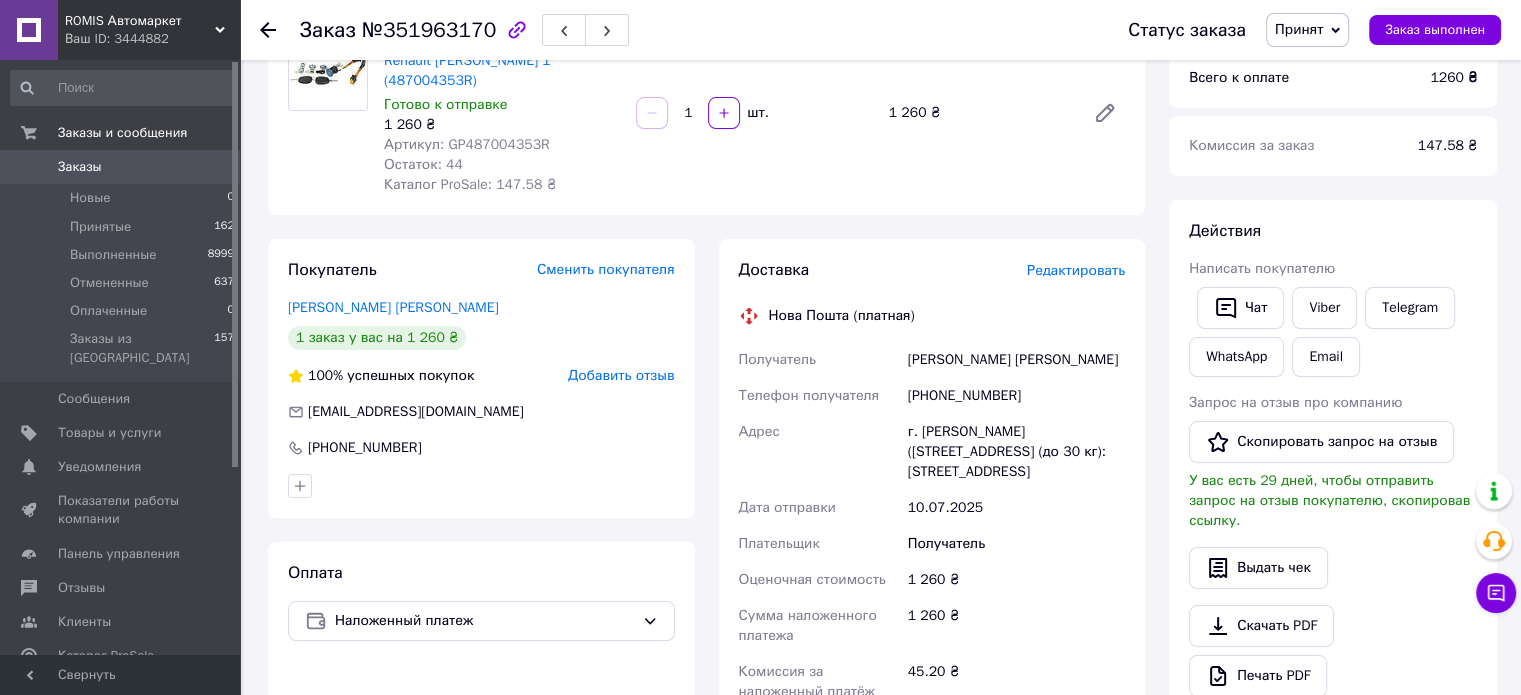 click on "[PHONE_NUMBER]" at bounding box center [1016, 396] 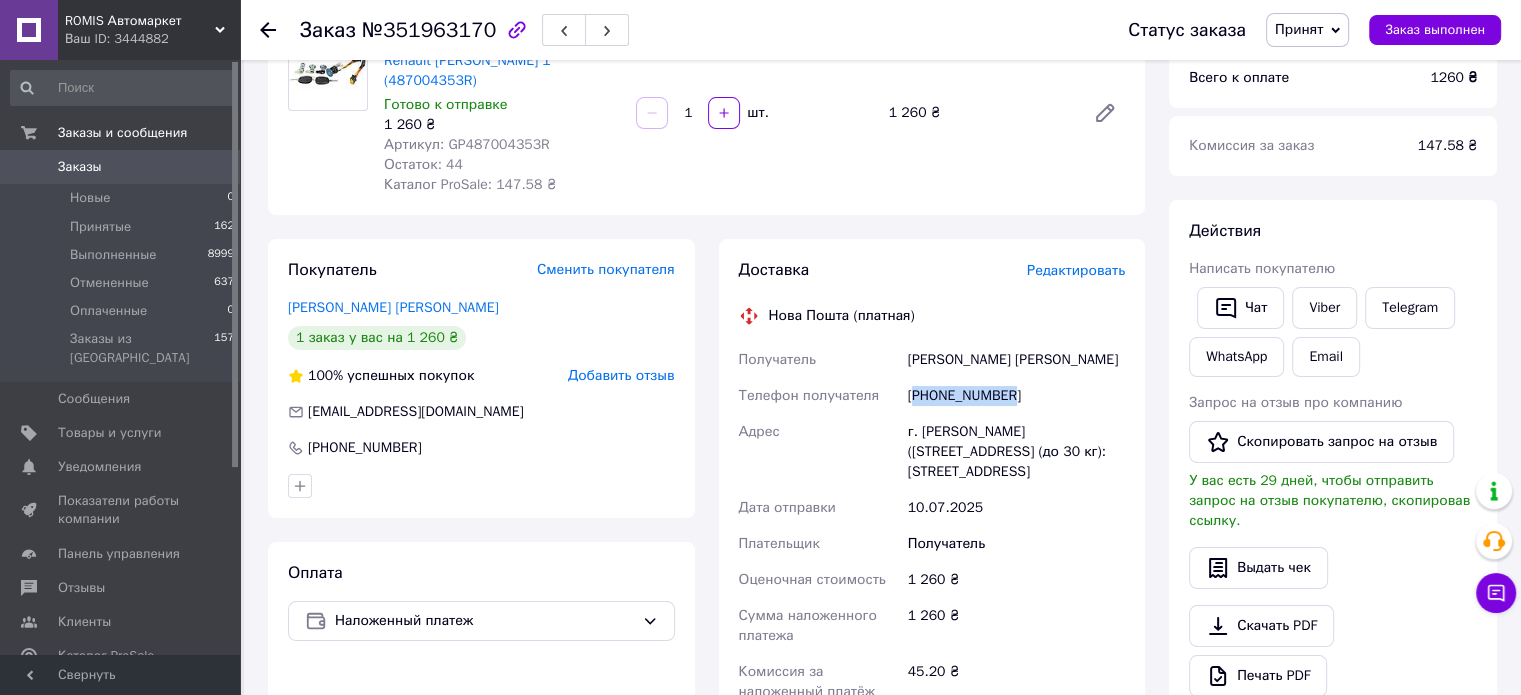 click on "[PHONE_NUMBER]" at bounding box center (1016, 396) 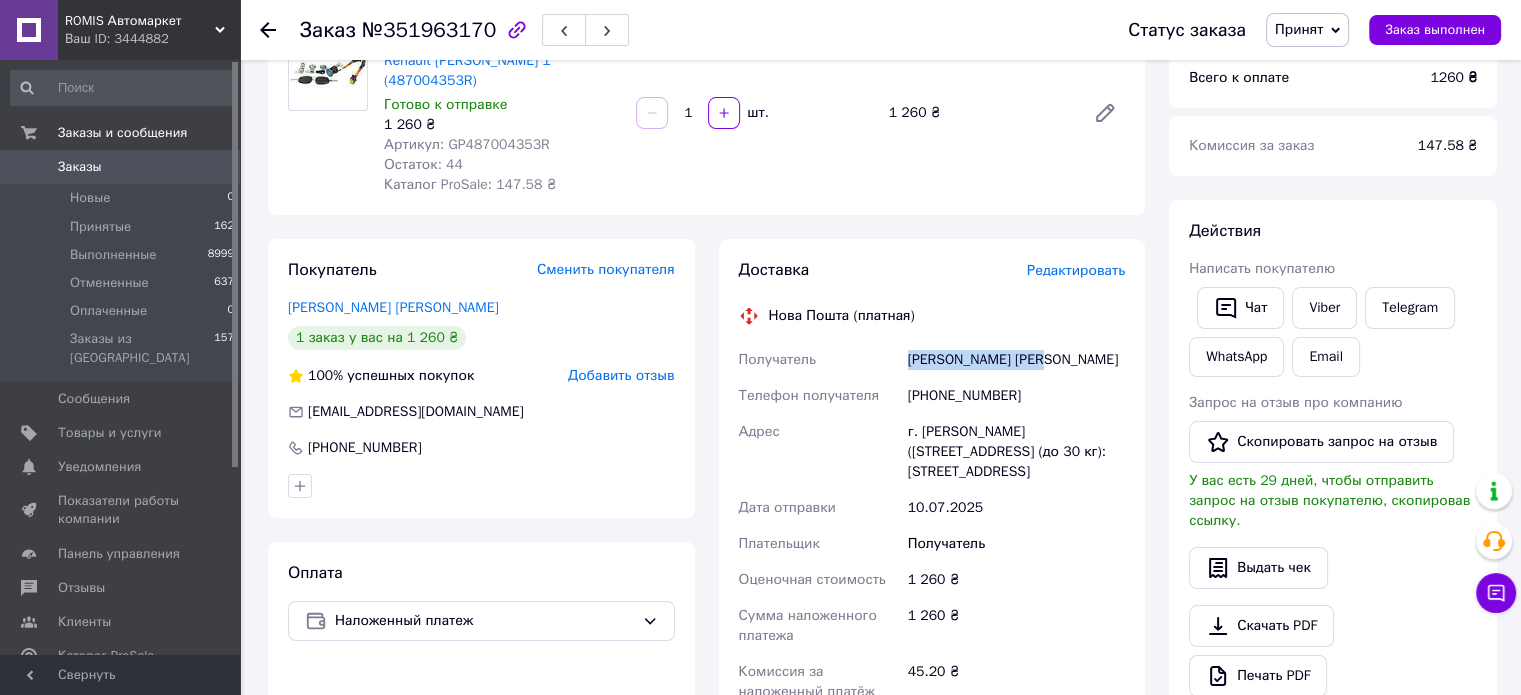 drag, startPoint x: 907, startPoint y: 339, endPoint x: 1063, endPoint y: 339, distance: 156 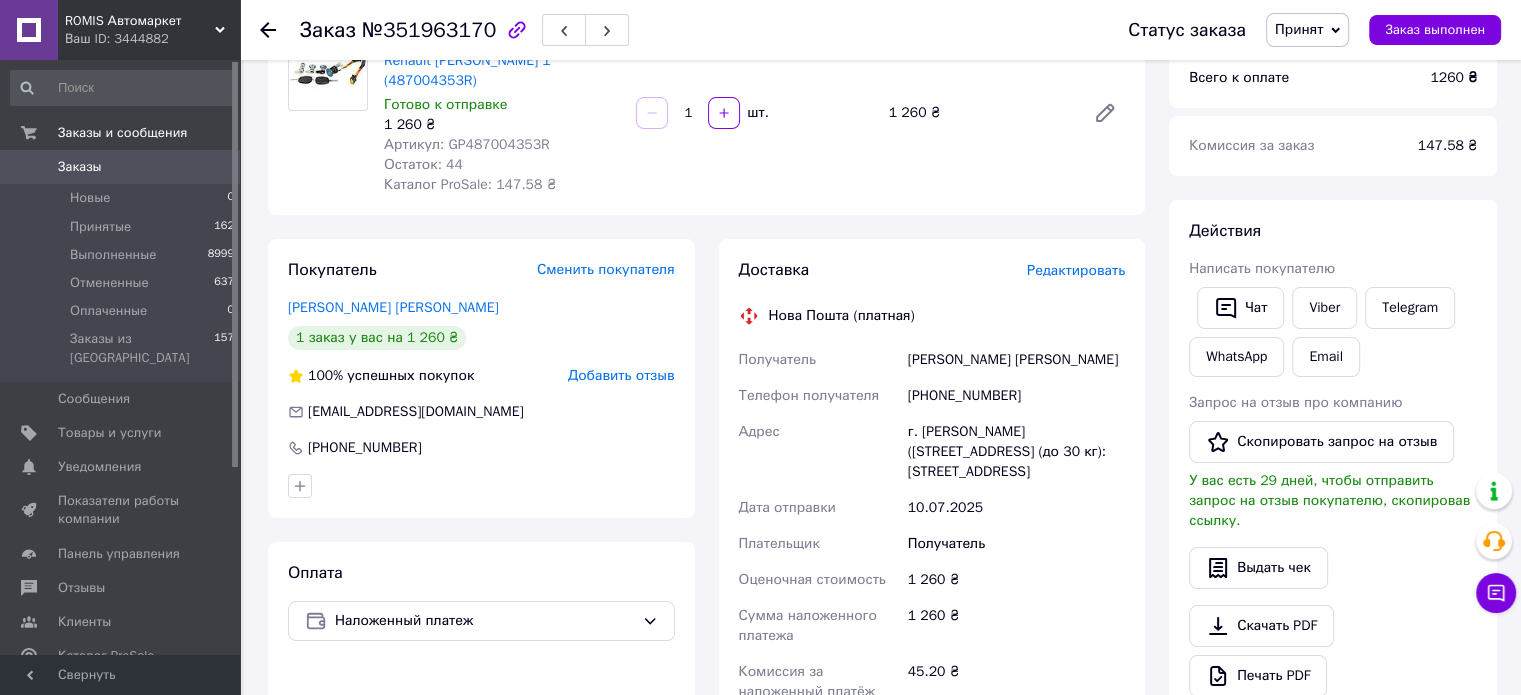 click on "г. [PERSON_NAME] ([STREET_ADDRESS] (до 30 кг): [STREET_ADDRESS]" at bounding box center [1016, 452] 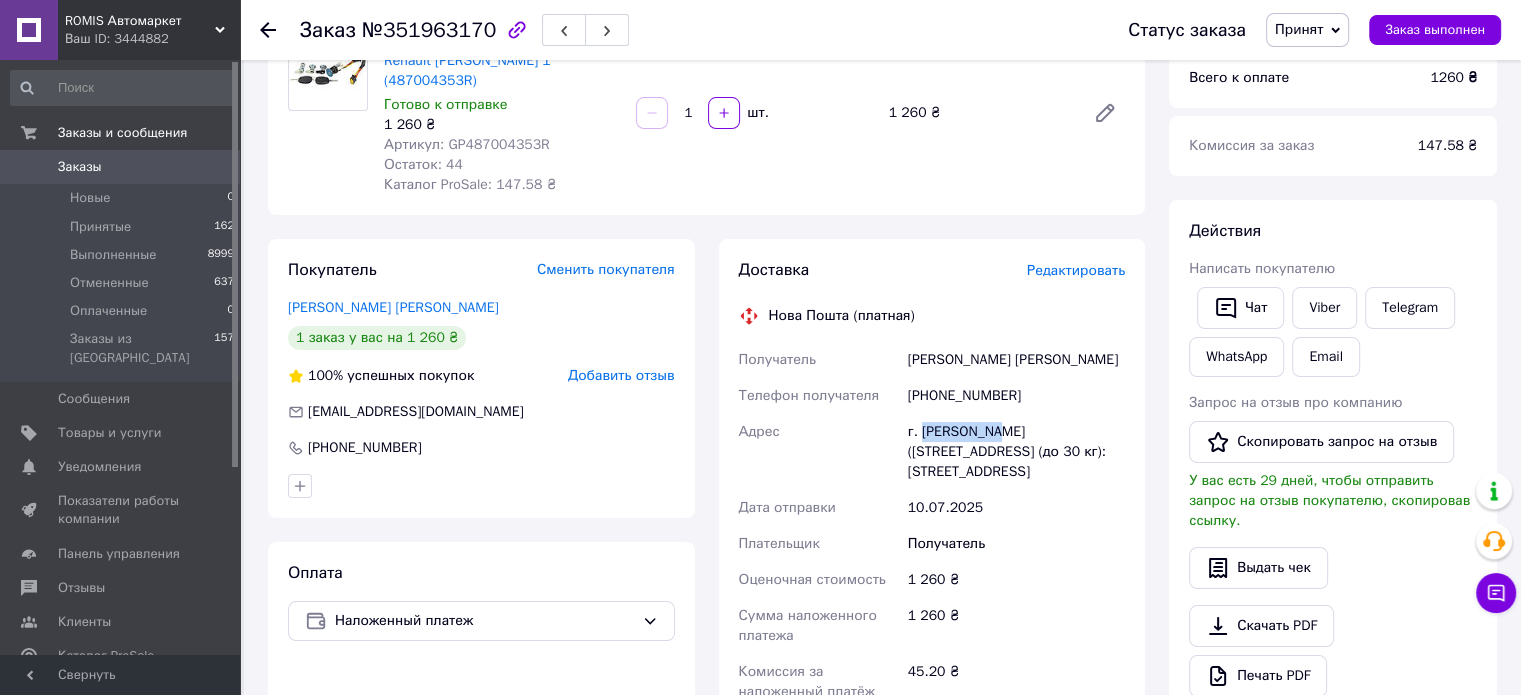click on "г. [PERSON_NAME] ([STREET_ADDRESS] (до 30 кг): [STREET_ADDRESS]" at bounding box center (1016, 452) 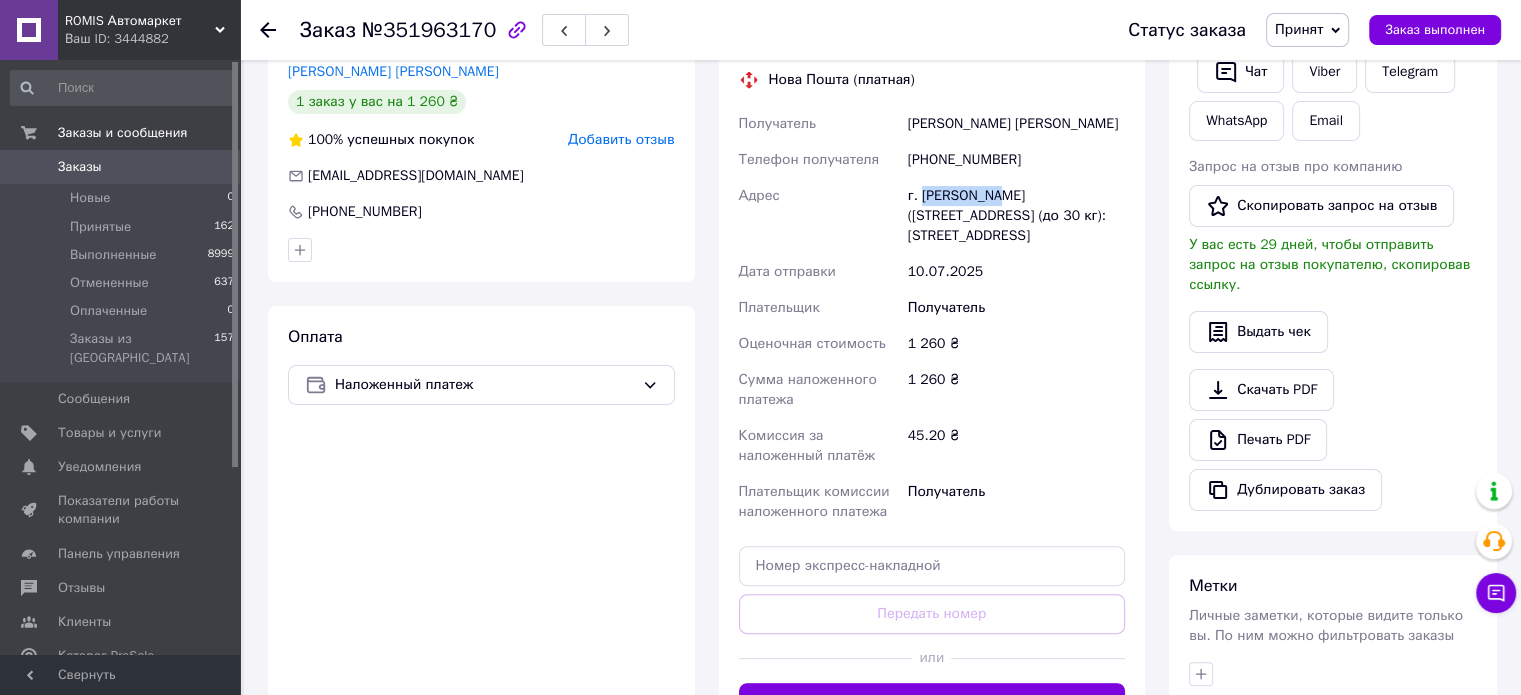 scroll, scrollTop: 600, scrollLeft: 0, axis: vertical 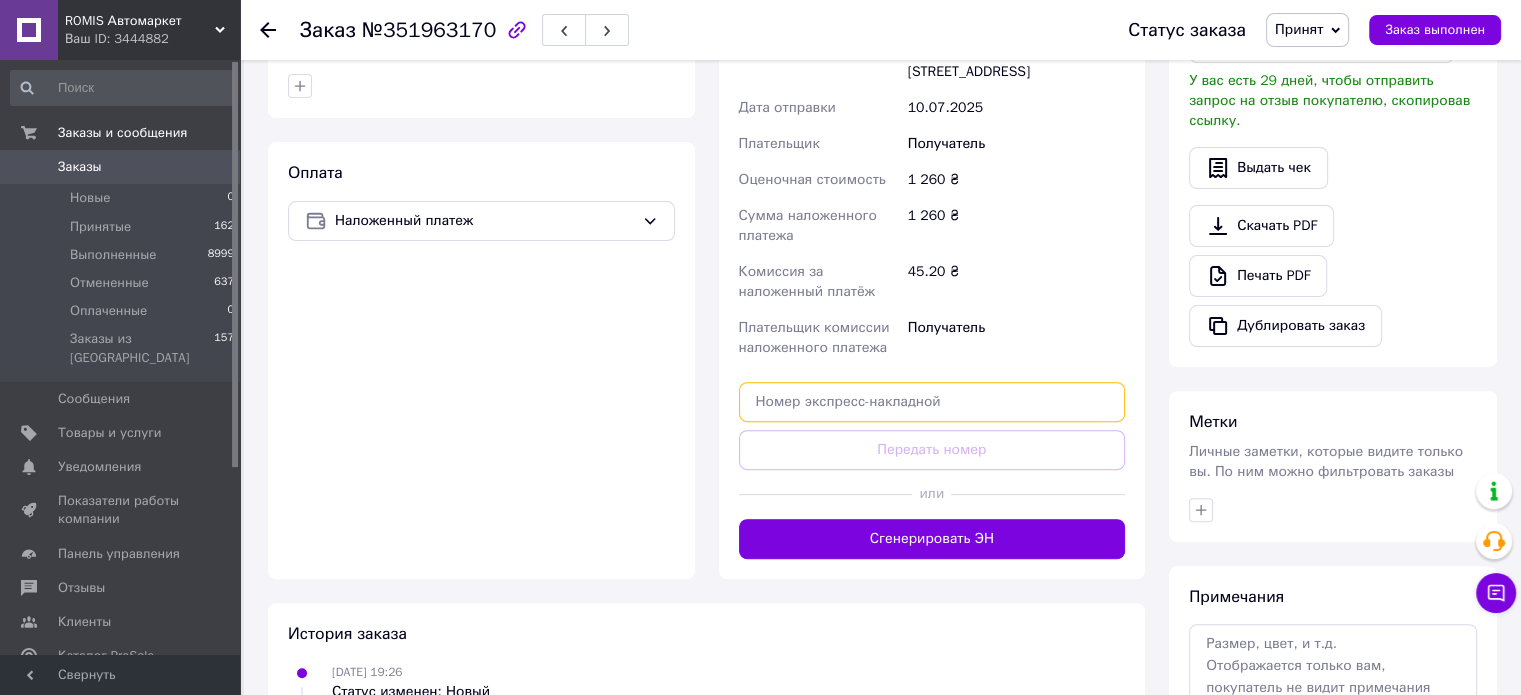 click at bounding box center [932, 402] 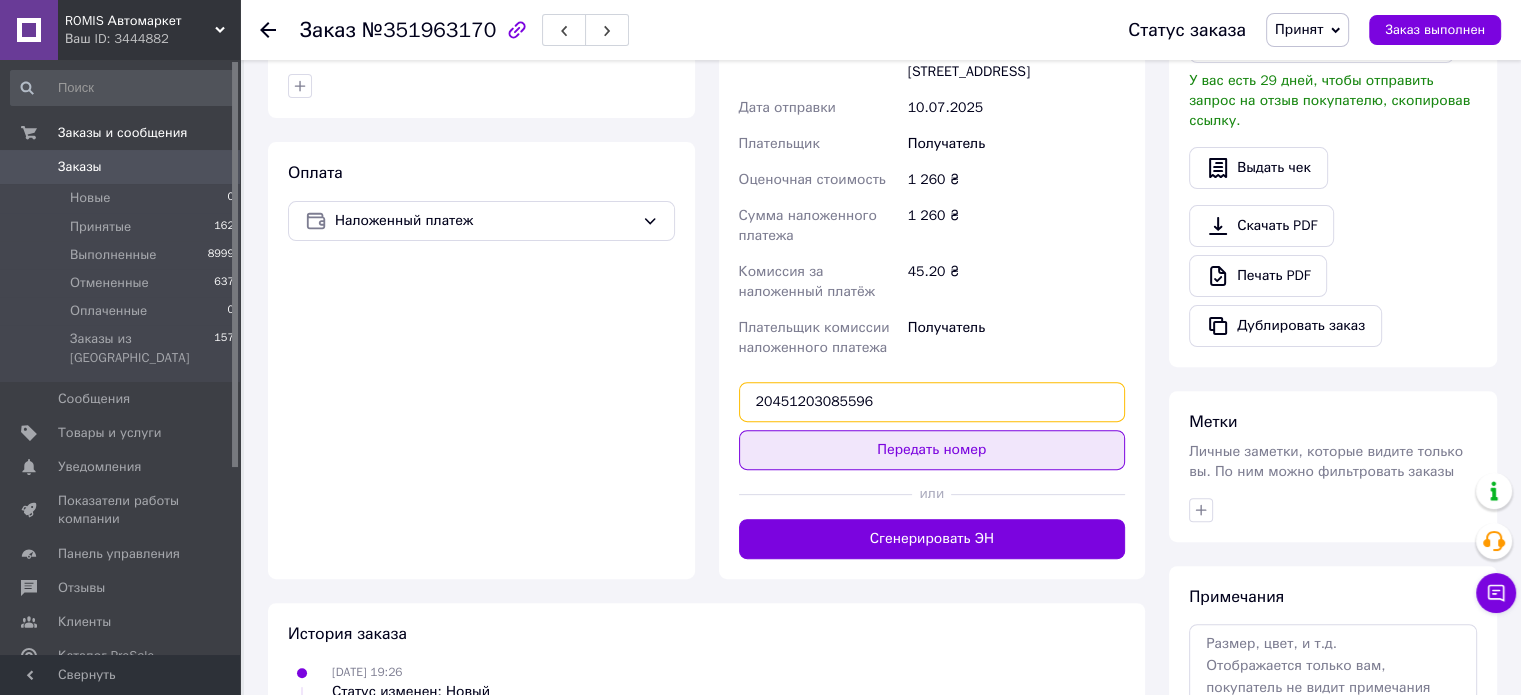 type on "20451203085596" 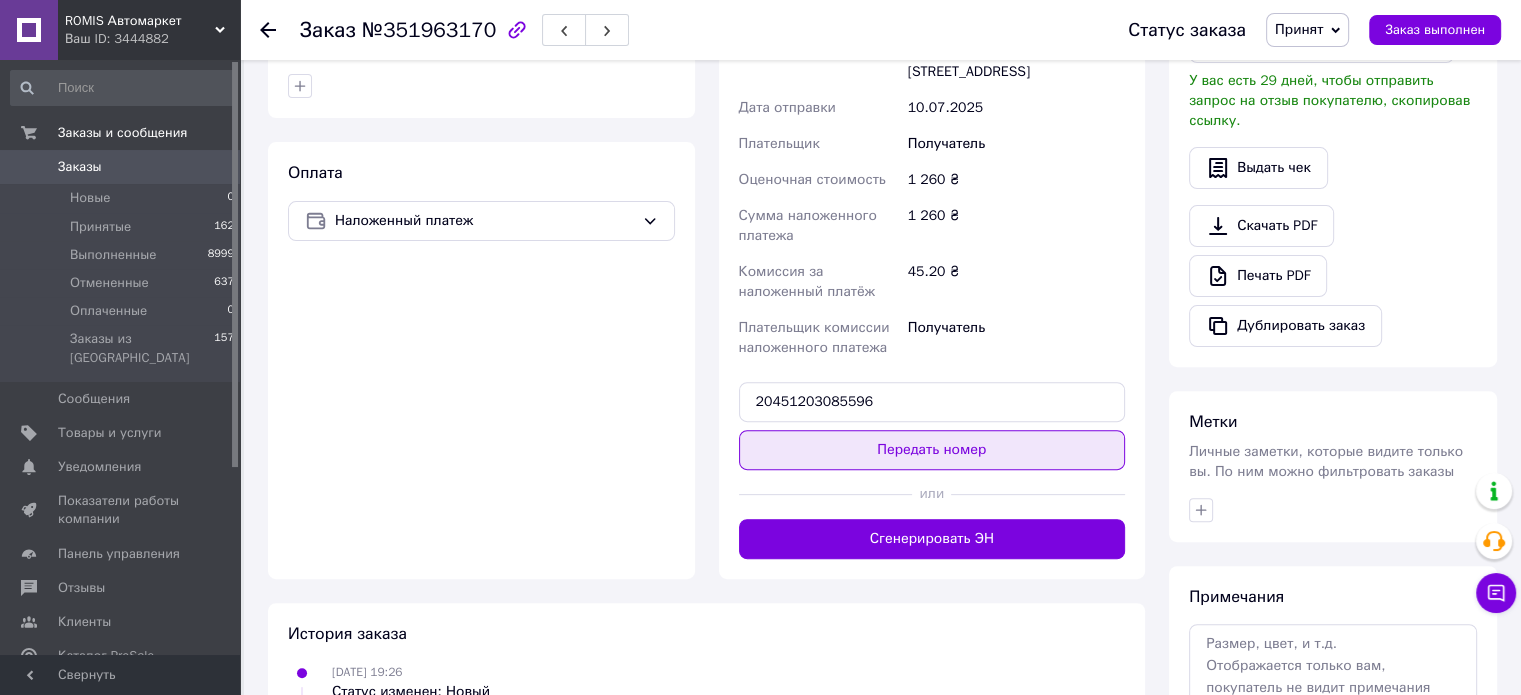 click on "Передать номер" at bounding box center (932, 450) 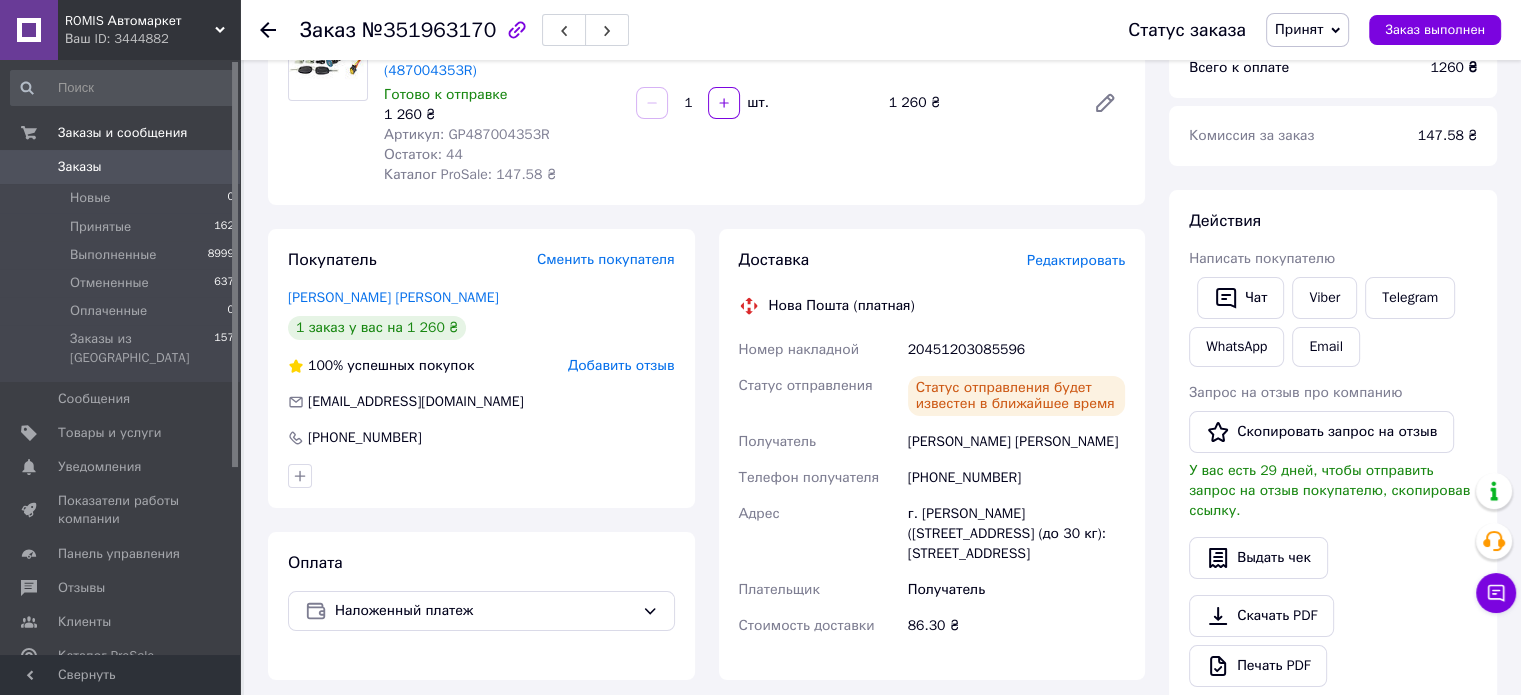 scroll, scrollTop: 200, scrollLeft: 0, axis: vertical 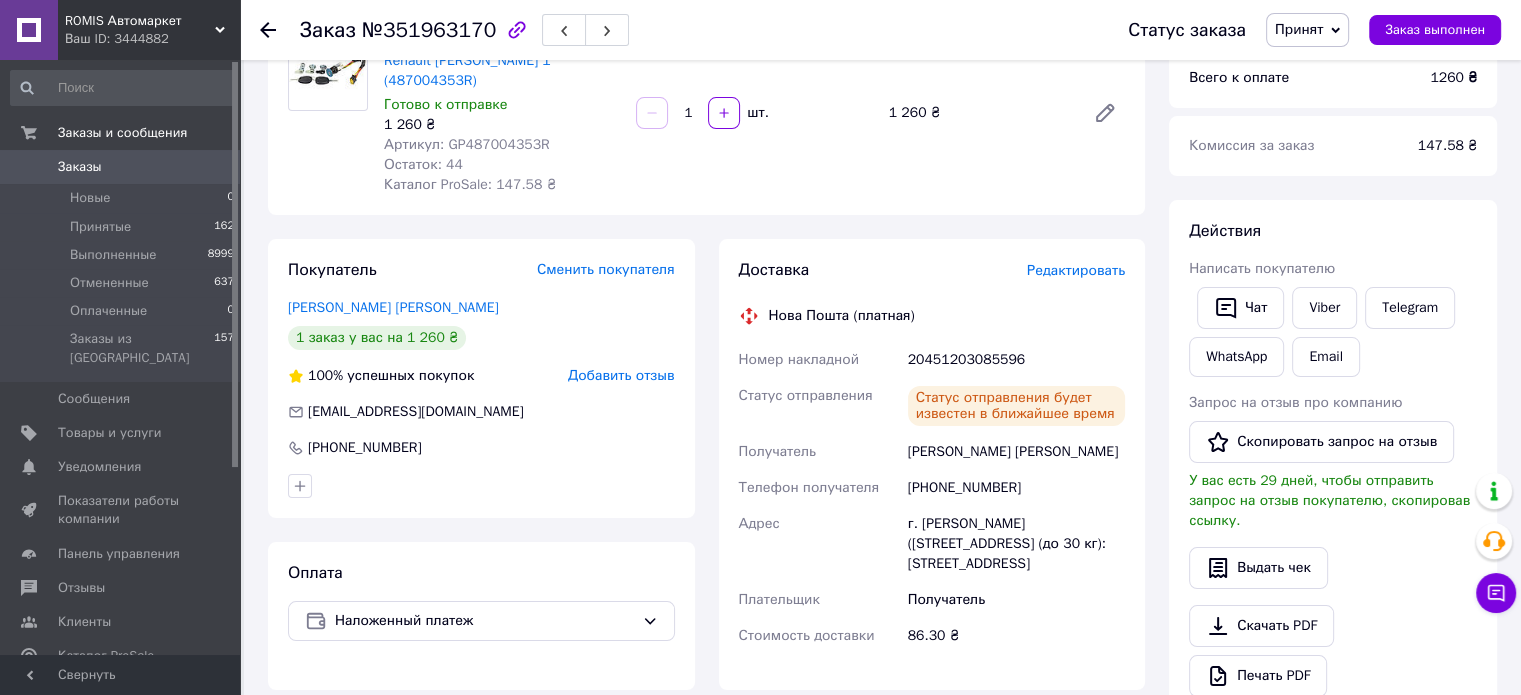 click 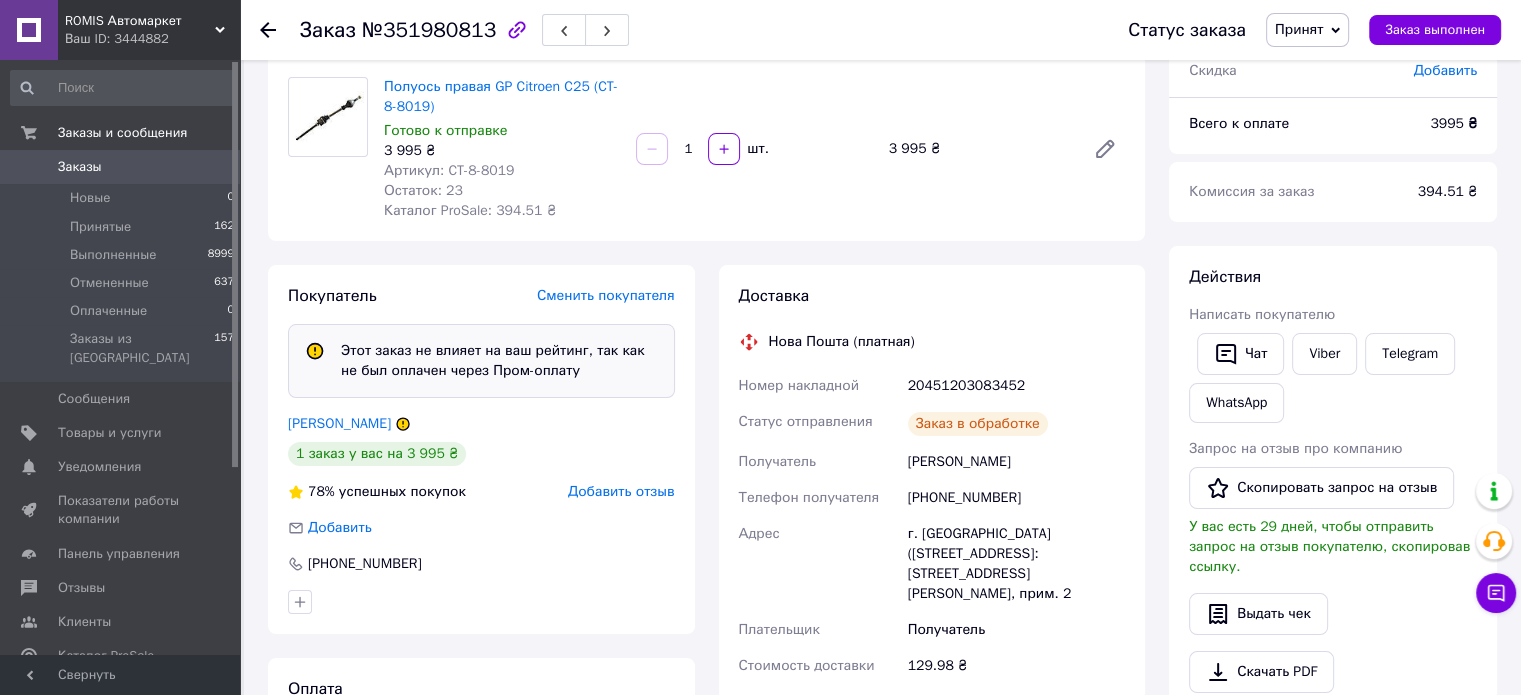 scroll, scrollTop: 219, scrollLeft: 0, axis: vertical 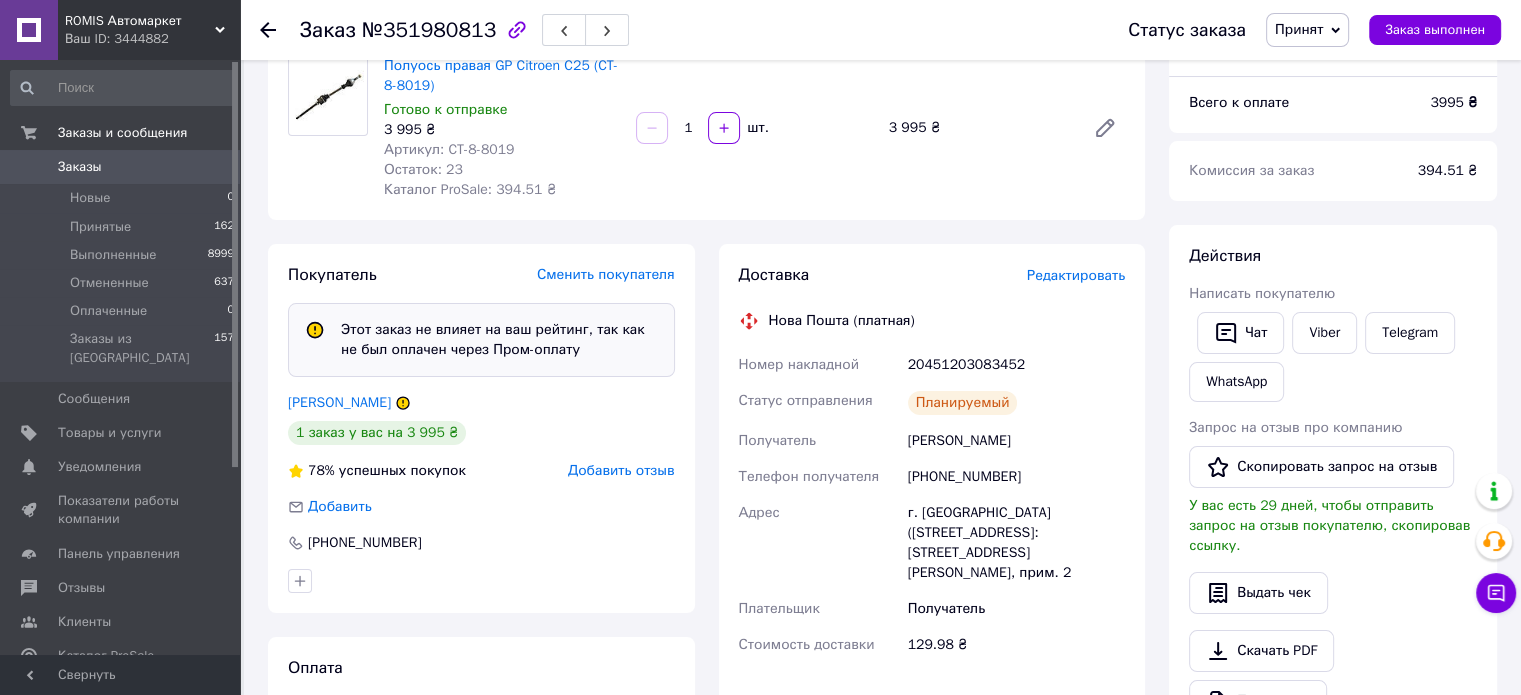 click on "Заказы" at bounding box center (80, 167) 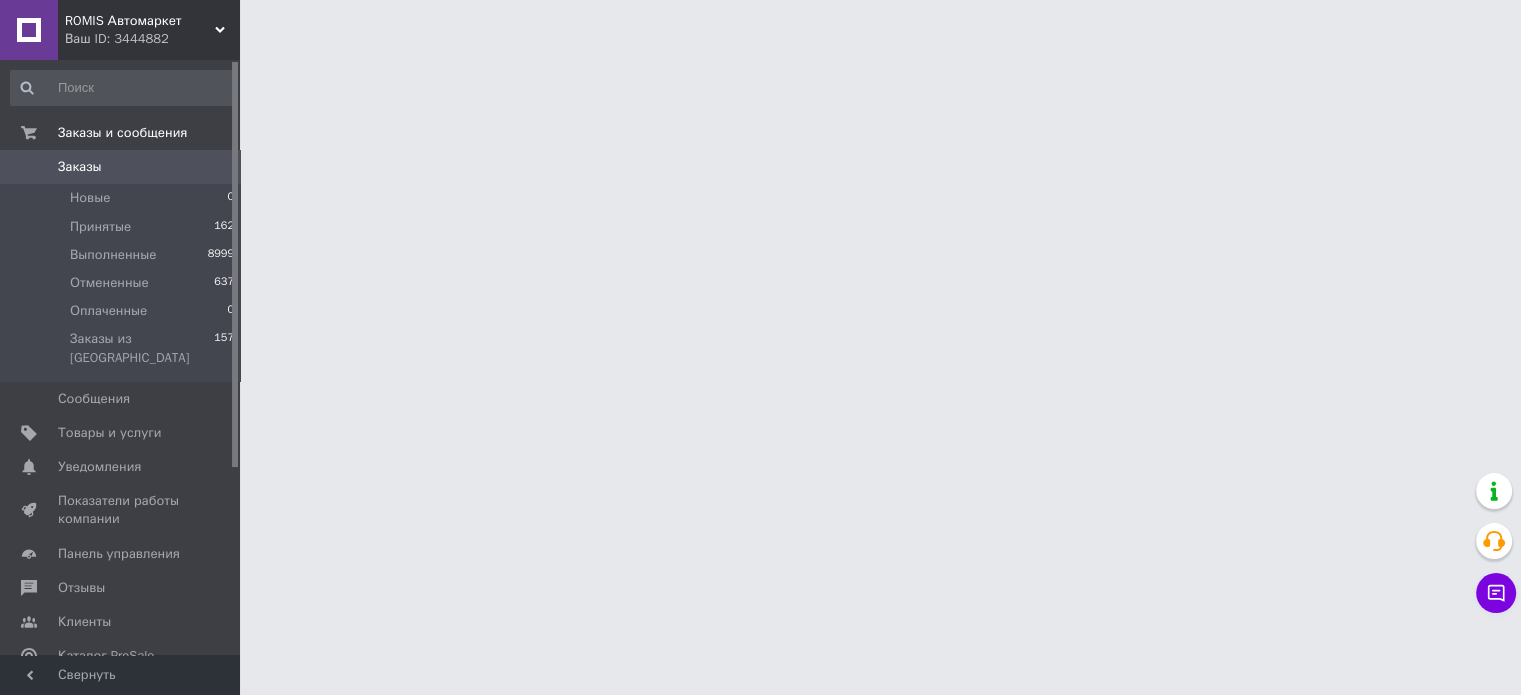 scroll, scrollTop: 0, scrollLeft: 0, axis: both 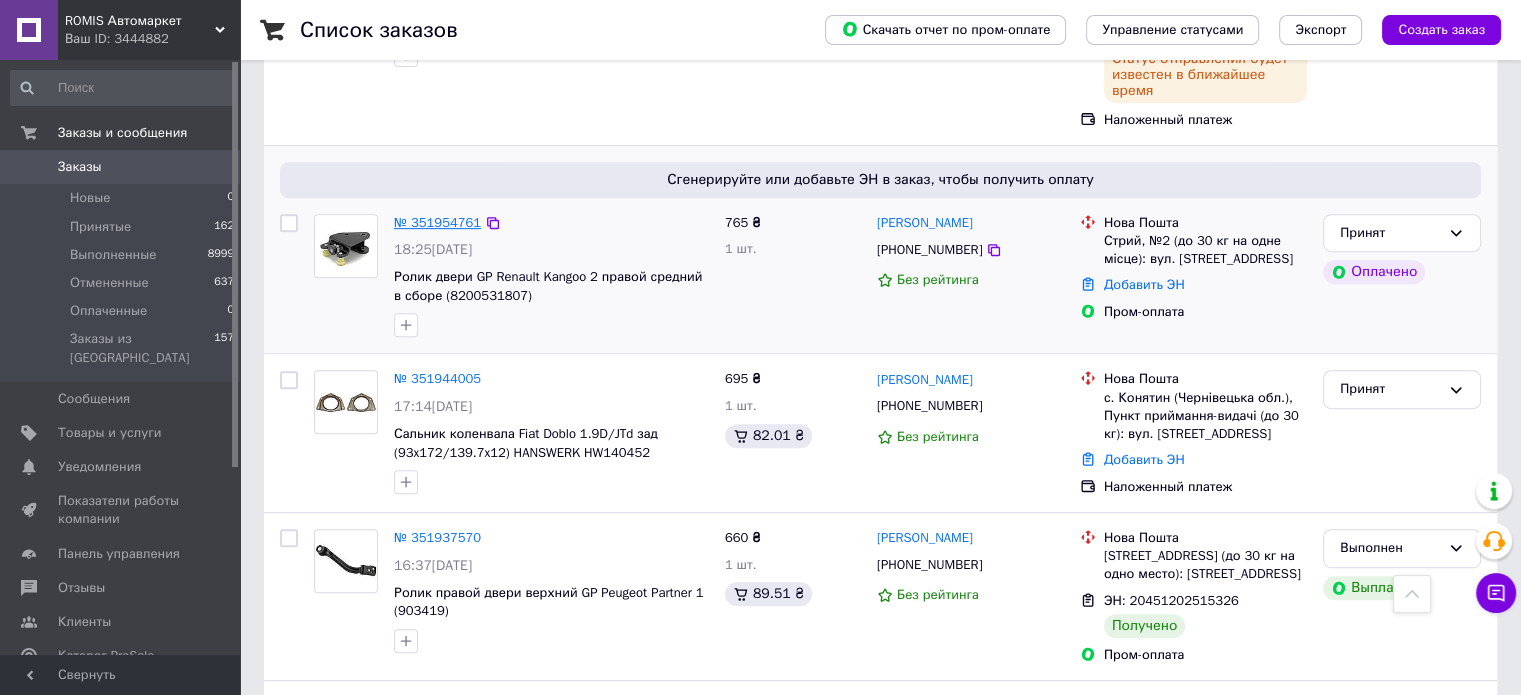 click on "№ 351954761" at bounding box center (437, 222) 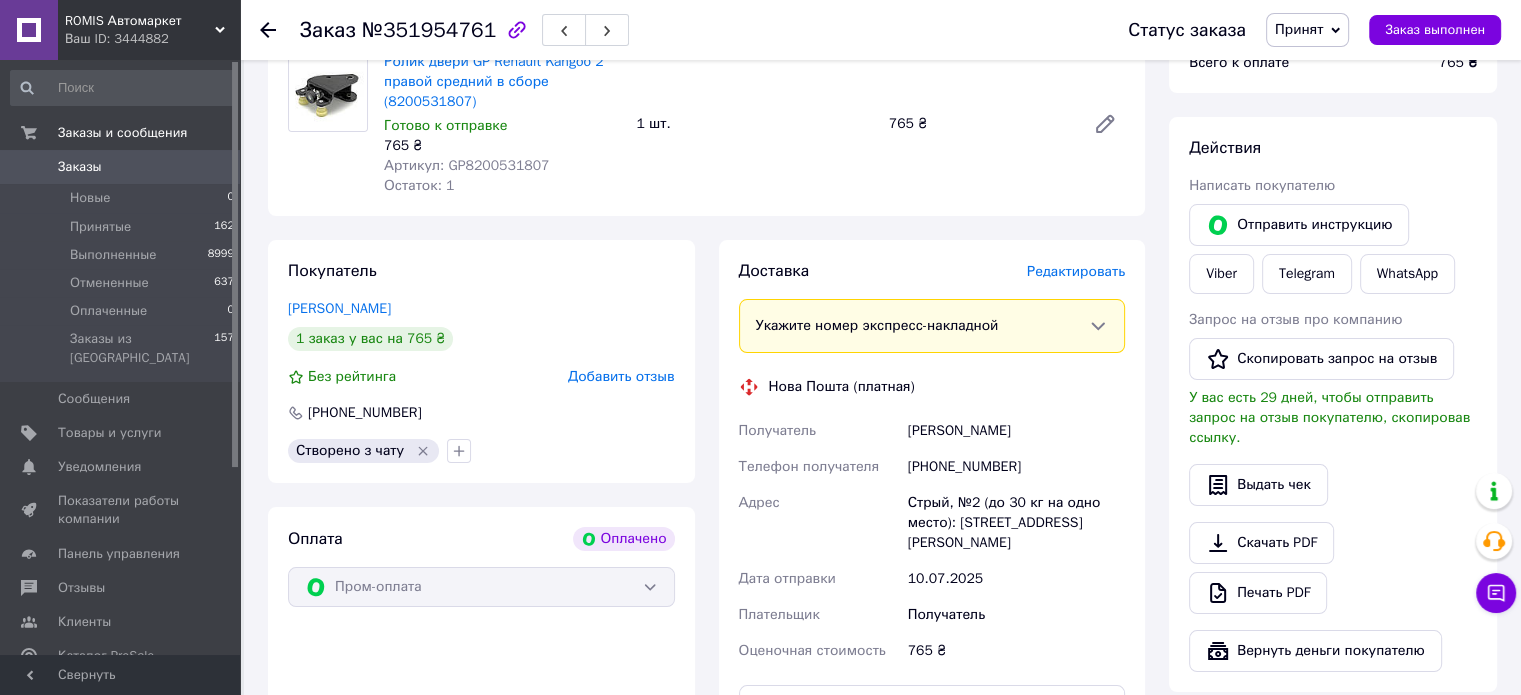 scroll, scrollTop: 0, scrollLeft: 0, axis: both 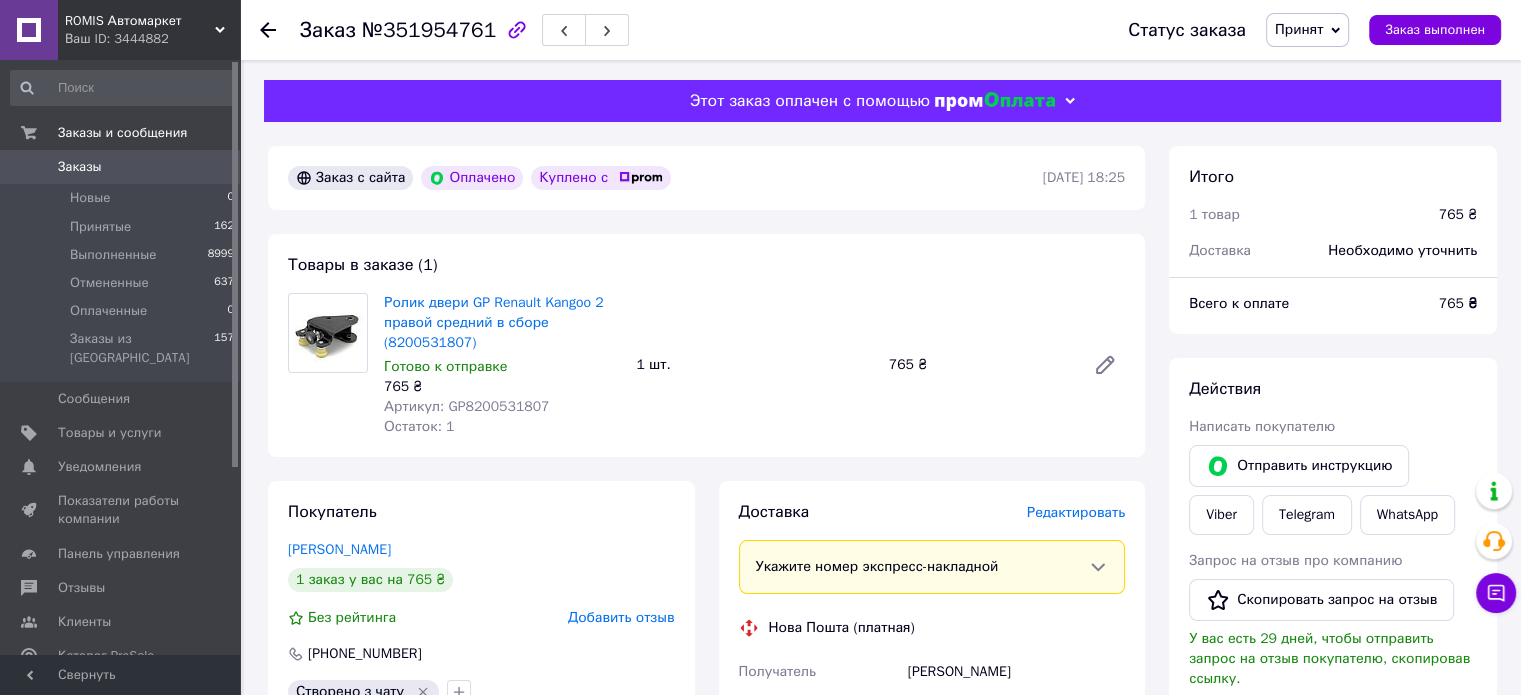 click on "Артикул: GP8200531807" at bounding box center [466, 406] 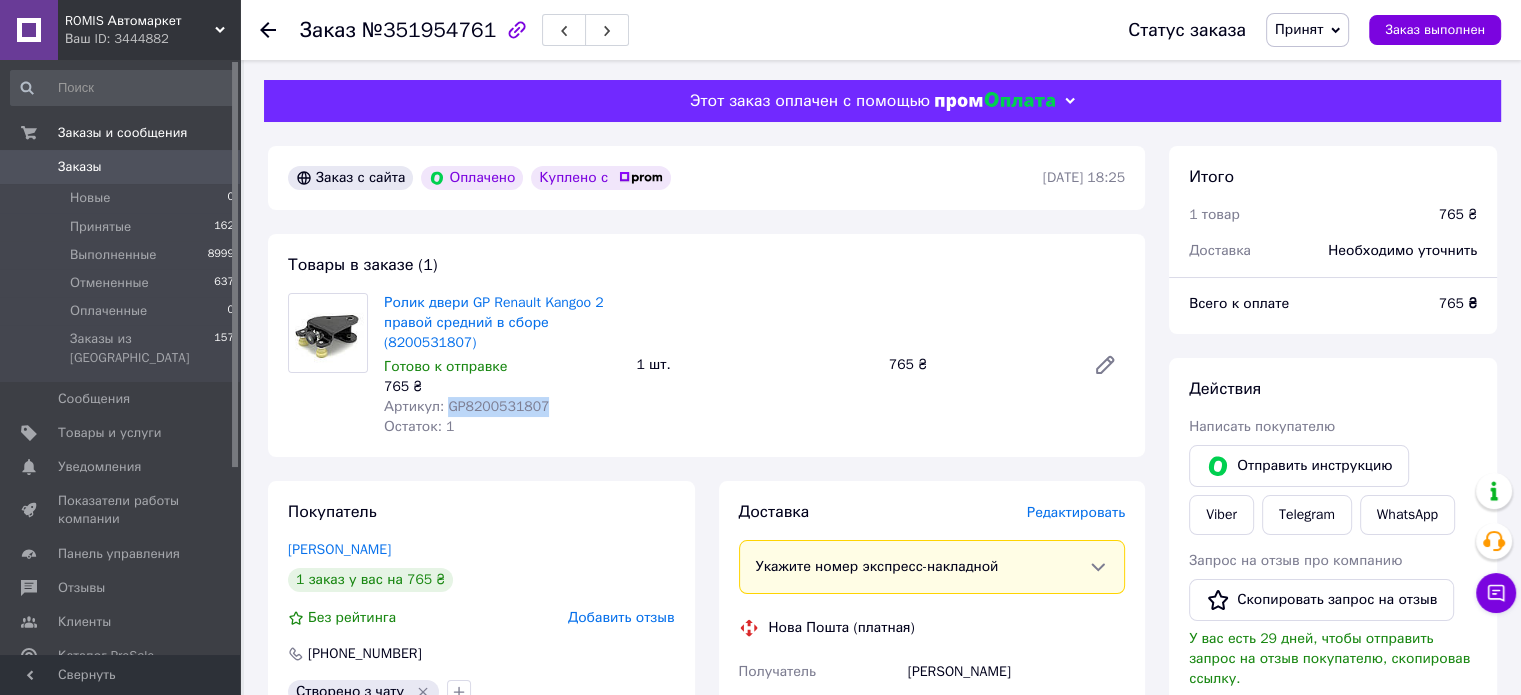 click on "Артикул: GP8200531807" at bounding box center (466, 406) 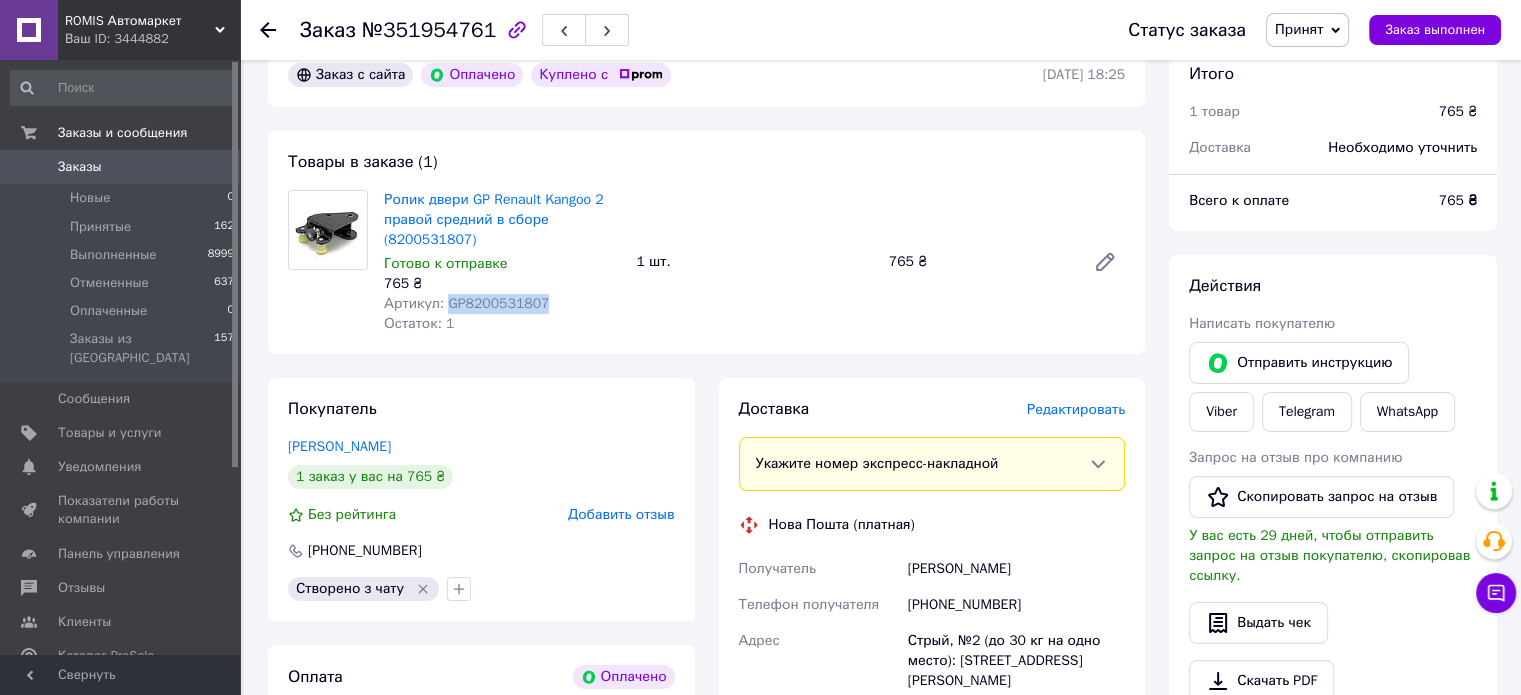 scroll, scrollTop: 300, scrollLeft: 0, axis: vertical 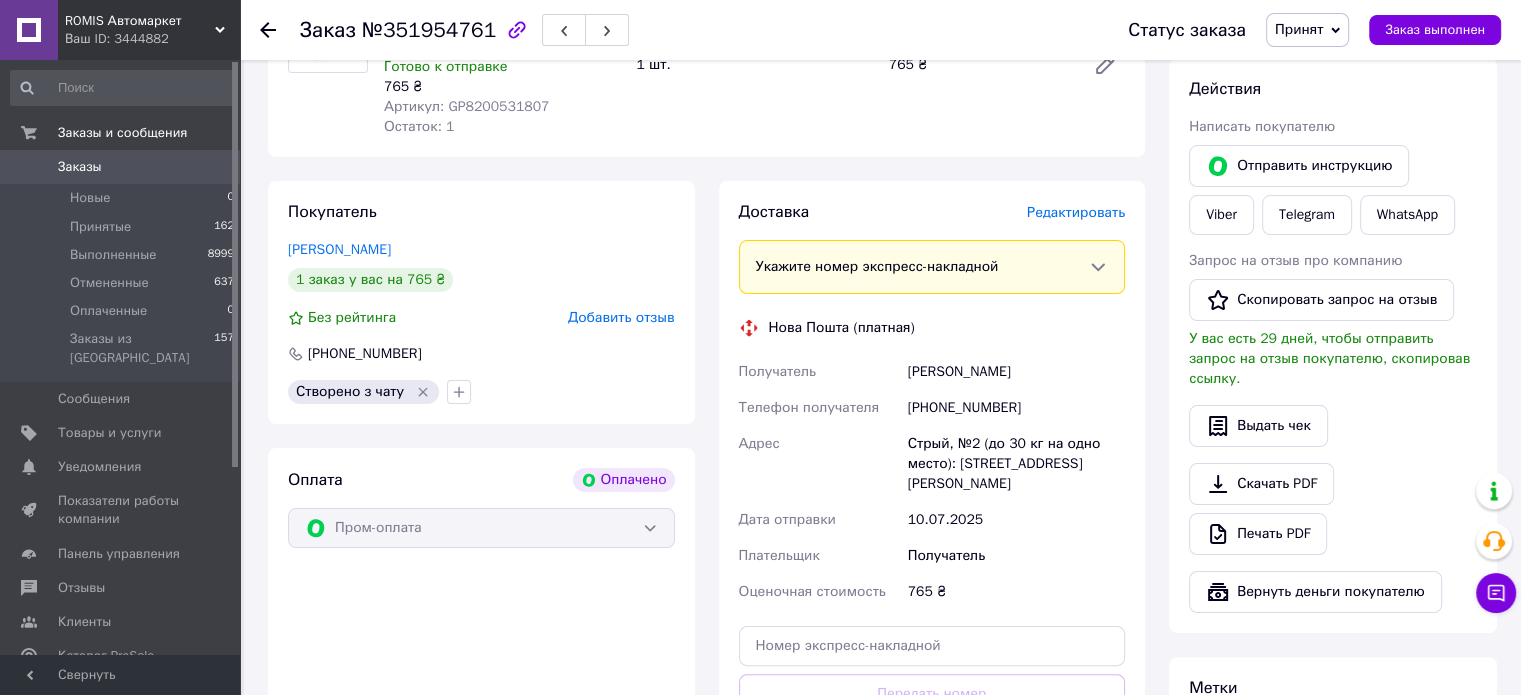 click on "[PHONE_NUMBER]" at bounding box center (1016, 408) 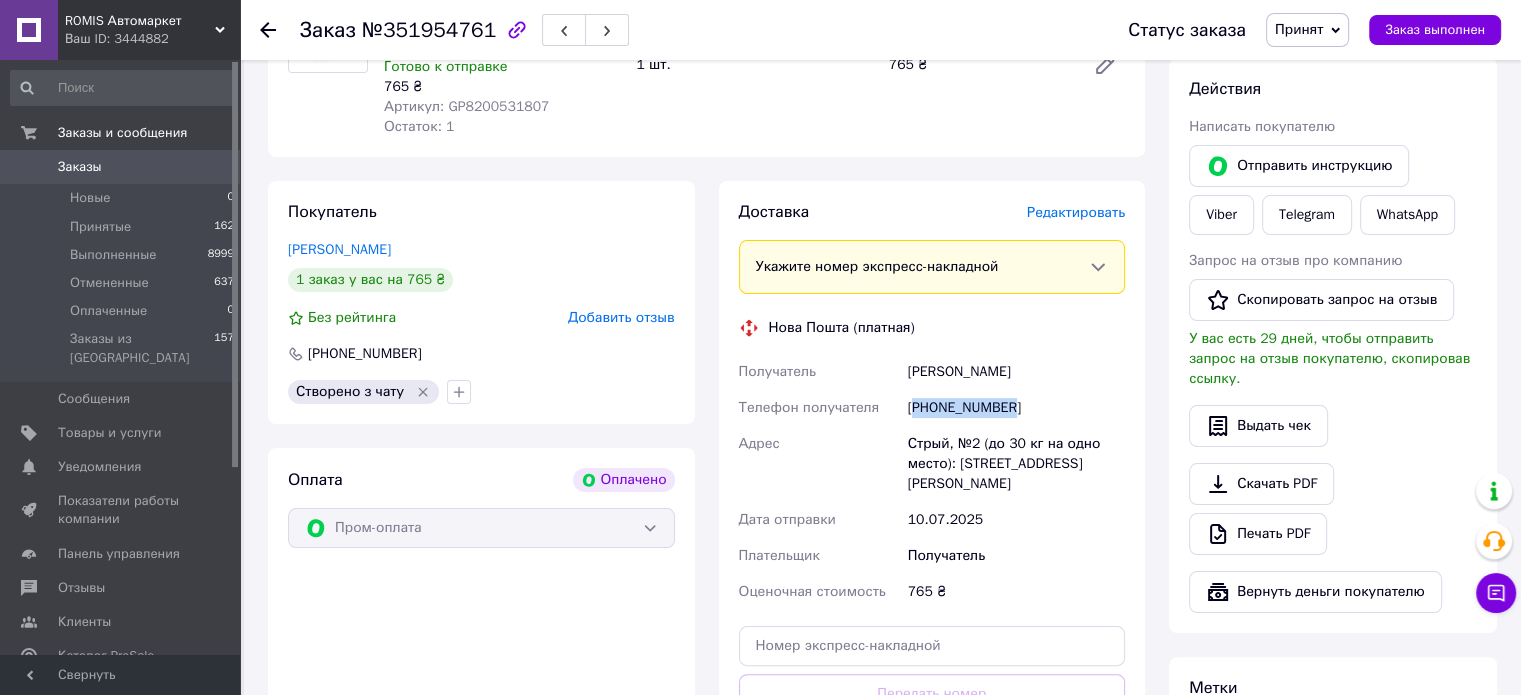 click on "[PHONE_NUMBER]" at bounding box center (1016, 408) 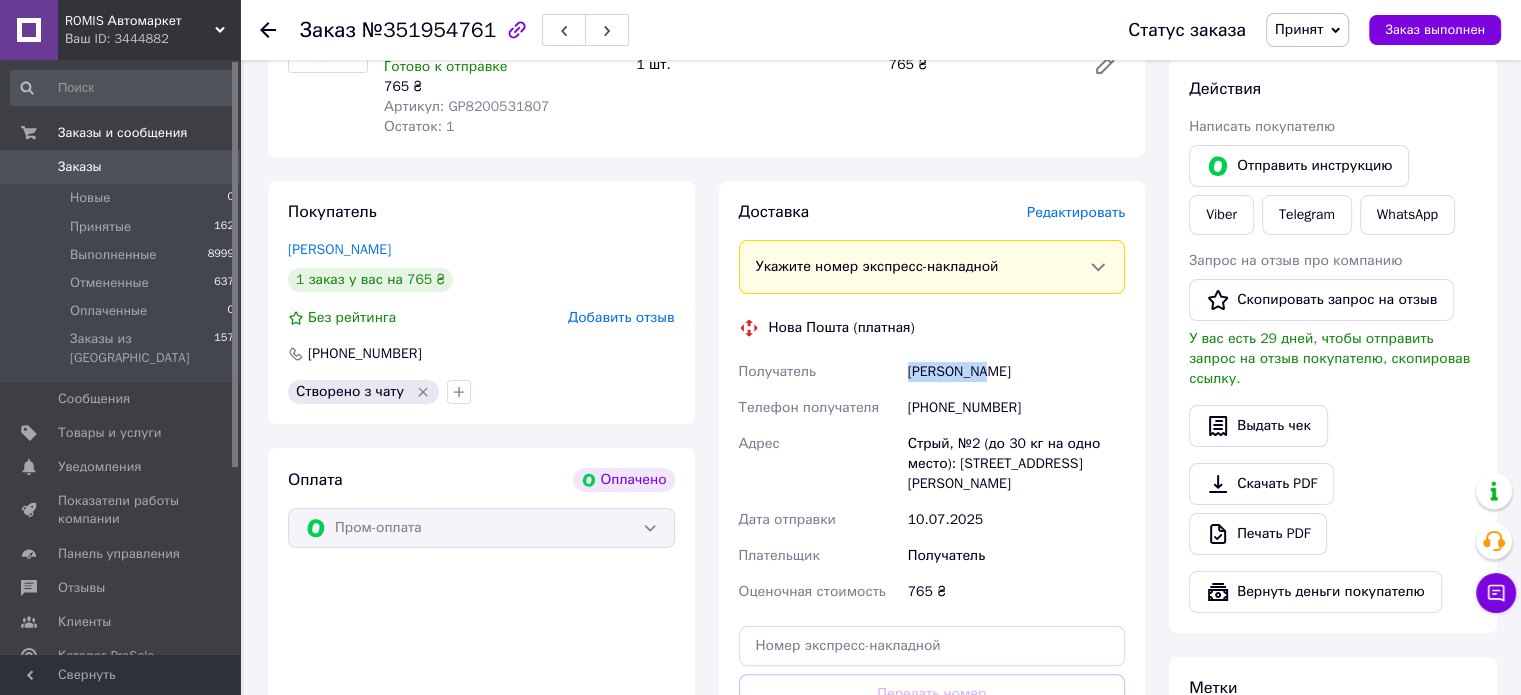 drag, startPoint x: 908, startPoint y: 371, endPoint x: 1028, endPoint y: 371, distance: 120 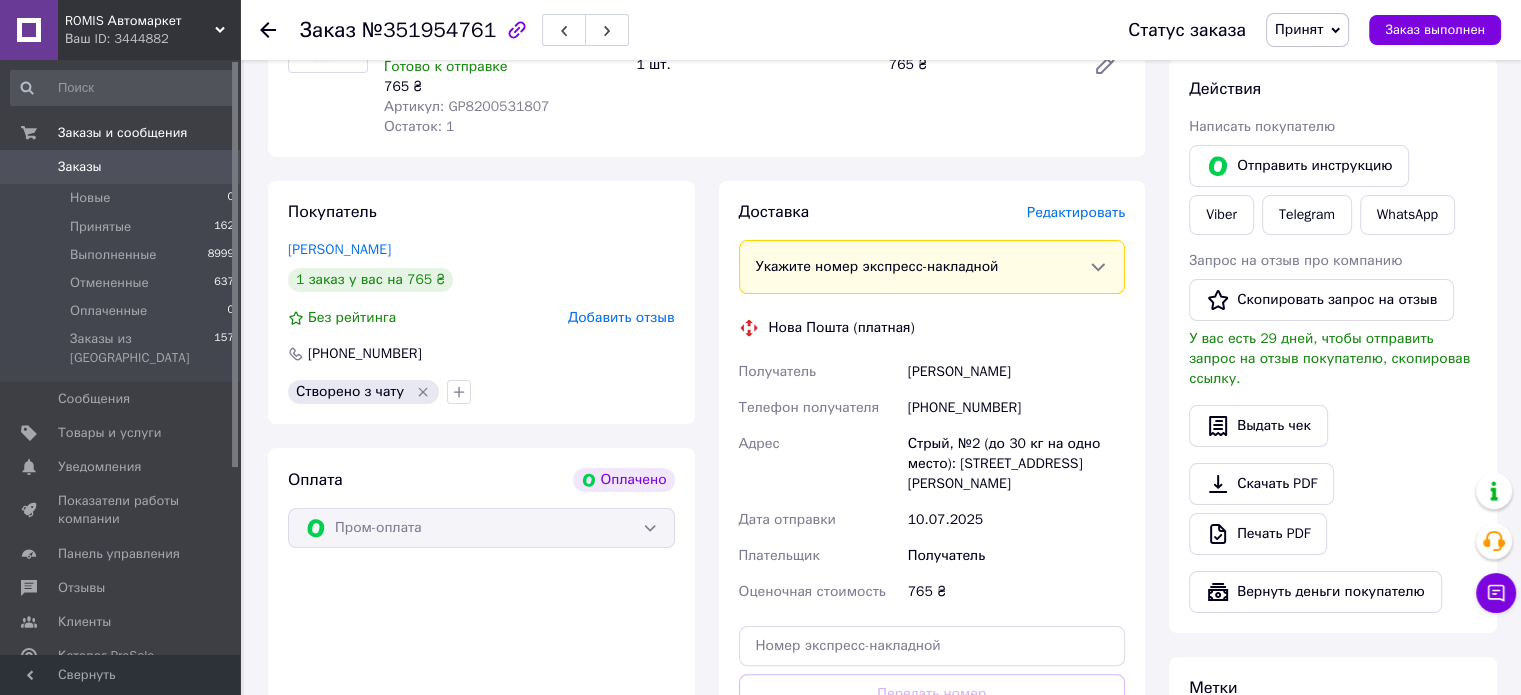 click on "Стрый, №2 (до 30 кг на одно место): [STREET_ADDRESS][PERSON_NAME]" at bounding box center (1016, 464) 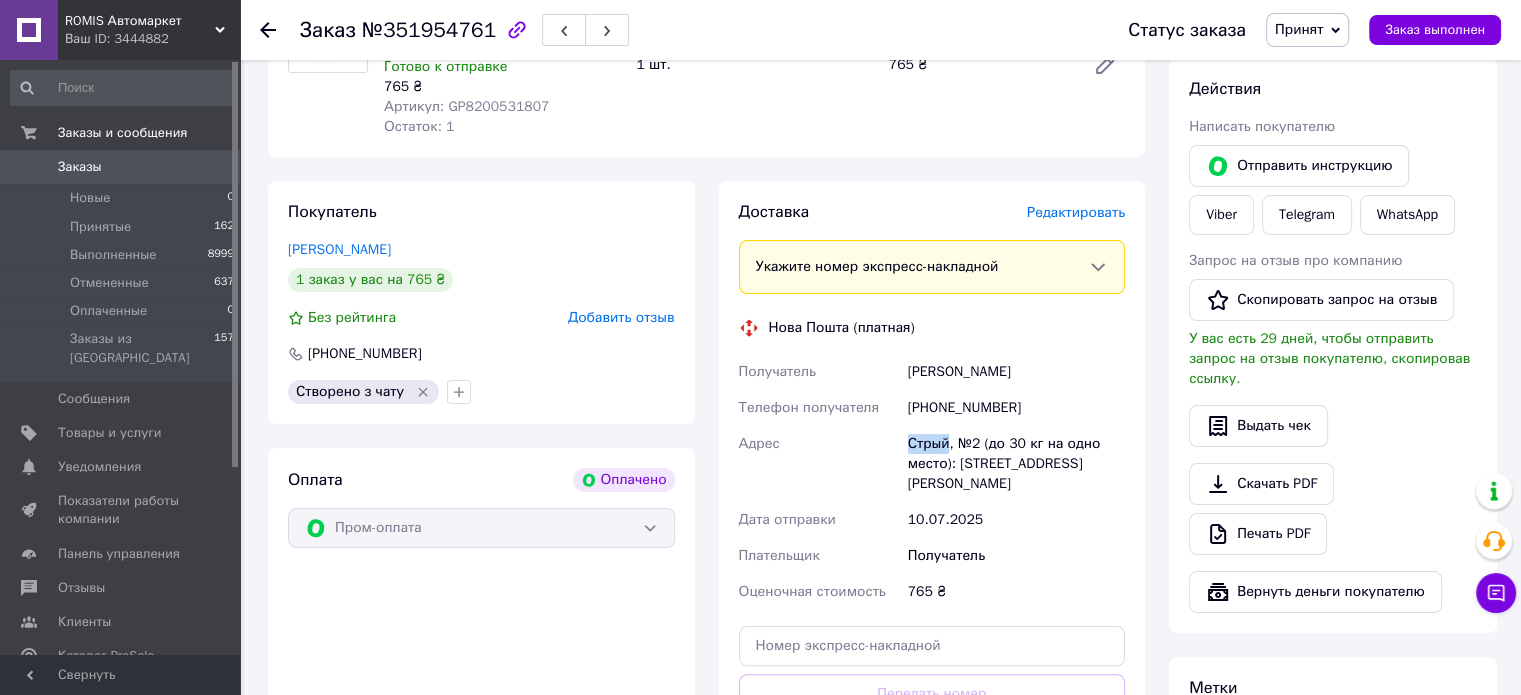 click on "Стрый, №2 (до 30 кг на одно место): [STREET_ADDRESS][PERSON_NAME]" at bounding box center (1016, 464) 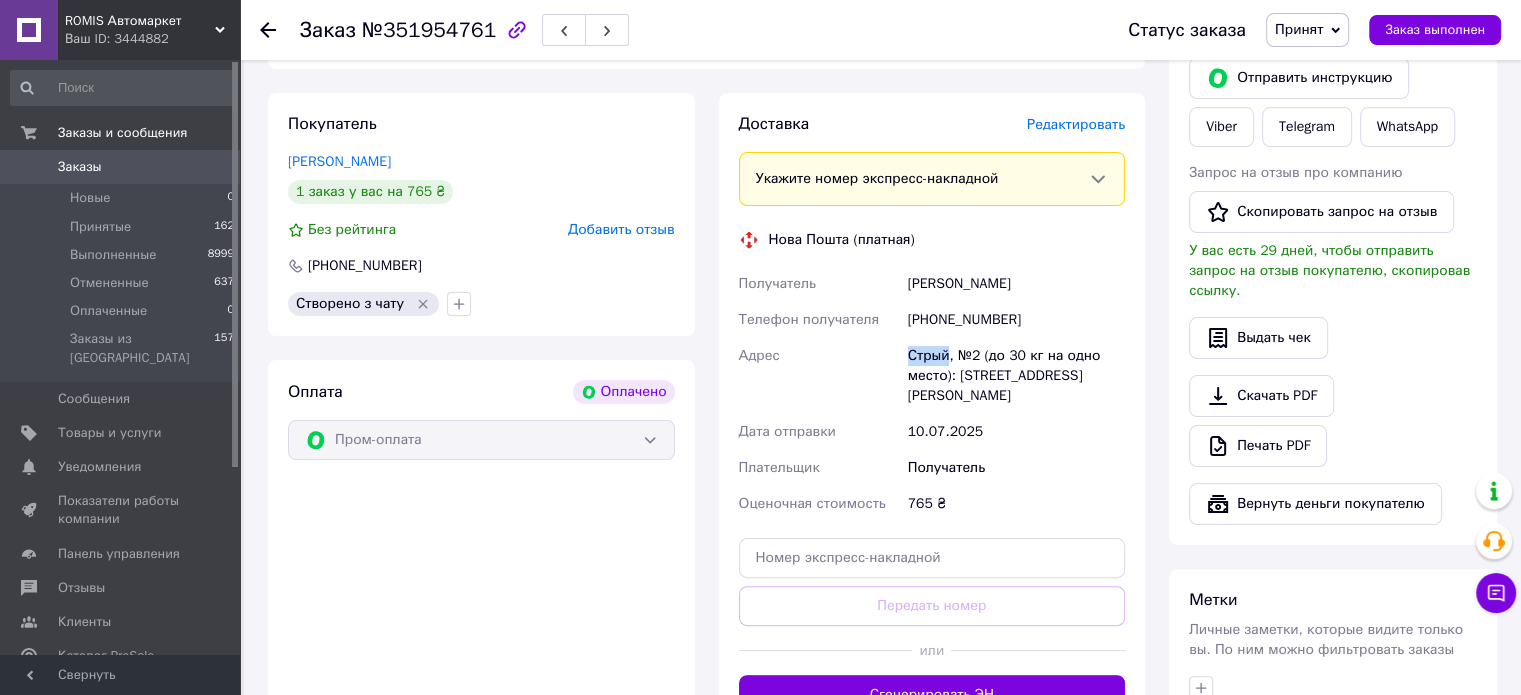 scroll, scrollTop: 700, scrollLeft: 0, axis: vertical 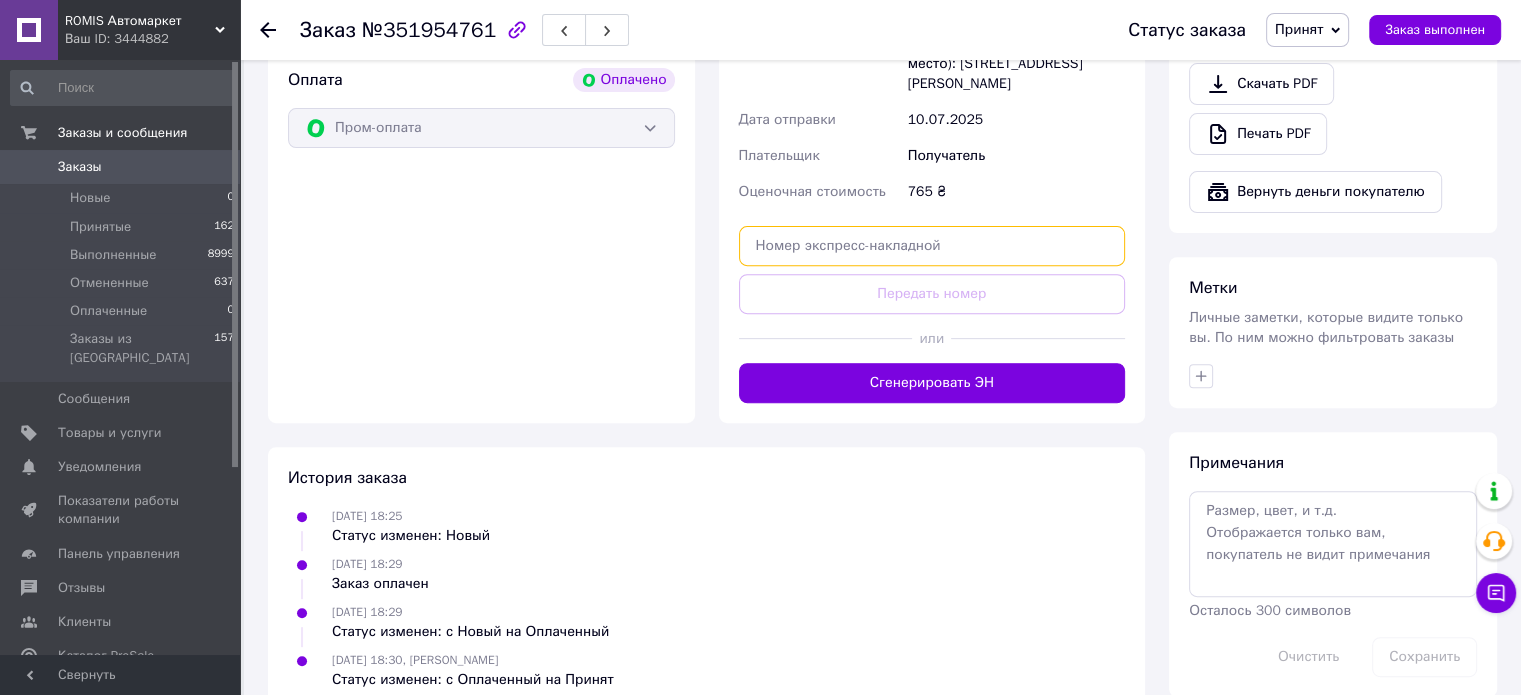 click at bounding box center (932, 246) 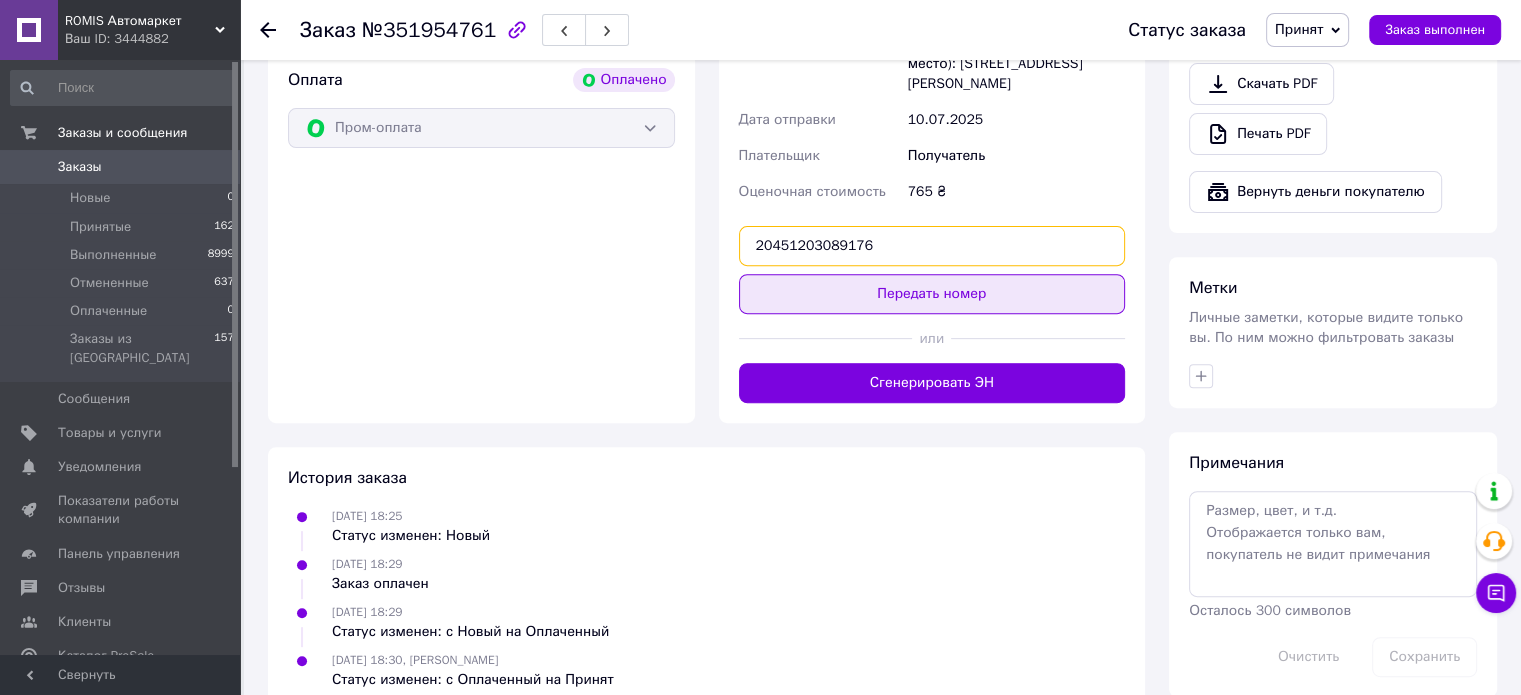 type on "20451203089176" 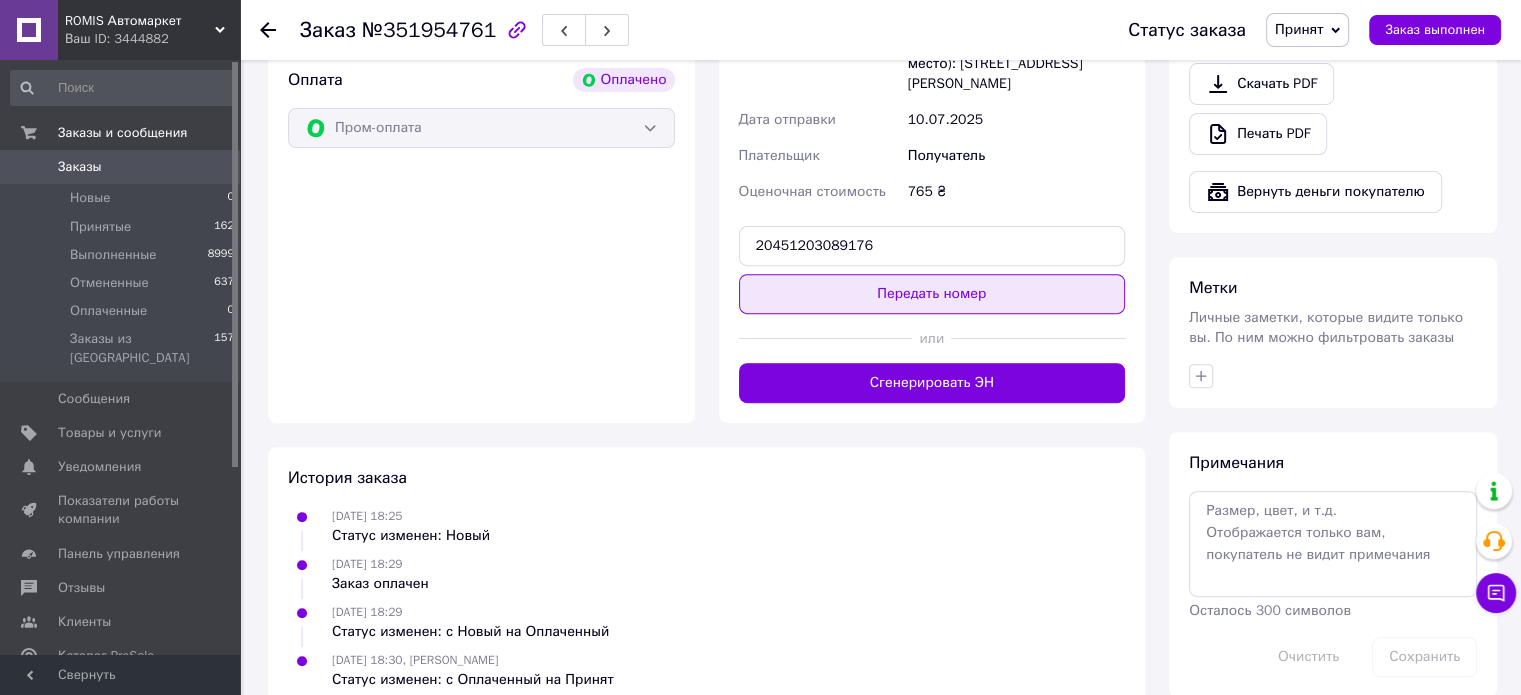 click on "Передать номер" at bounding box center [932, 294] 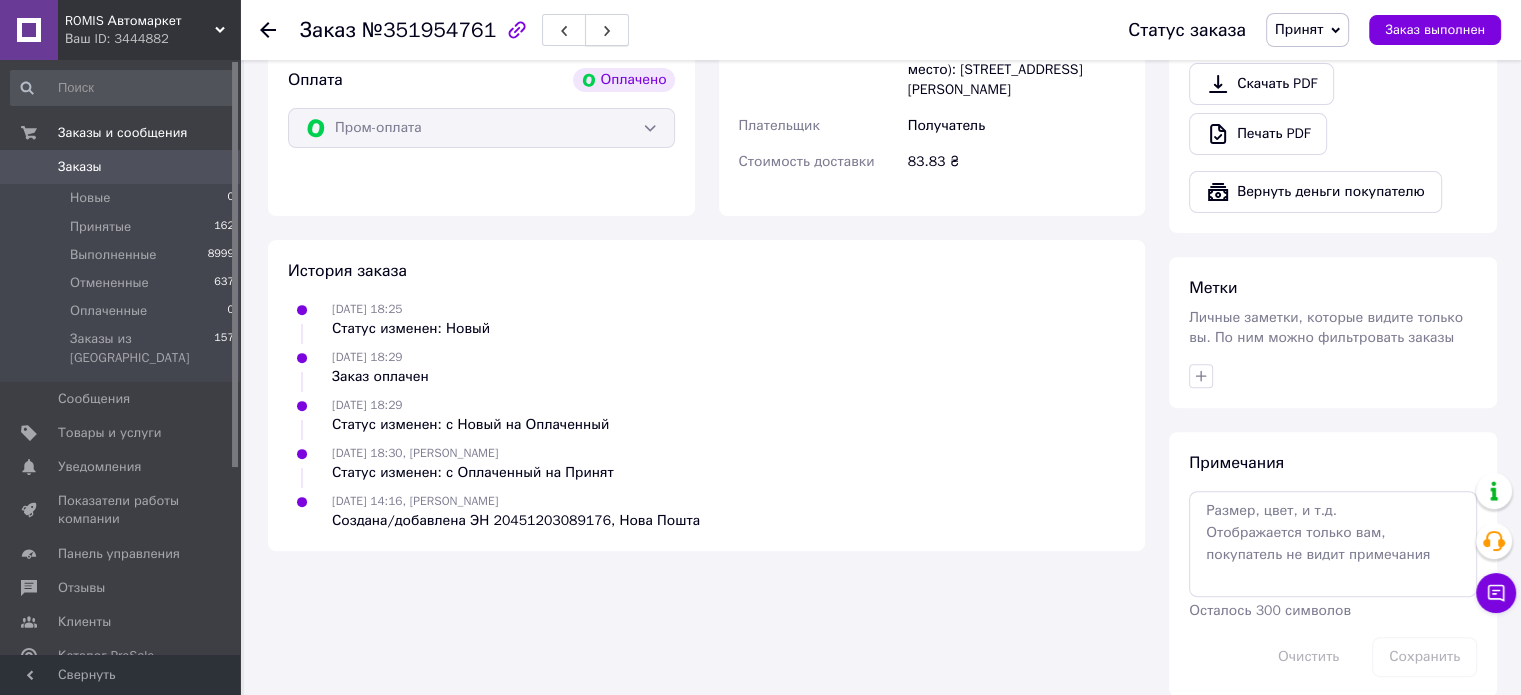 click 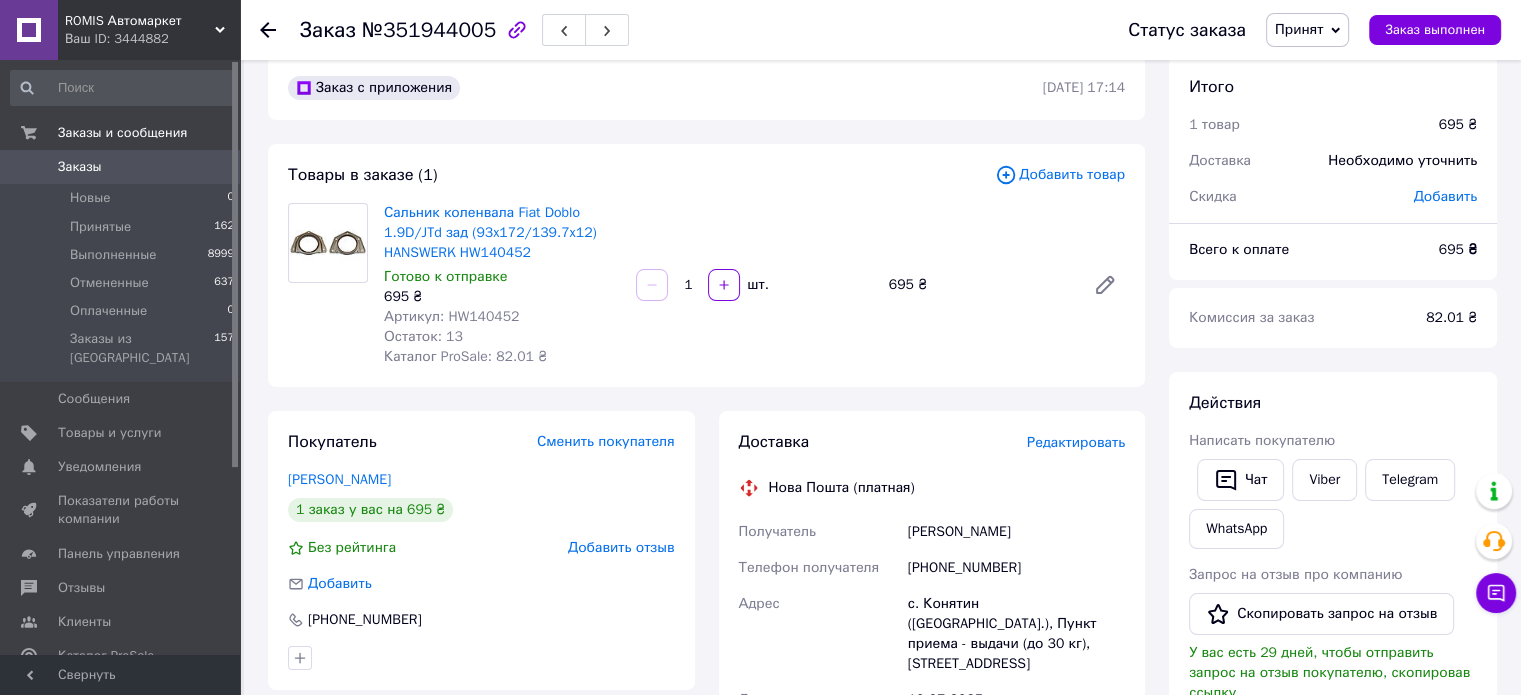 scroll, scrollTop: 0, scrollLeft: 0, axis: both 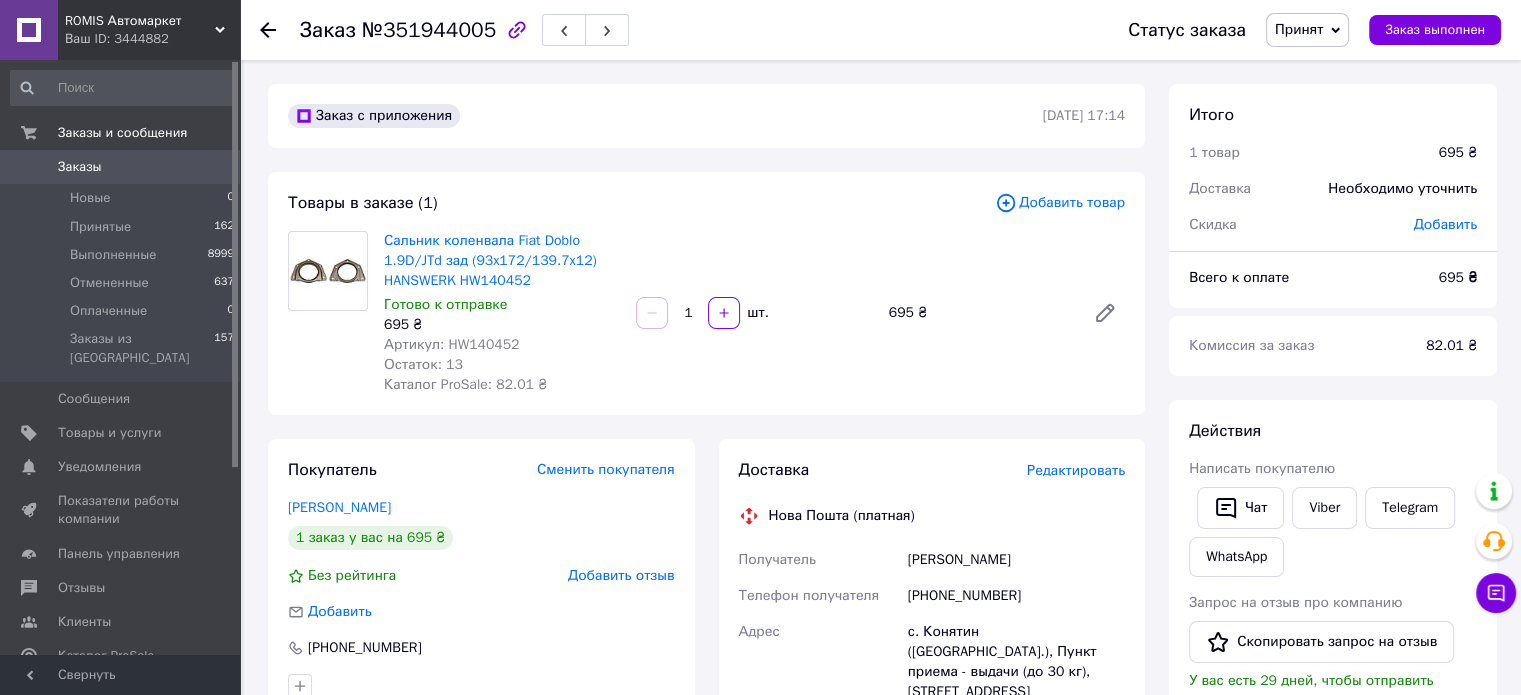 click on "Артикул: HW140452" at bounding box center [451, 344] 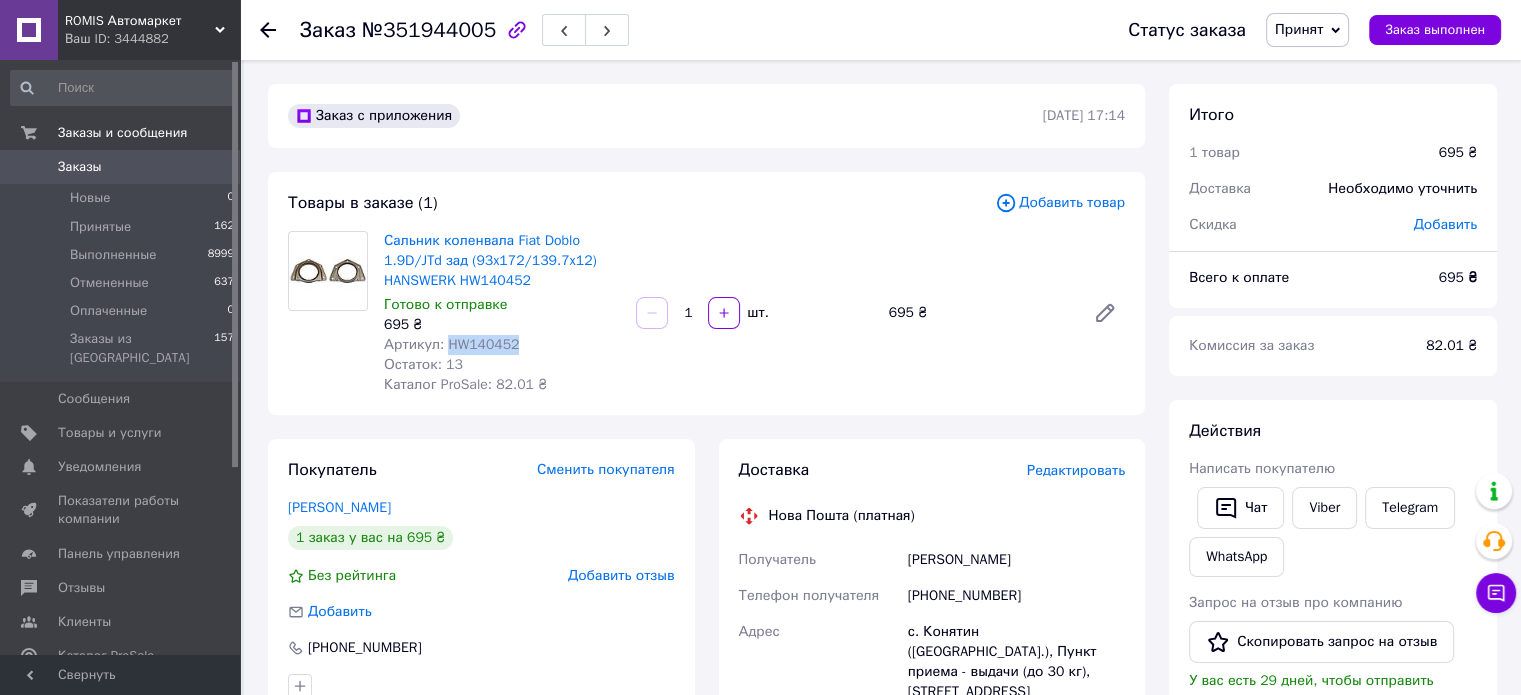 click on "Артикул: HW140452" at bounding box center (451, 344) 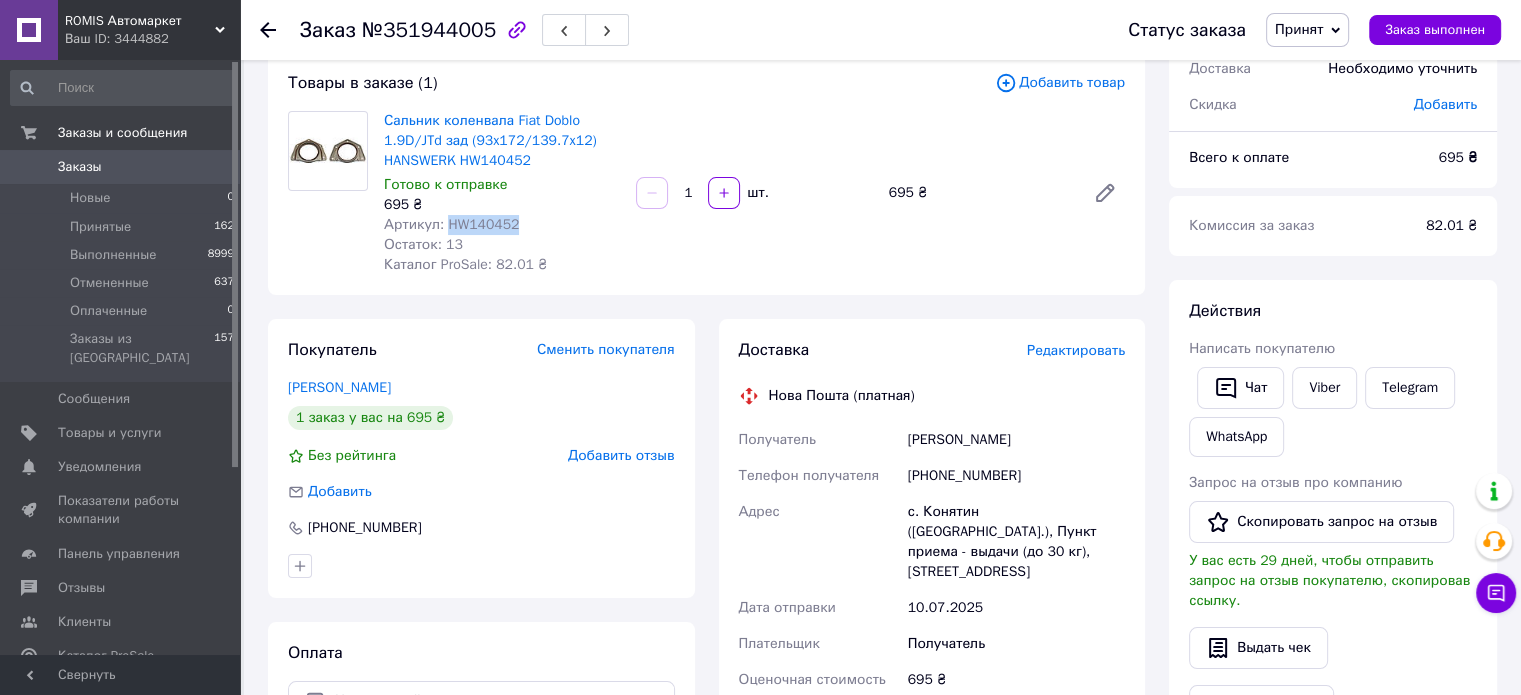 scroll, scrollTop: 200, scrollLeft: 0, axis: vertical 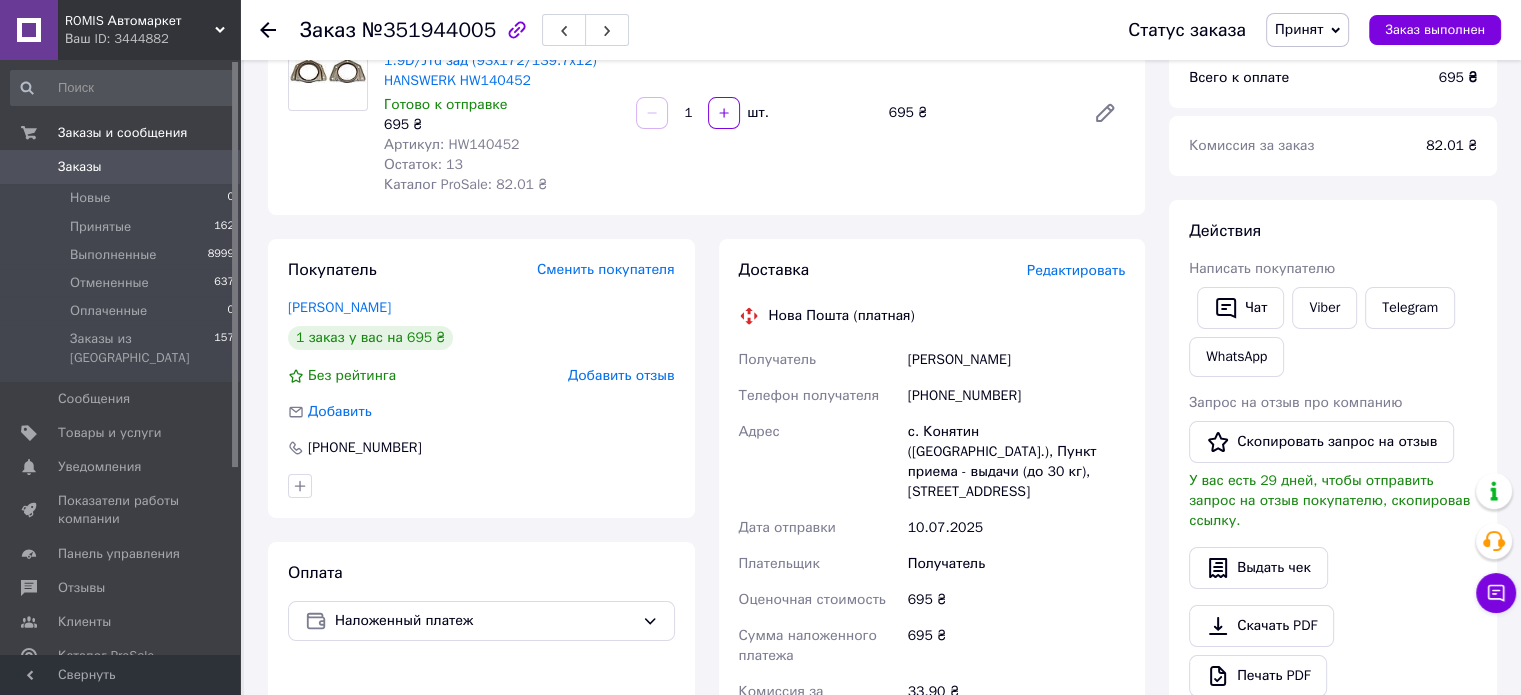 click on "[PHONE_NUMBER]" at bounding box center [1016, 396] 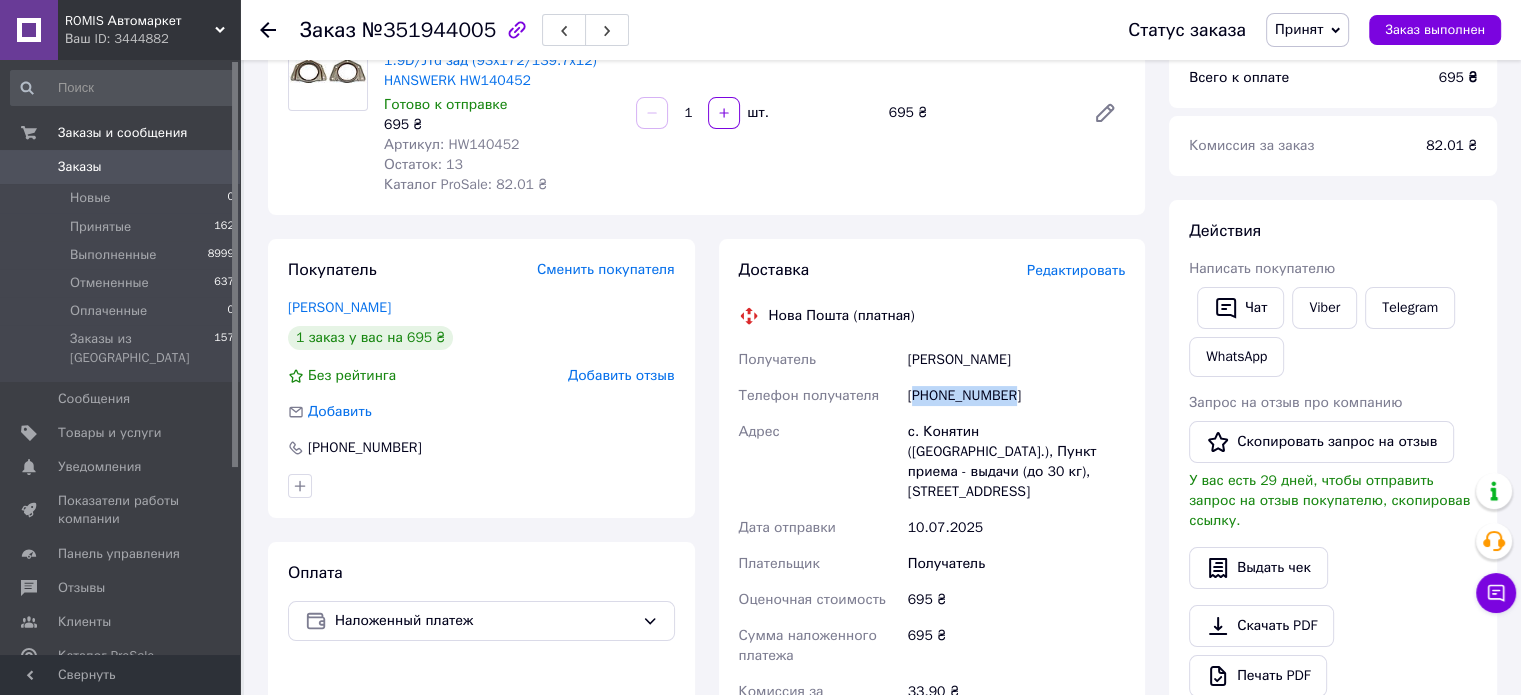 click on "[PHONE_NUMBER]" at bounding box center [1016, 396] 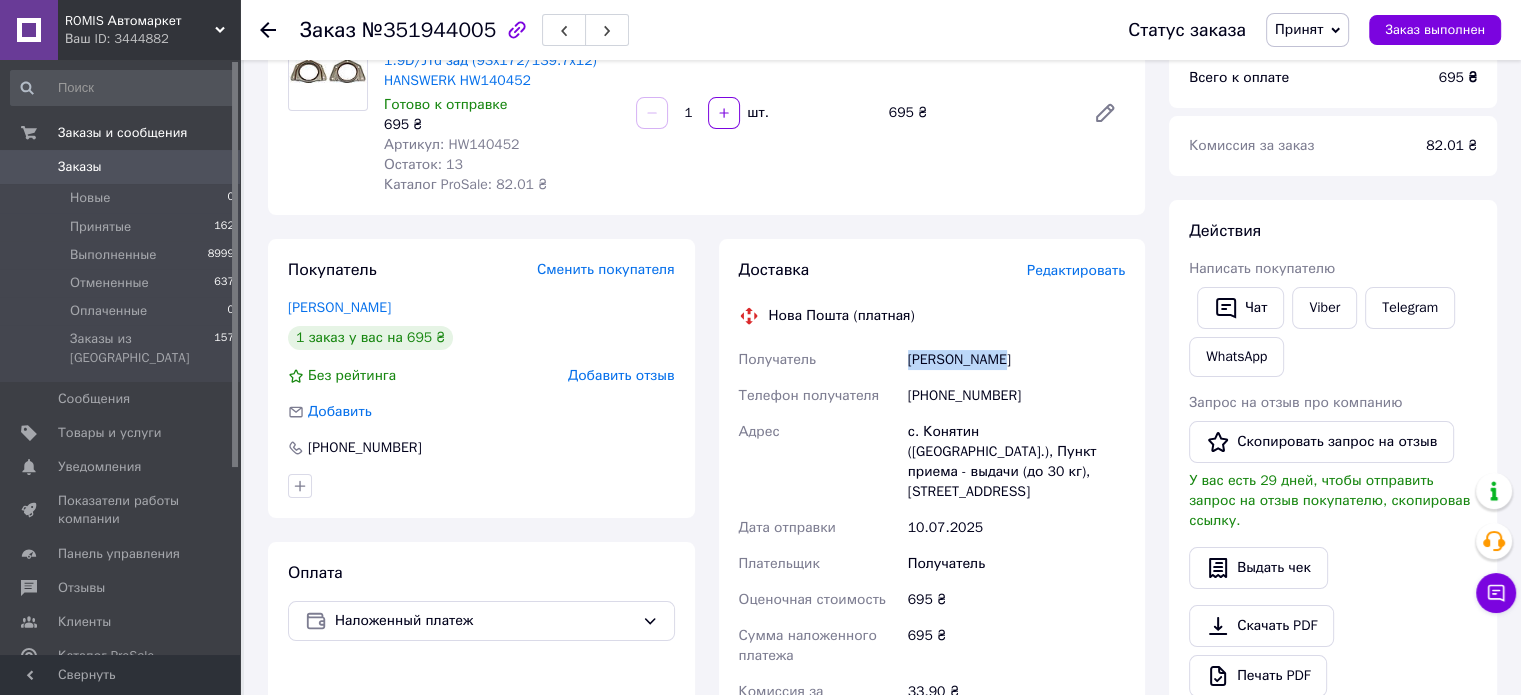 drag, startPoint x: 906, startPoint y: 360, endPoint x: 1064, endPoint y: 375, distance: 158.71043 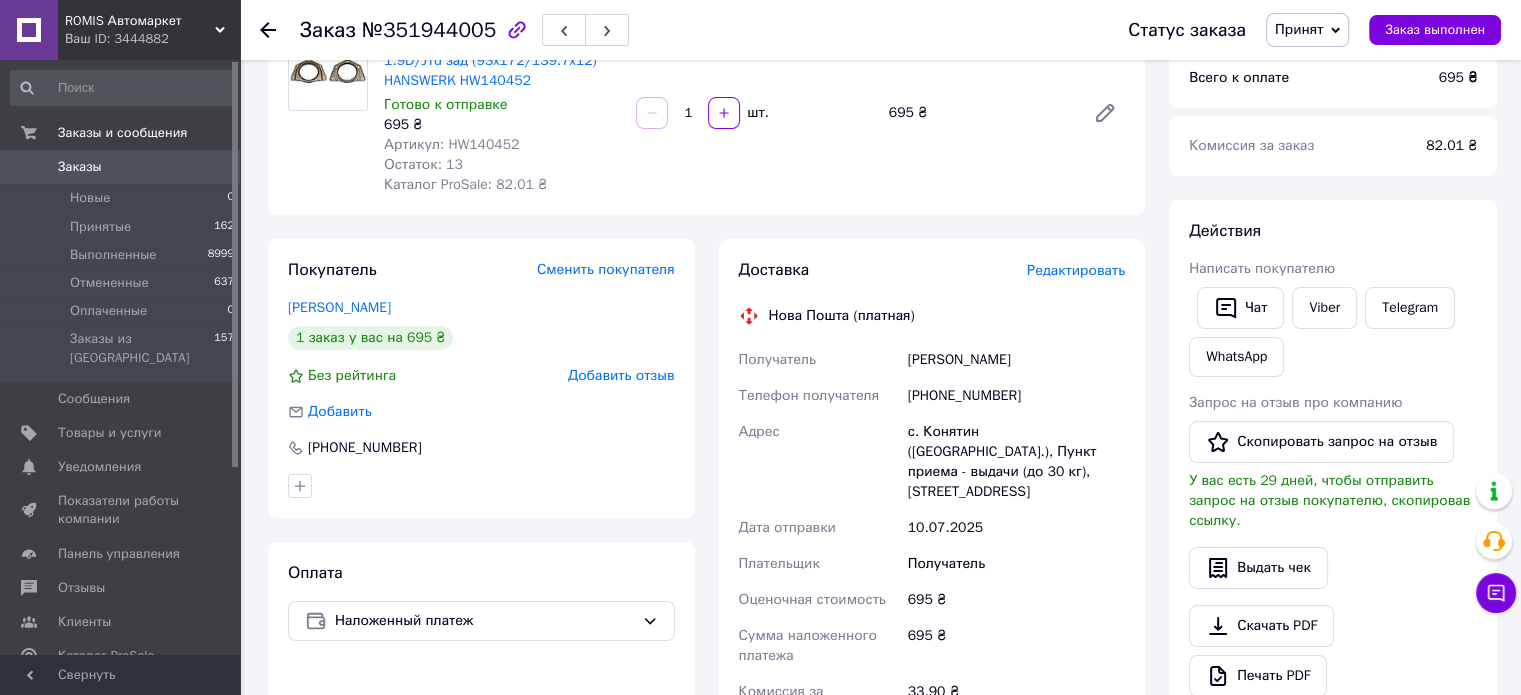 click on "с. Конятин ([GEOGRAPHIC_DATA].), Пункт приема - выдачи (до 30 кг), [STREET_ADDRESS]" at bounding box center [1016, 462] 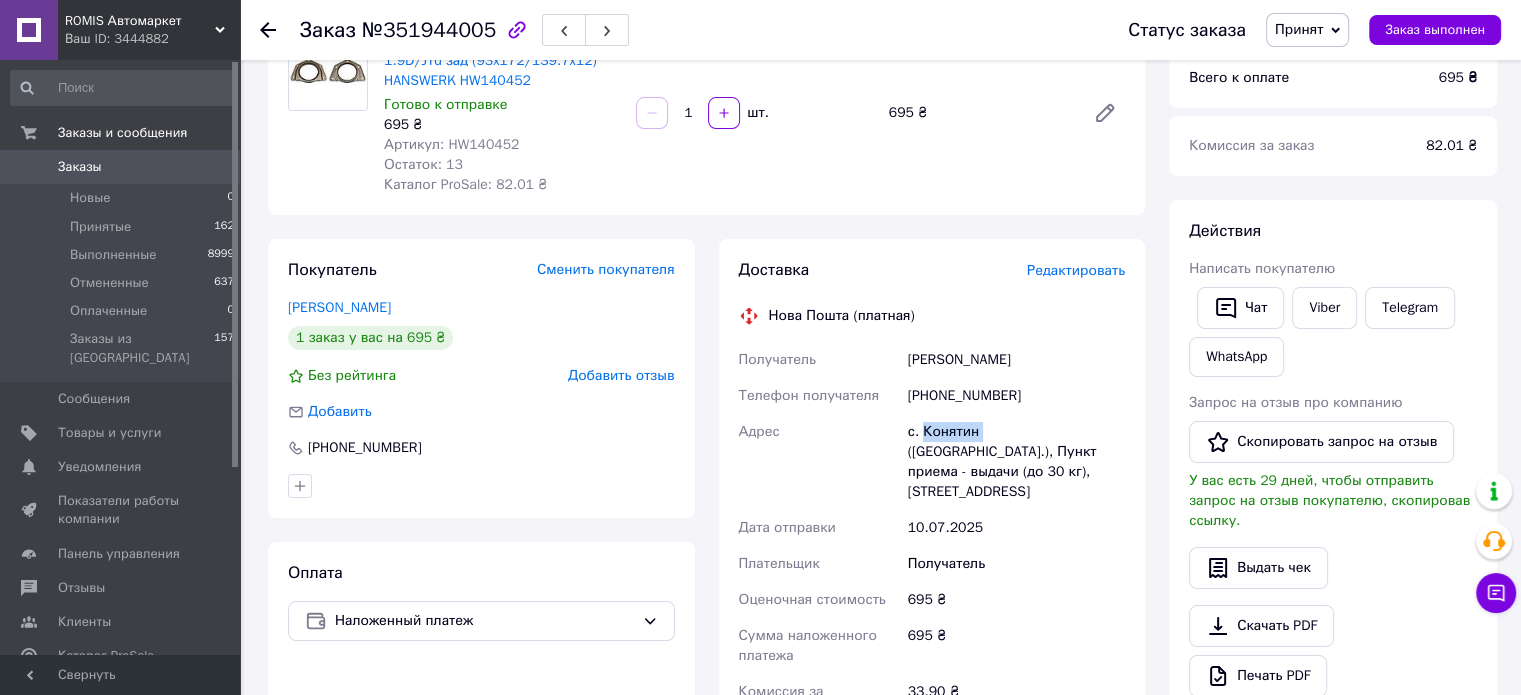 click on "с. Конятин ([GEOGRAPHIC_DATA].), Пункт приема - выдачи (до 30 кг), [STREET_ADDRESS]" at bounding box center [1016, 462] 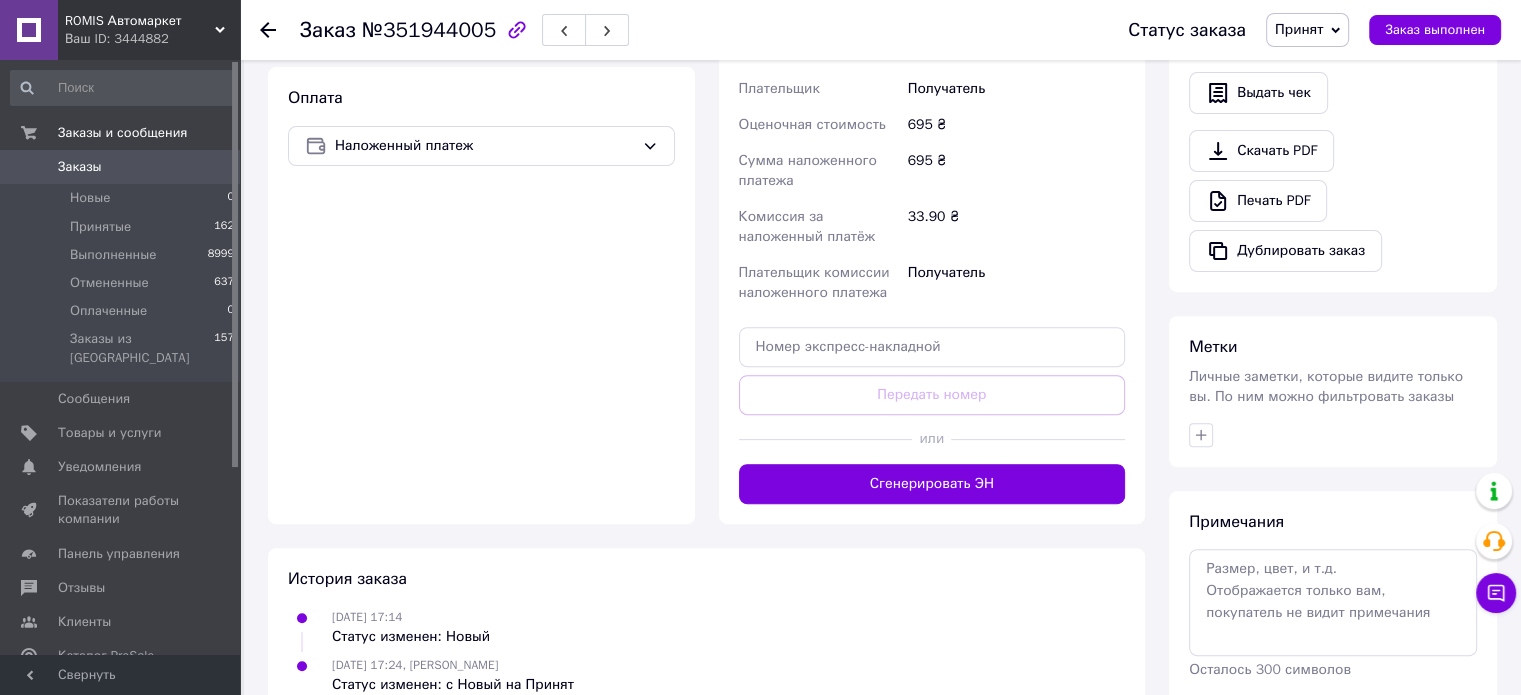 scroll, scrollTop: 700, scrollLeft: 0, axis: vertical 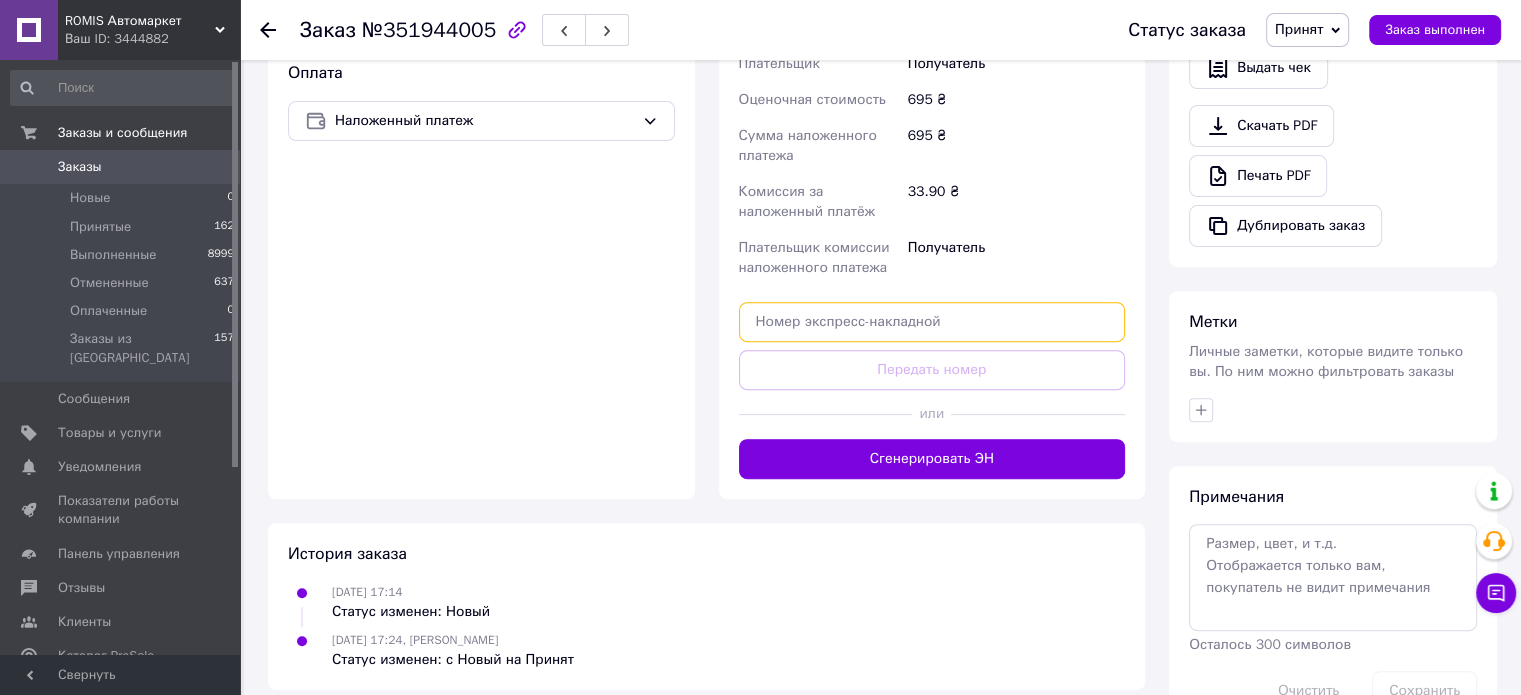 click at bounding box center (932, 322) 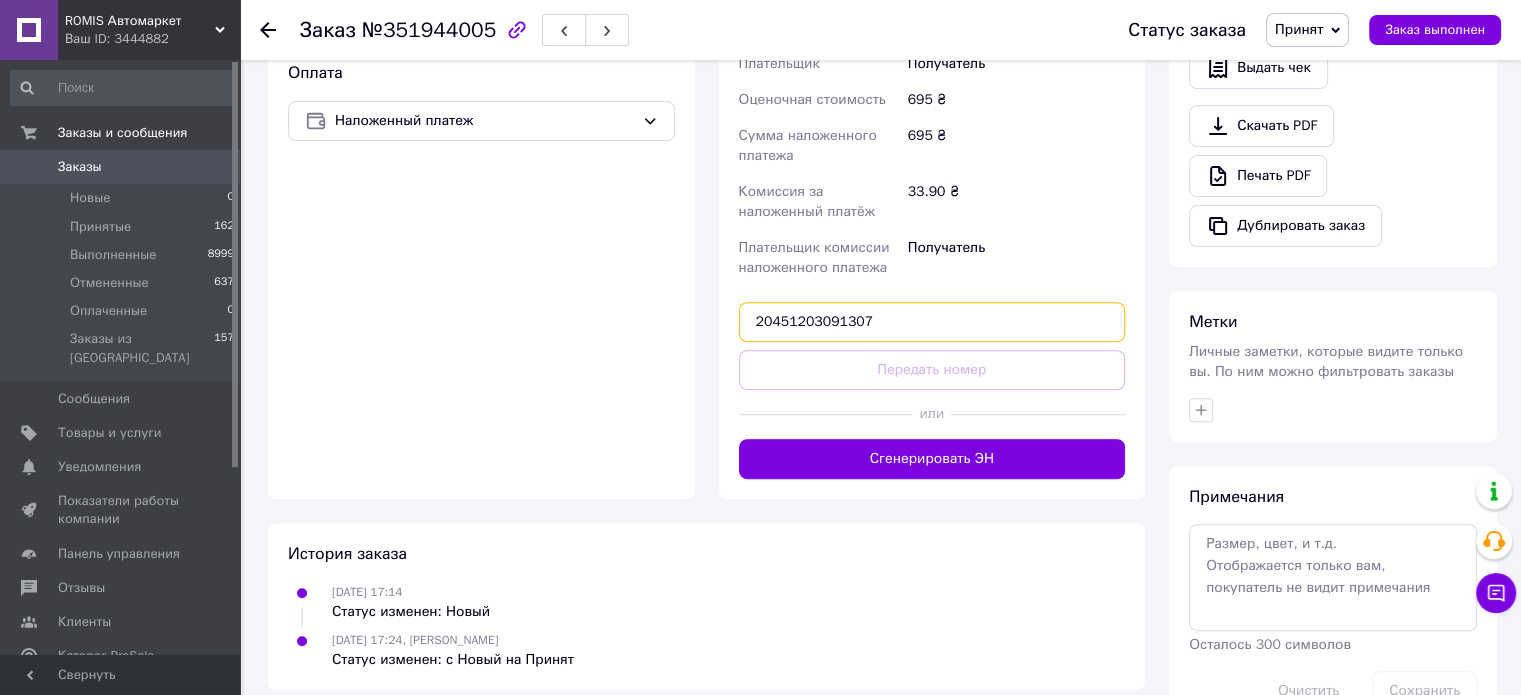 type on "20451203091307" 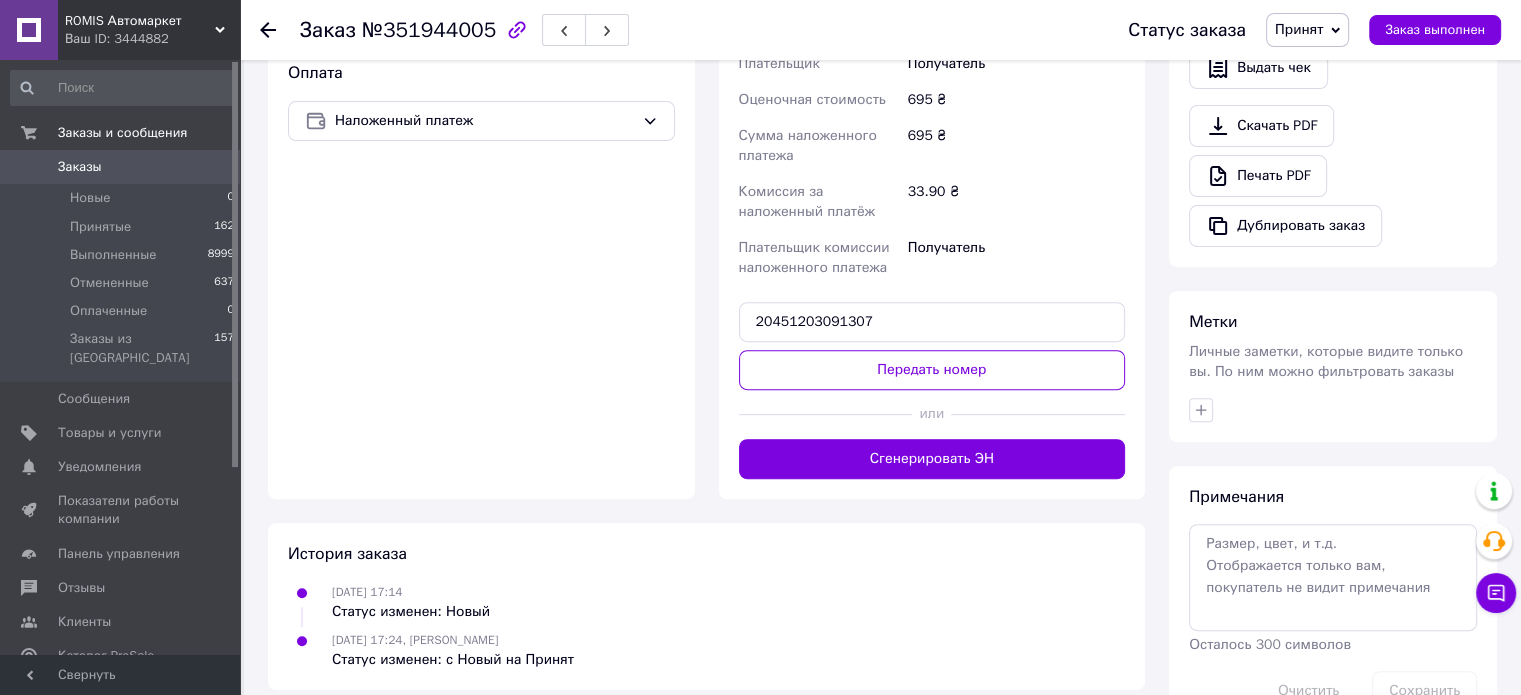 click on "или" at bounding box center (932, 414) 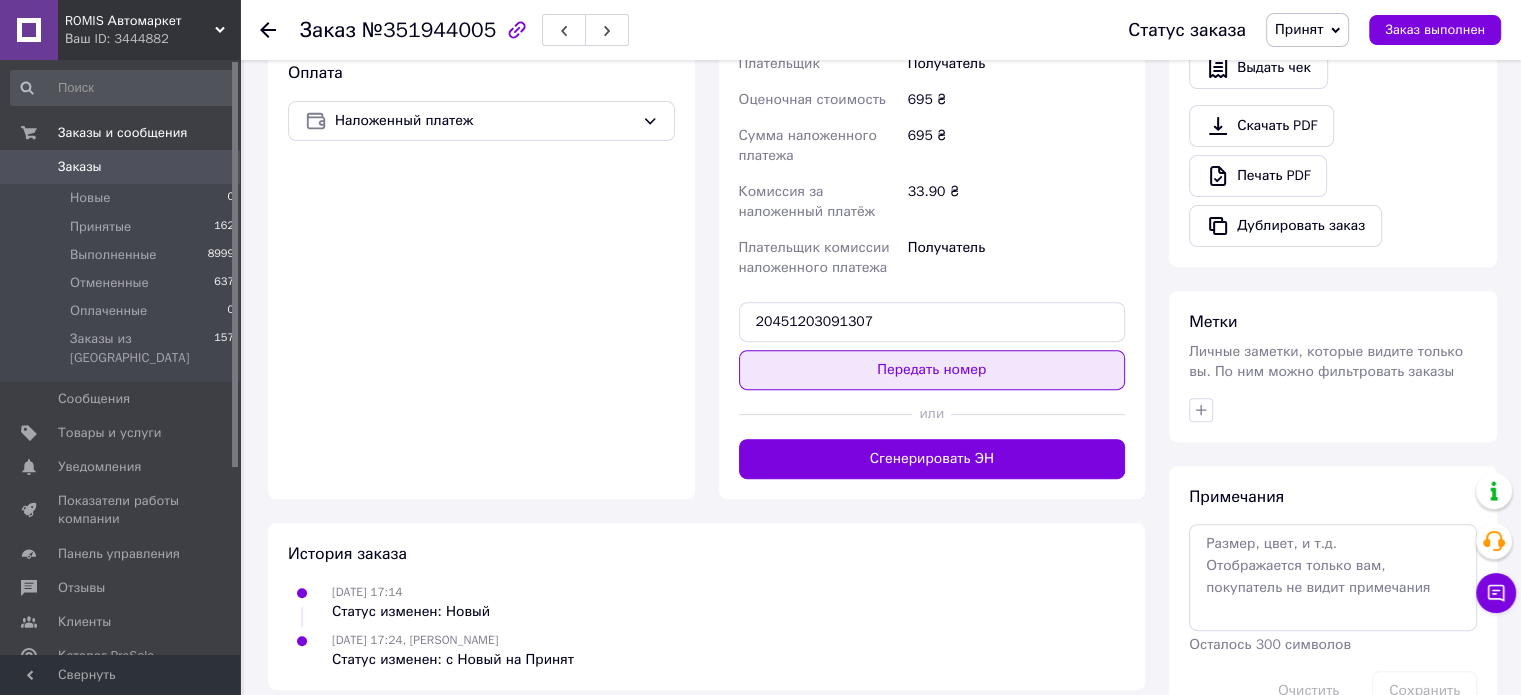 click on "Передать номер" at bounding box center (932, 370) 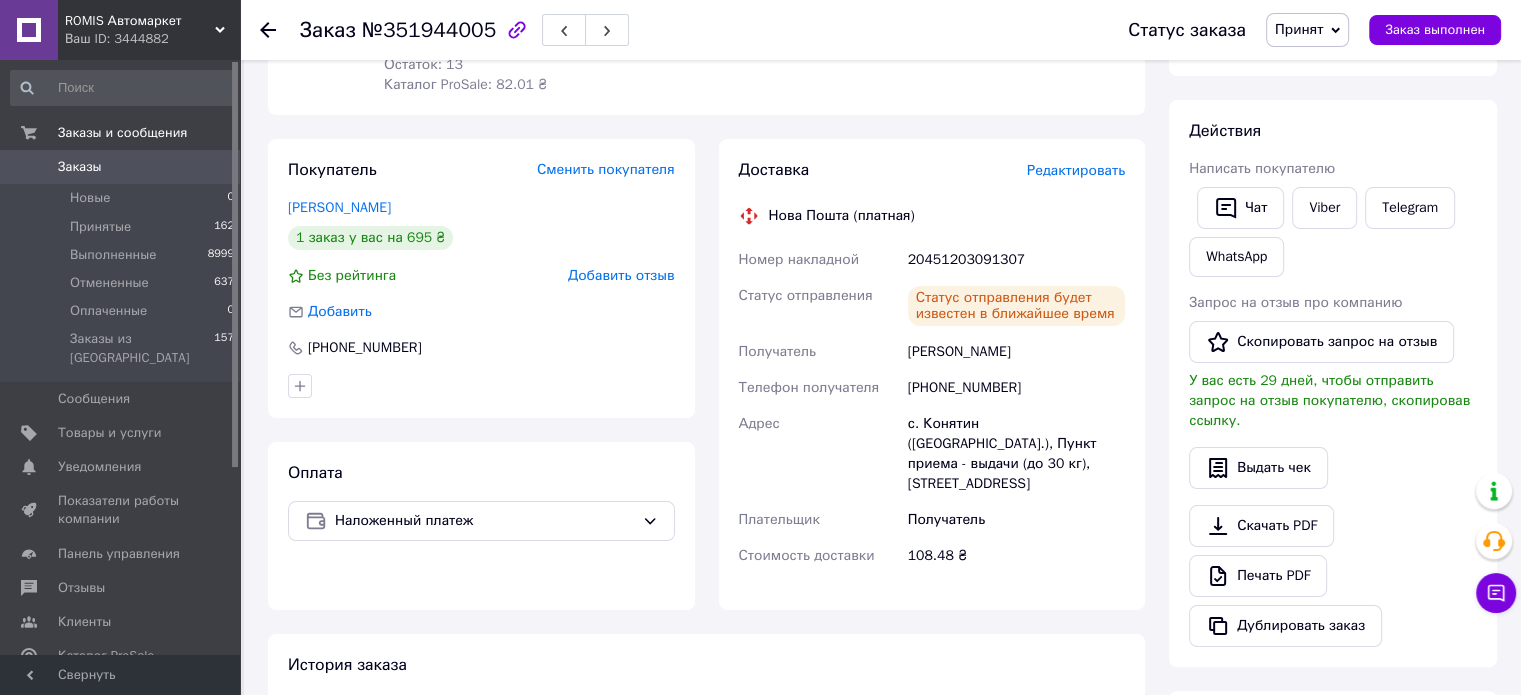 scroll, scrollTop: 0, scrollLeft: 0, axis: both 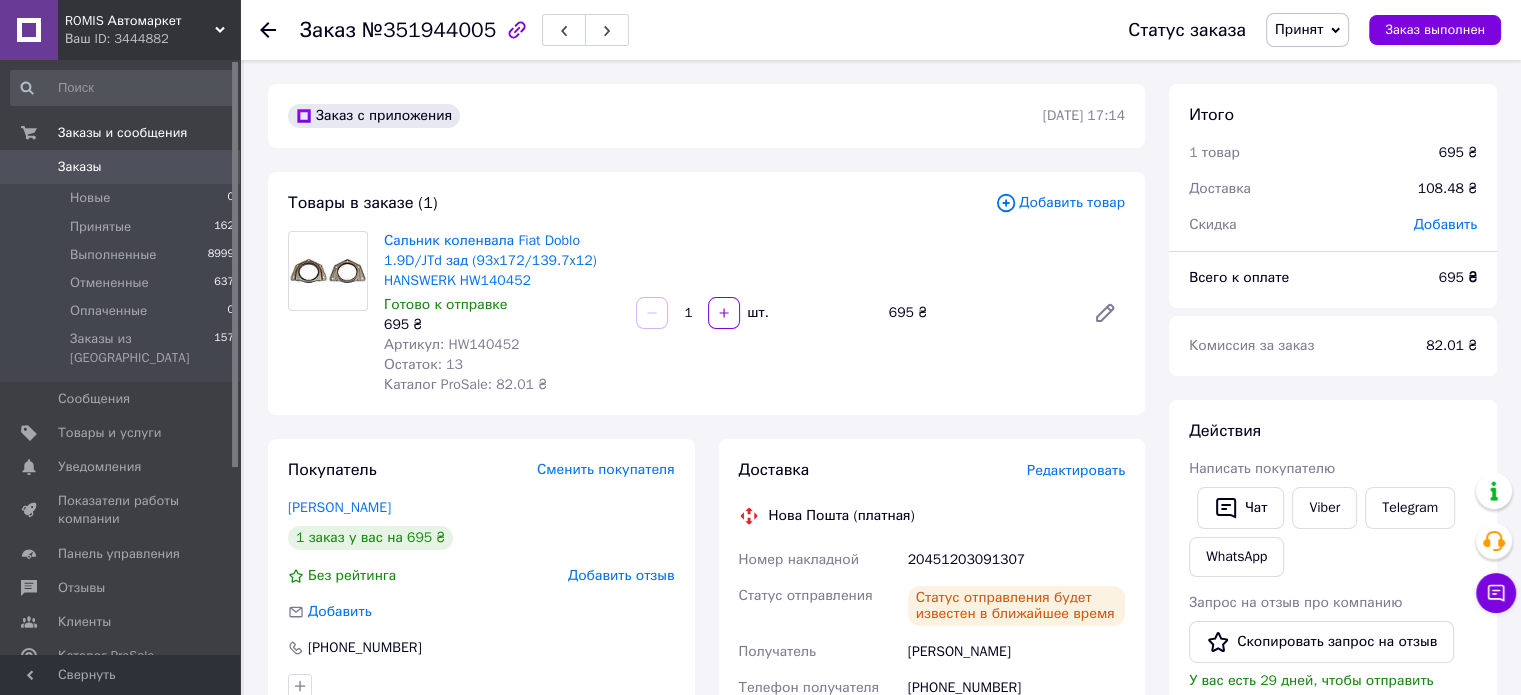 click 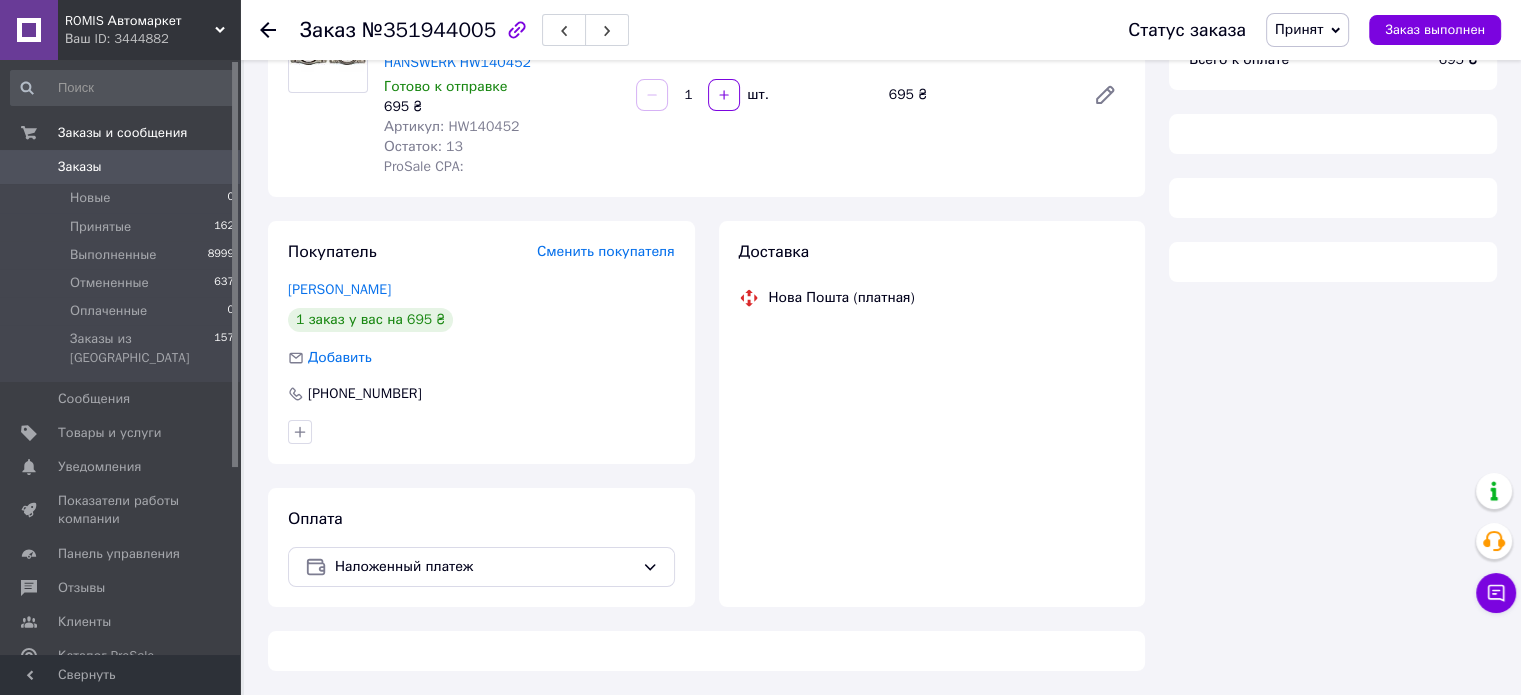 scroll, scrollTop: 218, scrollLeft: 0, axis: vertical 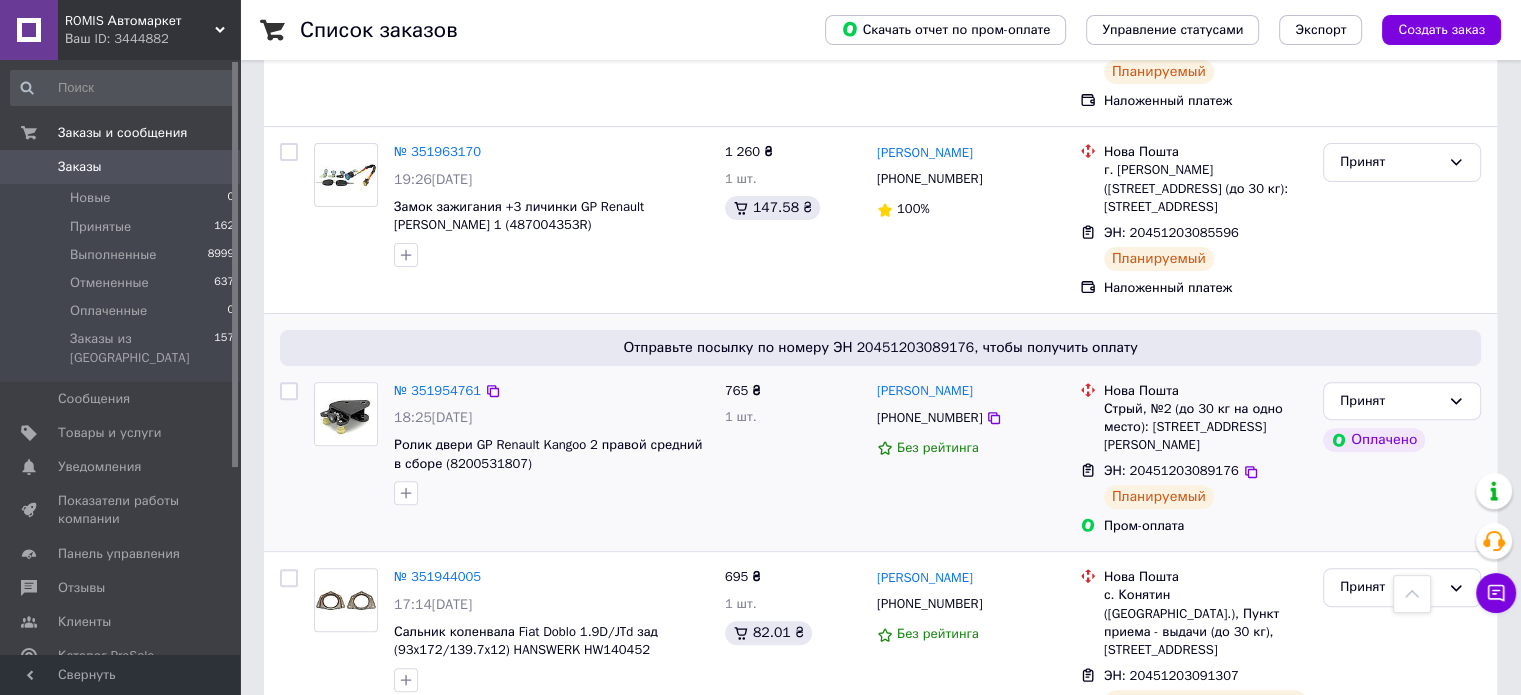 drag, startPoint x: 533, startPoint y: 422, endPoint x: 446, endPoint y: 421, distance: 87.005745 